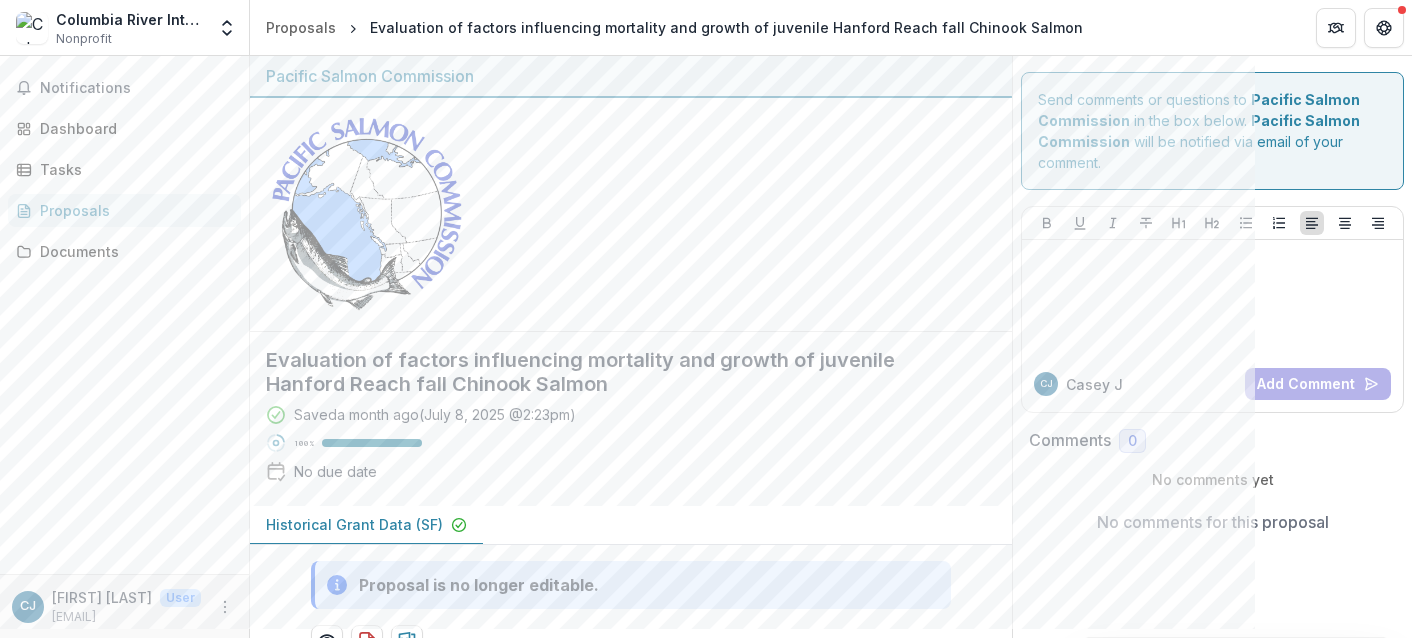 scroll, scrollTop: 0, scrollLeft: 0, axis: both 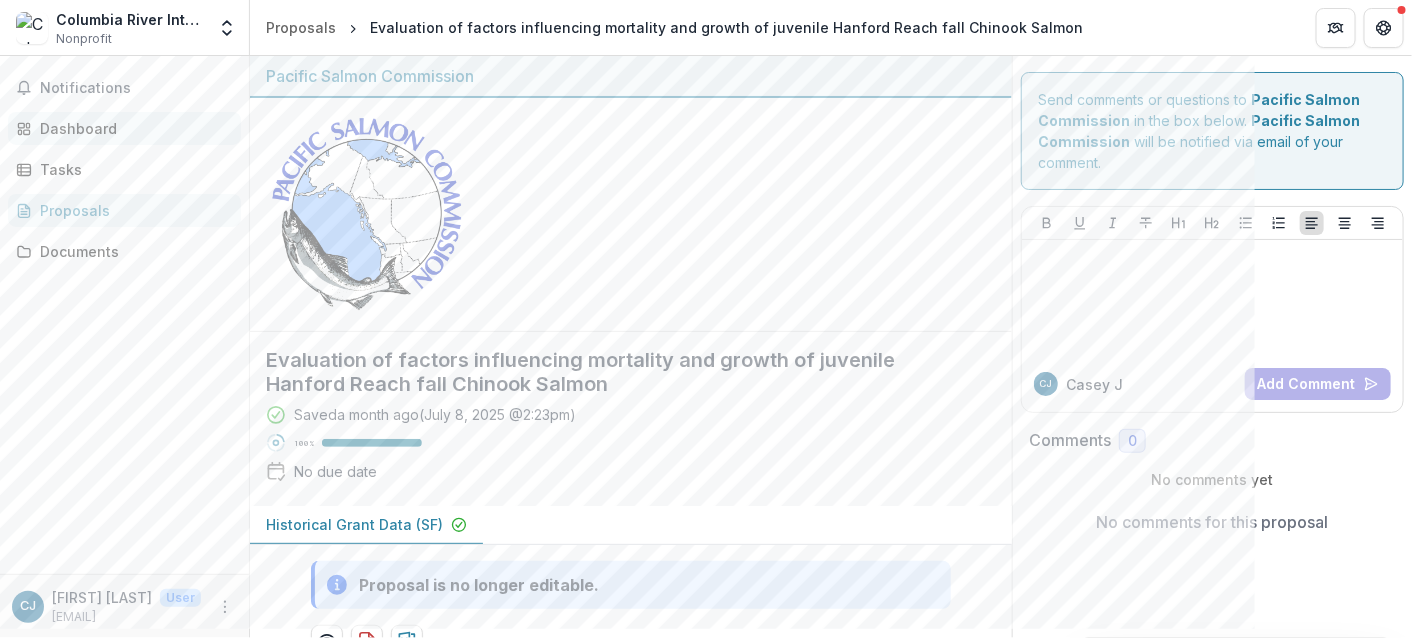 click on "Dashboard" at bounding box center (132, 128) 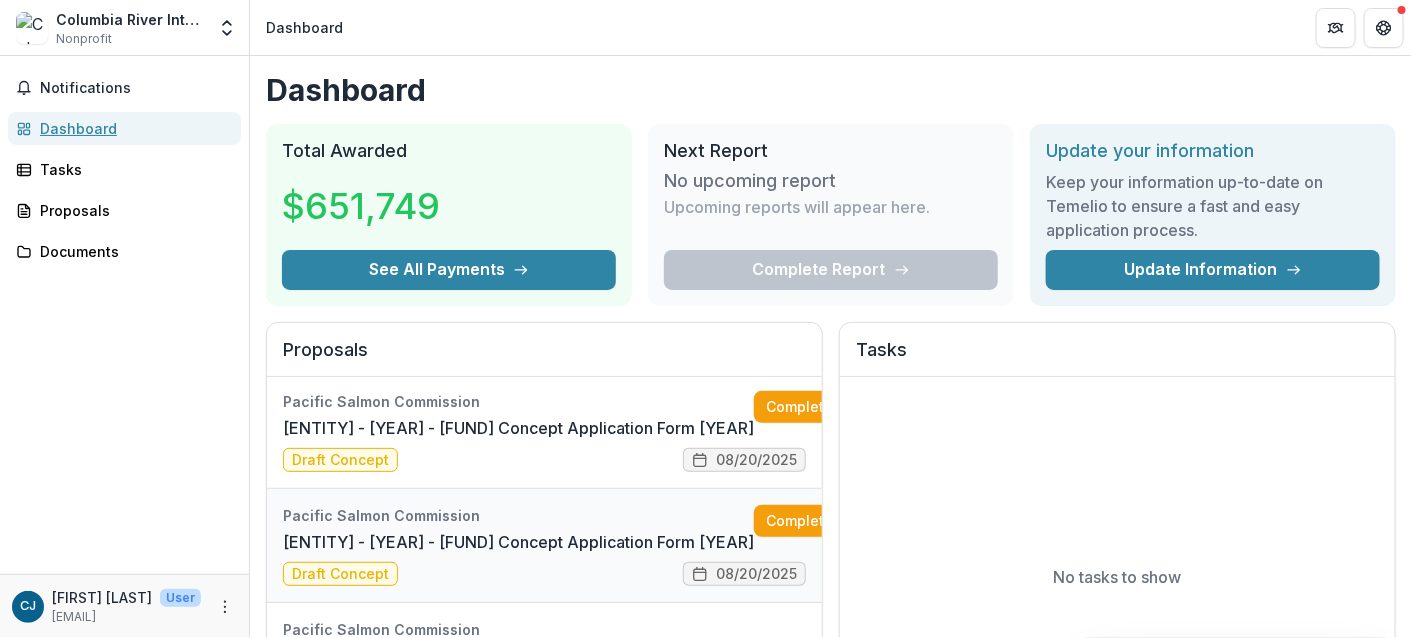 scroll, scrollTop: 0, scrollLeft: 0, axis: both 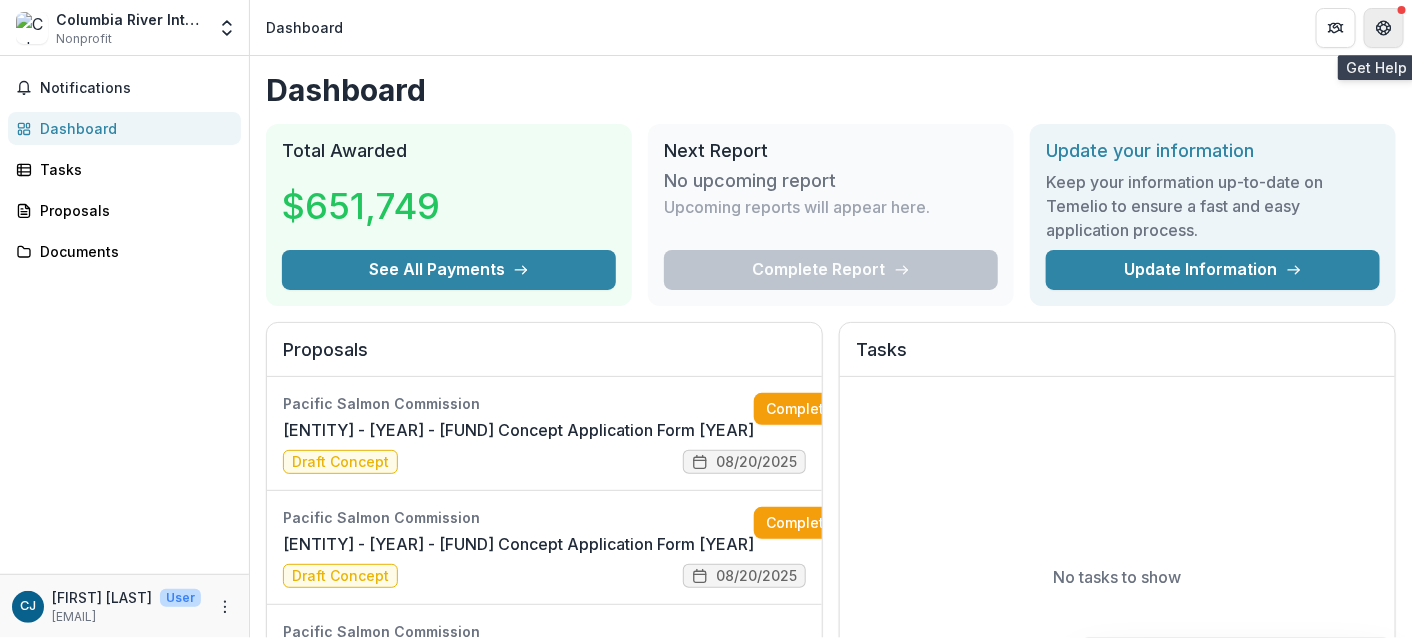 click at bounding box center [1384, 28] 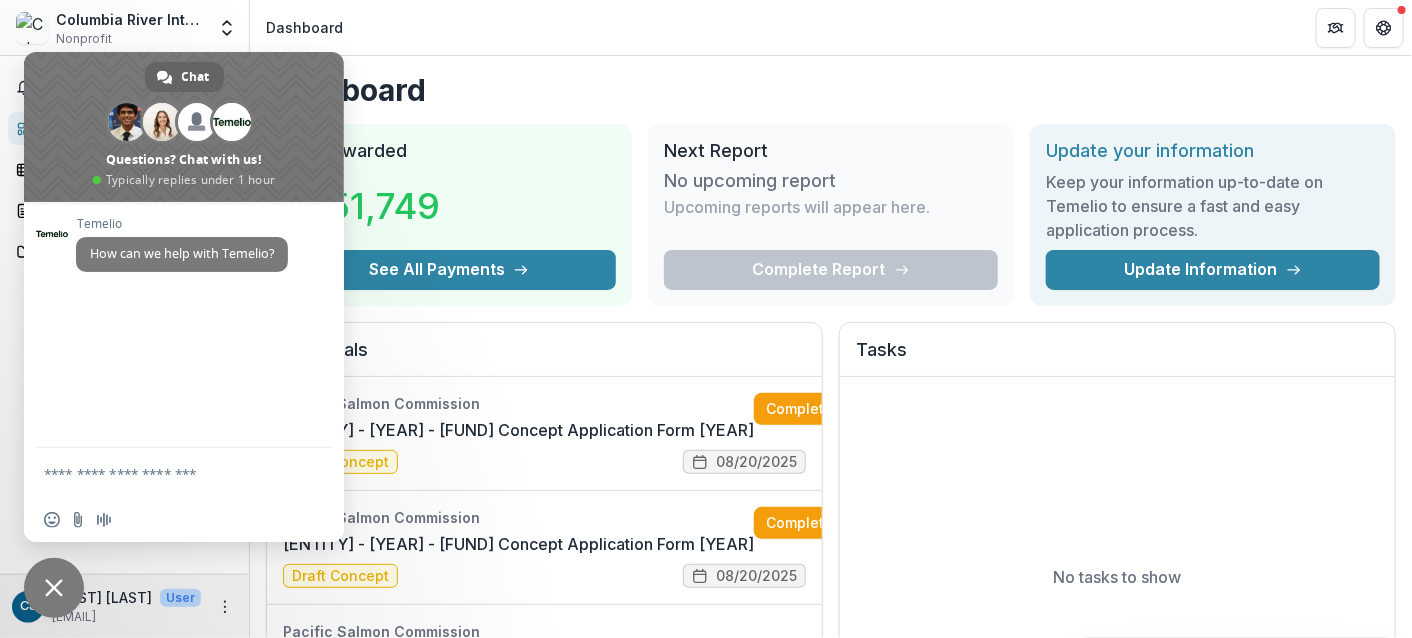 click on "Dashboard" at bounding box center [831, 27] 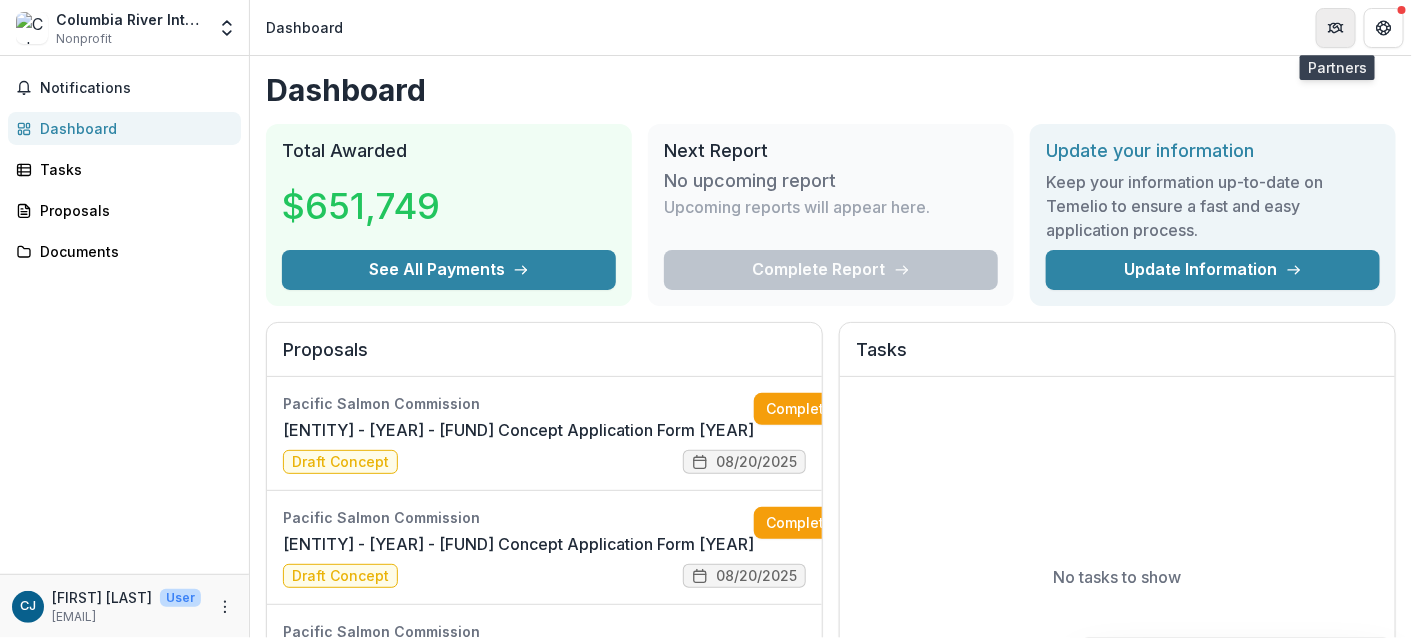 click 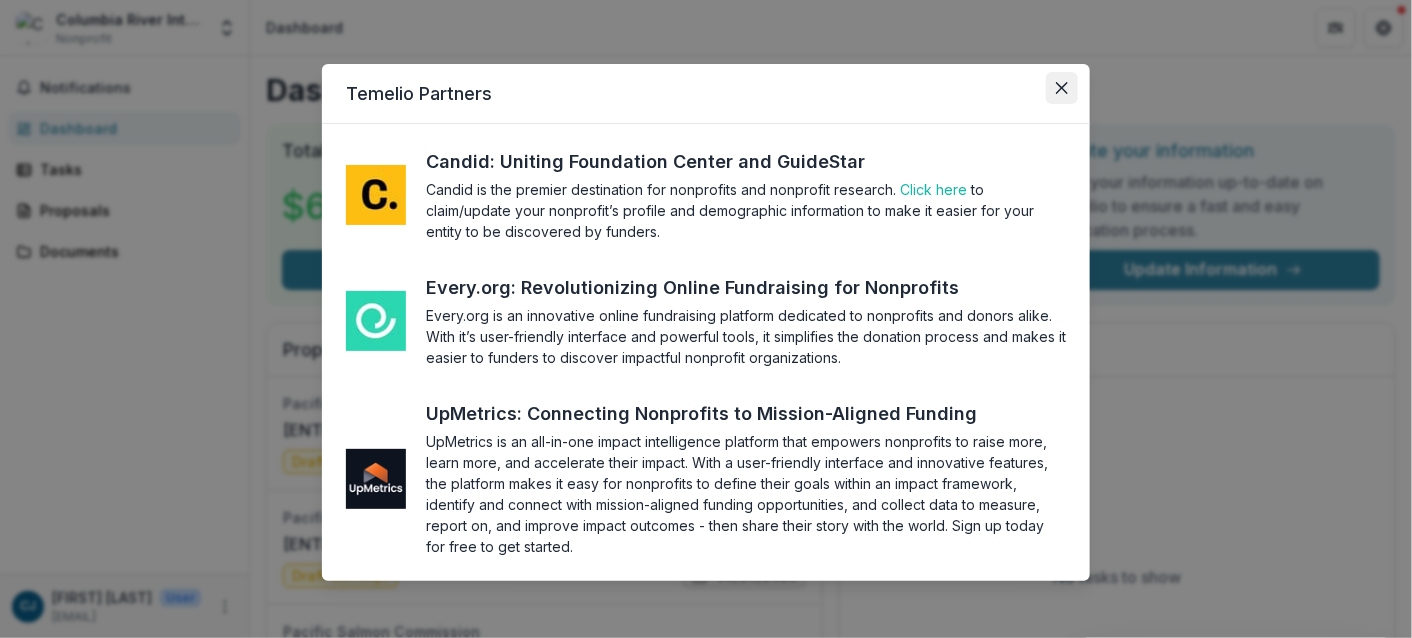 click 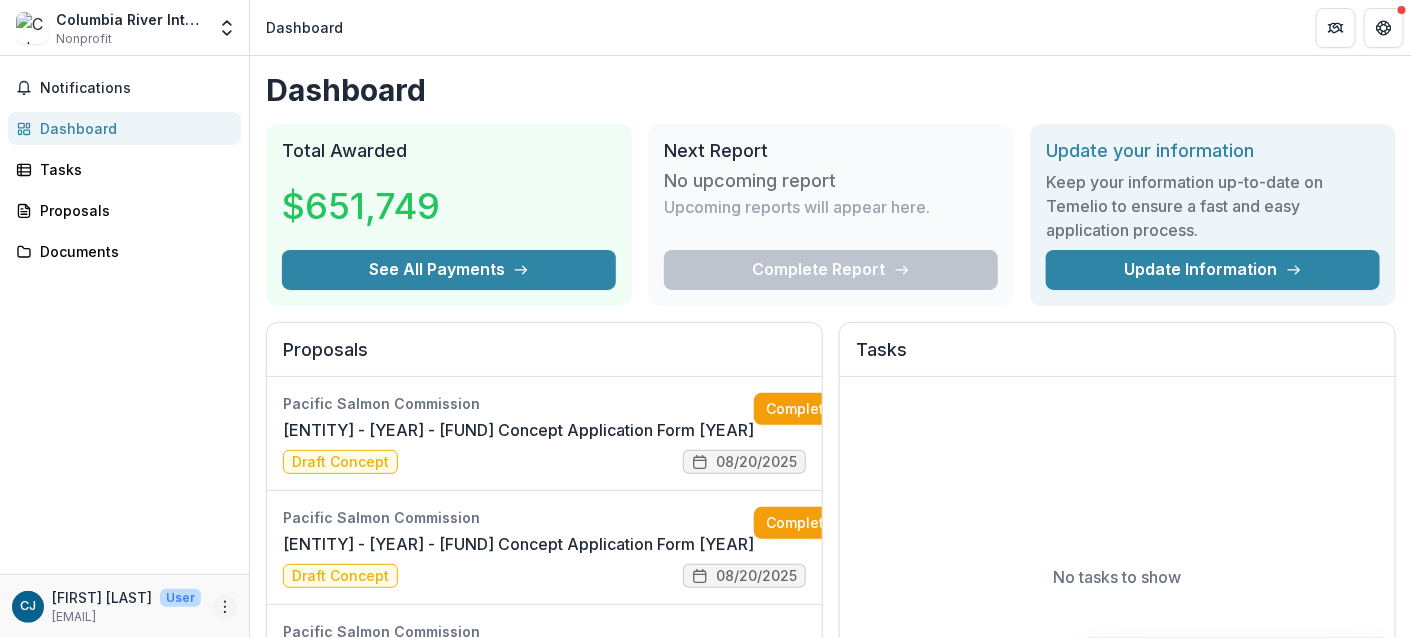 click 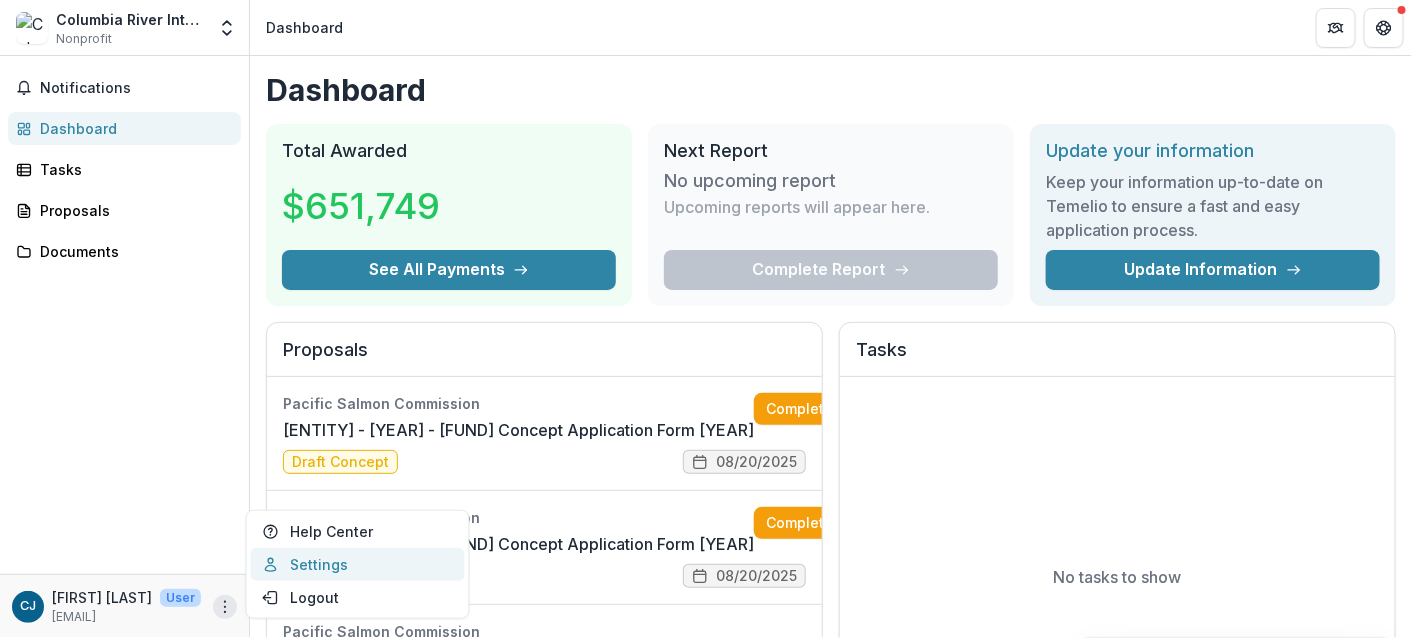 click on "Settings" at bounding box center [358, 564] 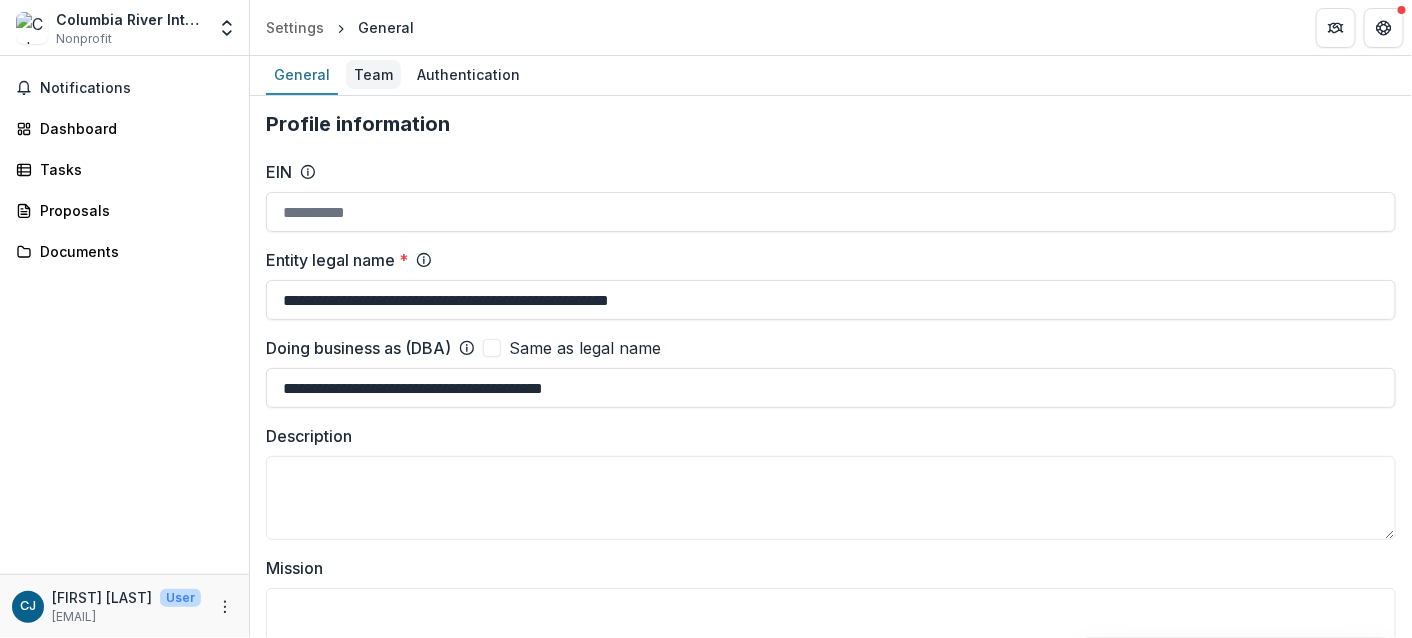 click on "Team" at bounding box center (373, 74) 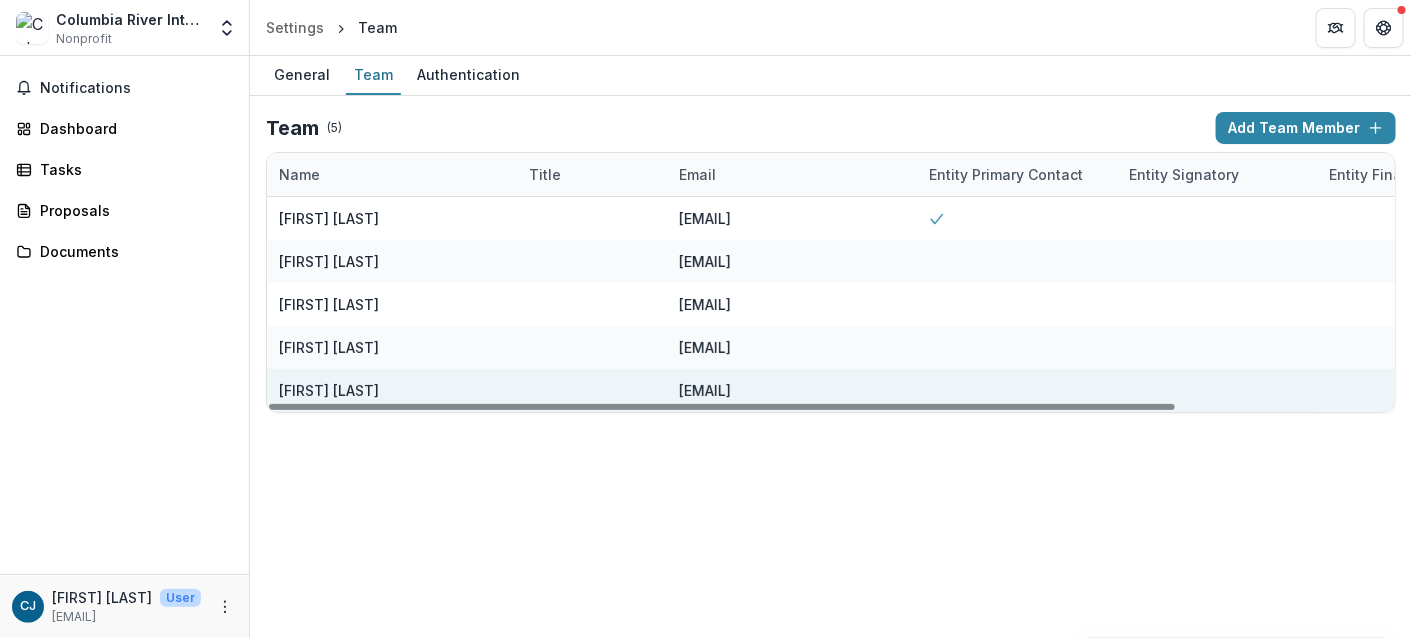 click on "Matt Kaylor" at bounding box center (329, 390) 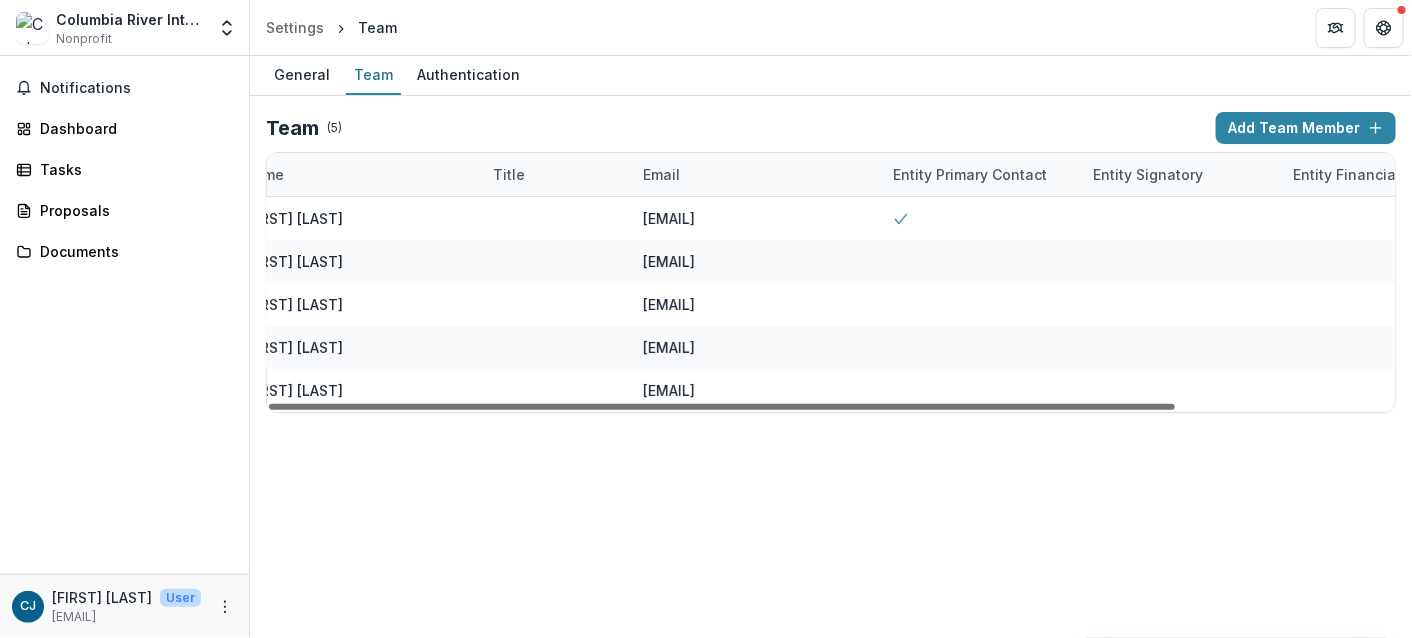 scroll, scrollTop: 0, scrollLeft: 0, axis: both 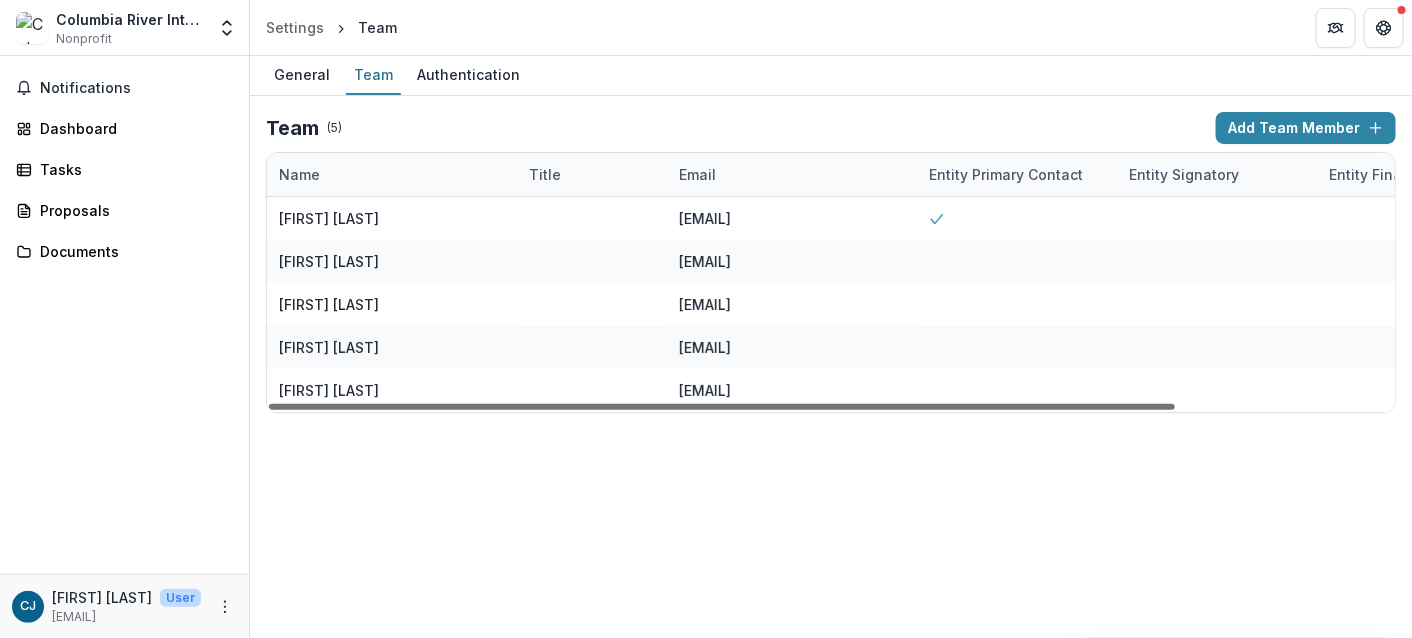 drag, startPoint x: 1094, startPoint y: 405, endPoint x: 965, endPoint y: 434, distance: 132.21951 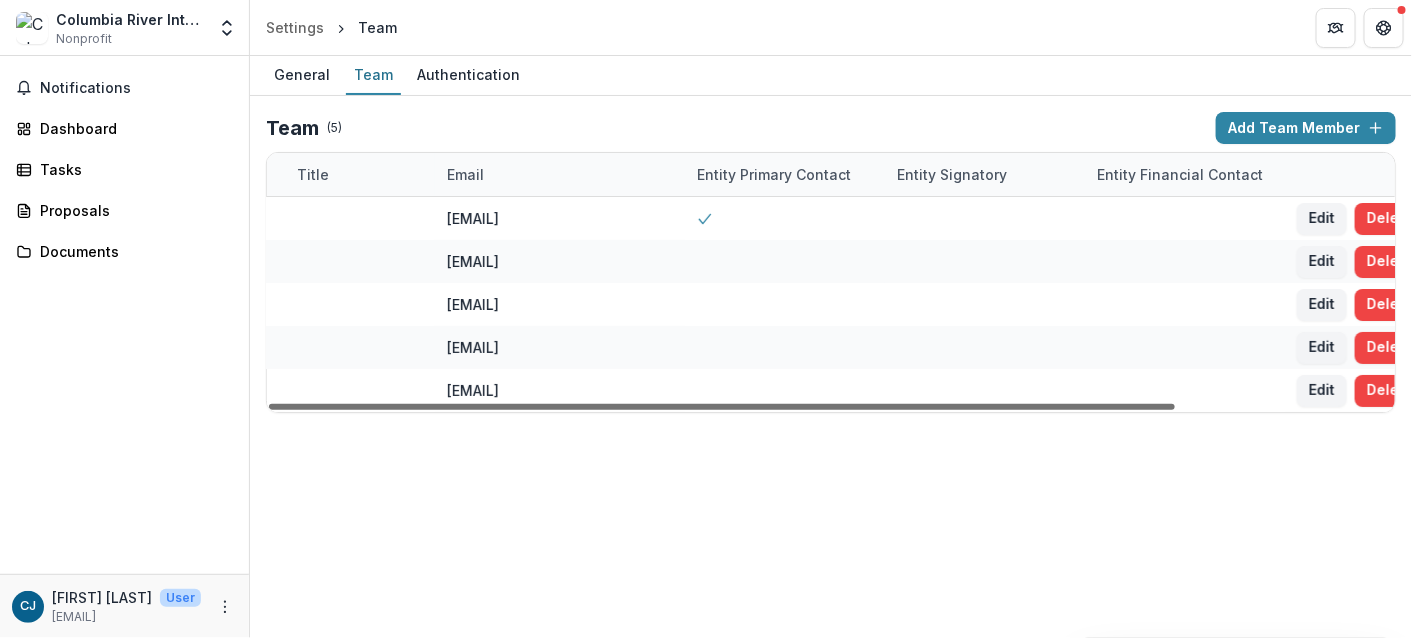 scroll, scrollTop: 0, scrollLeft: 270, axis: horizontal 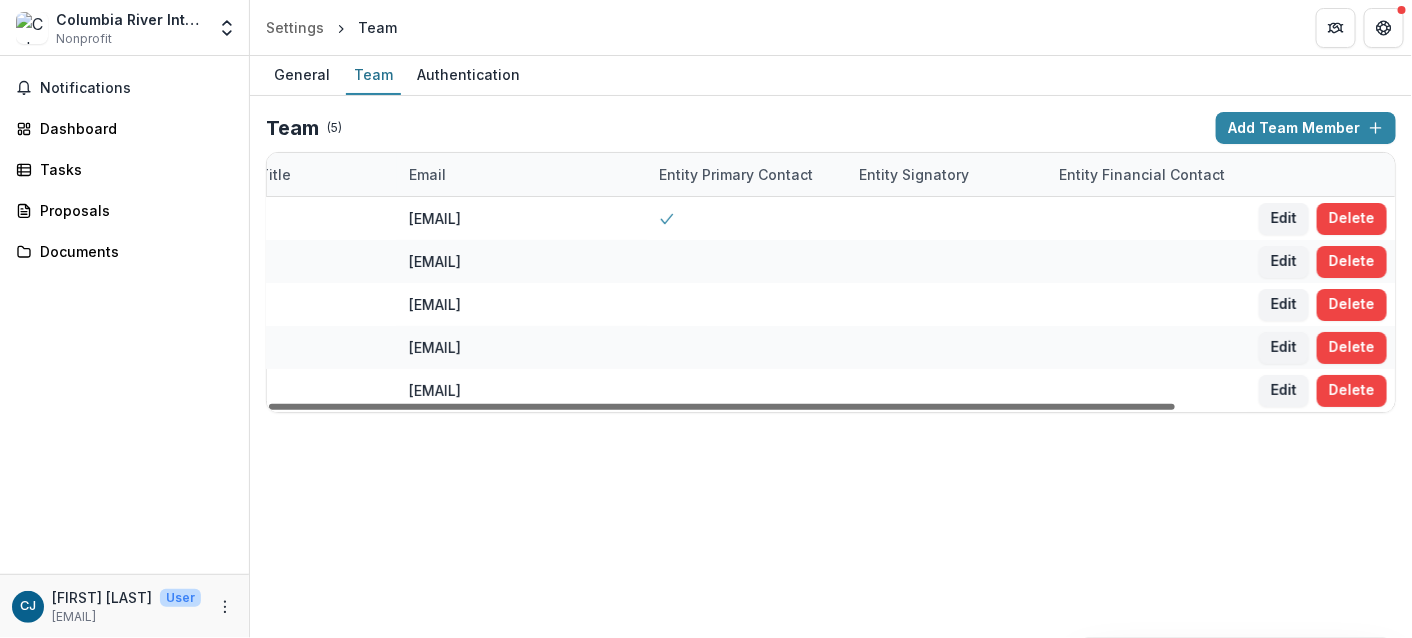 drag, startPoint x: 1163, startPoint y: 404, endPoint x: 1411, endPoint y: 410, distance: 248.07257 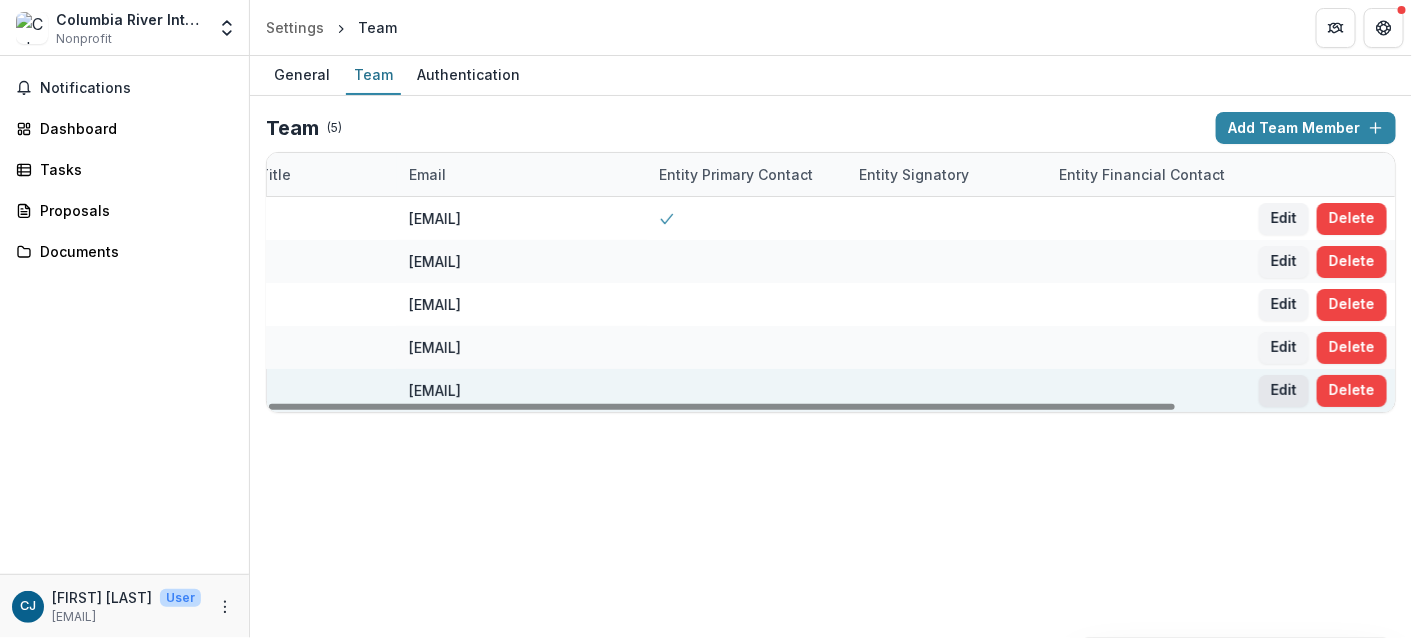 click on "Edit" at bounding box center [1284, 391] 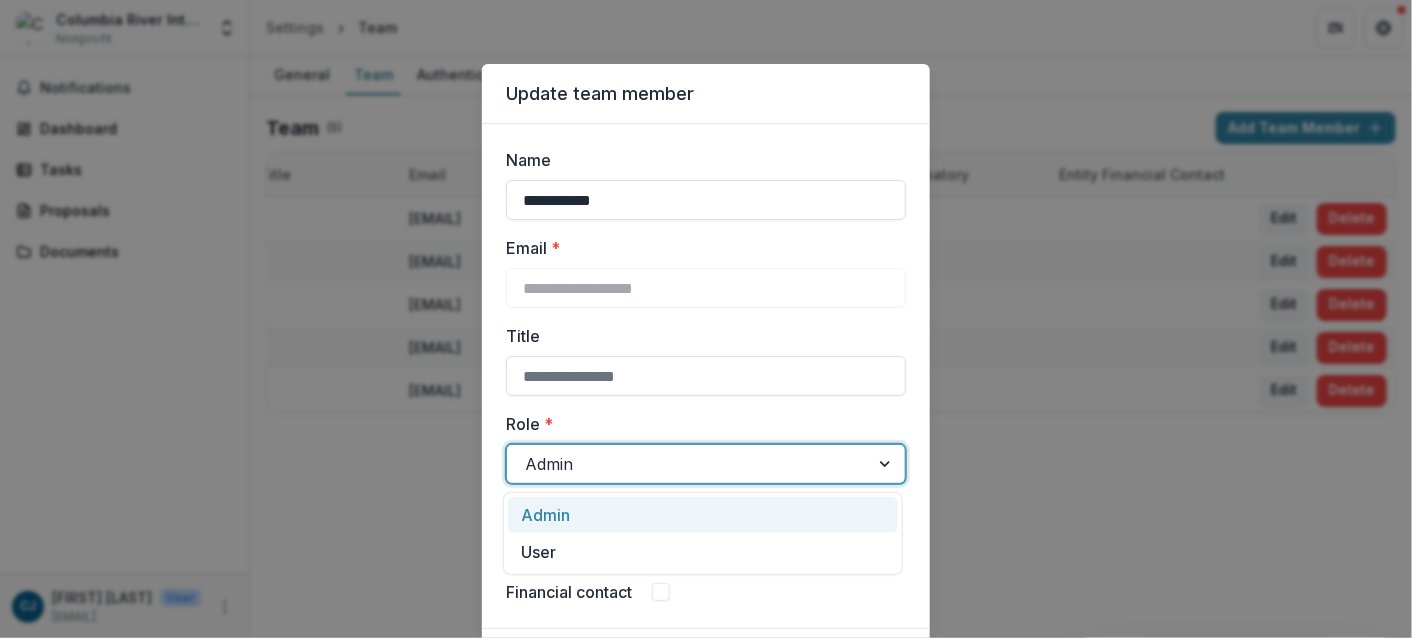 click at bounding box center [887, 464] 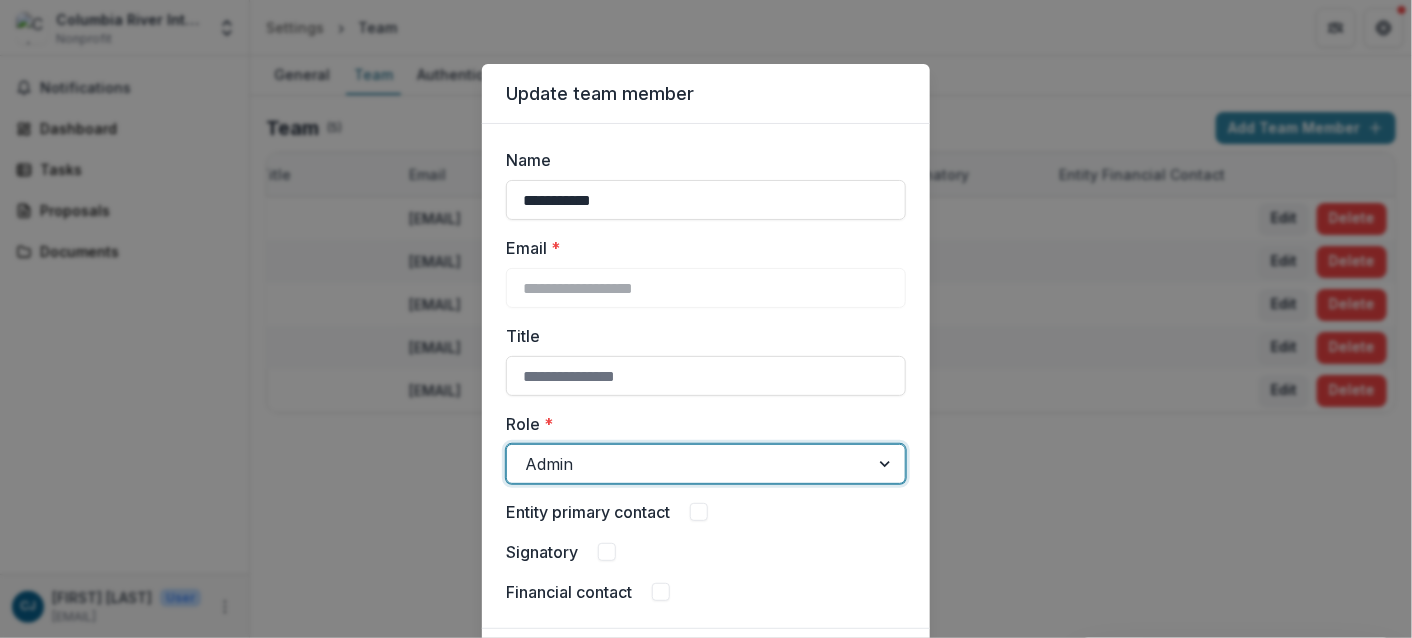 click at bounding box center (887, 464) 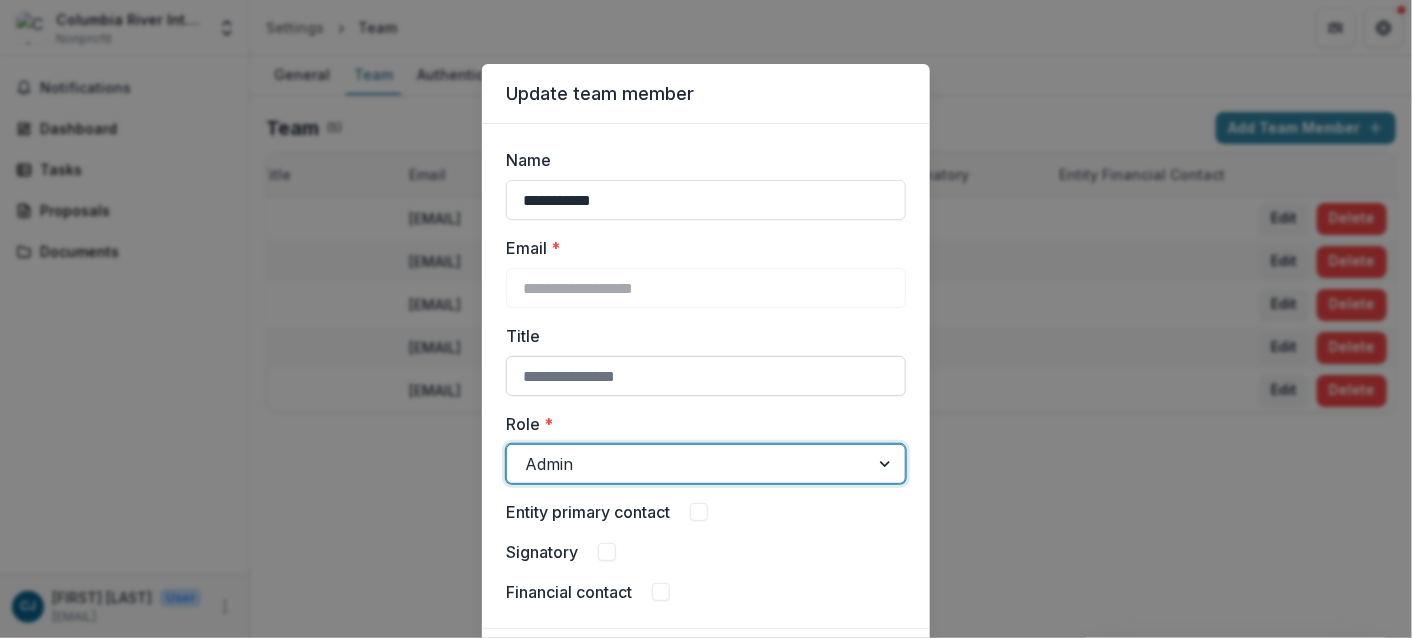 click on "Title" at bounding box center [706, 376] 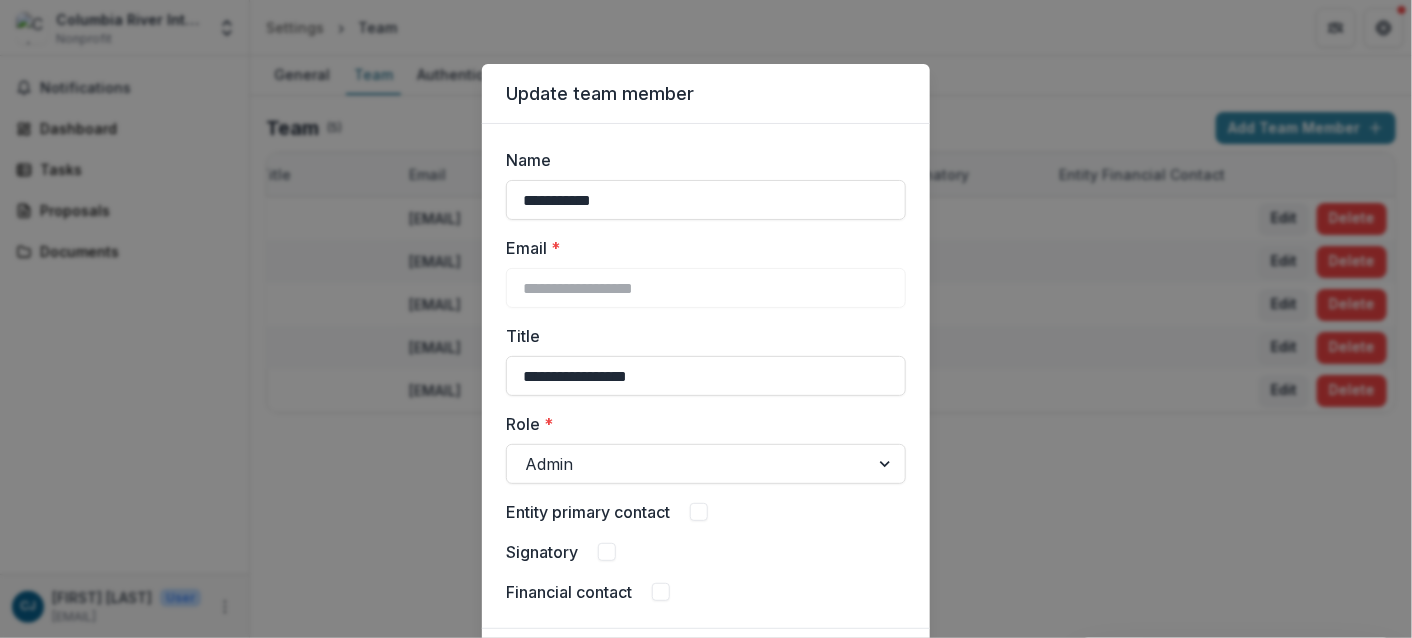 type on "**********" 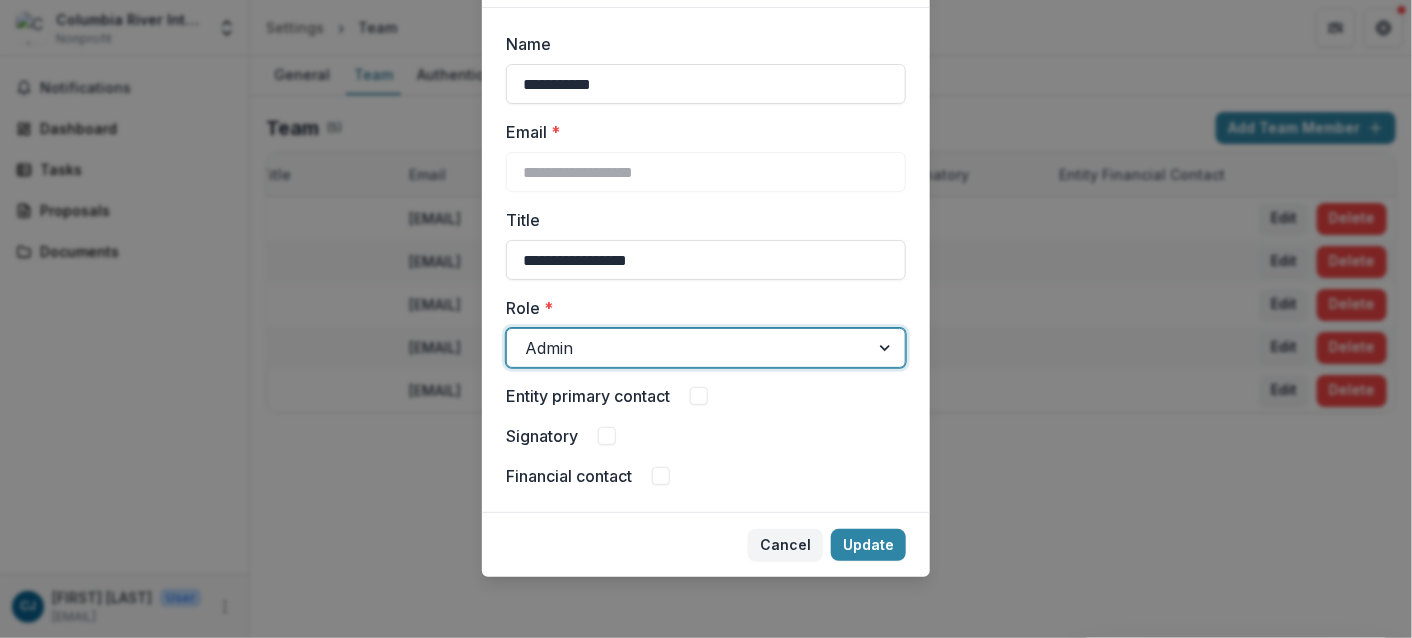 scroll, scrollTop: 118, scrollLeft: 0, axis: vertical 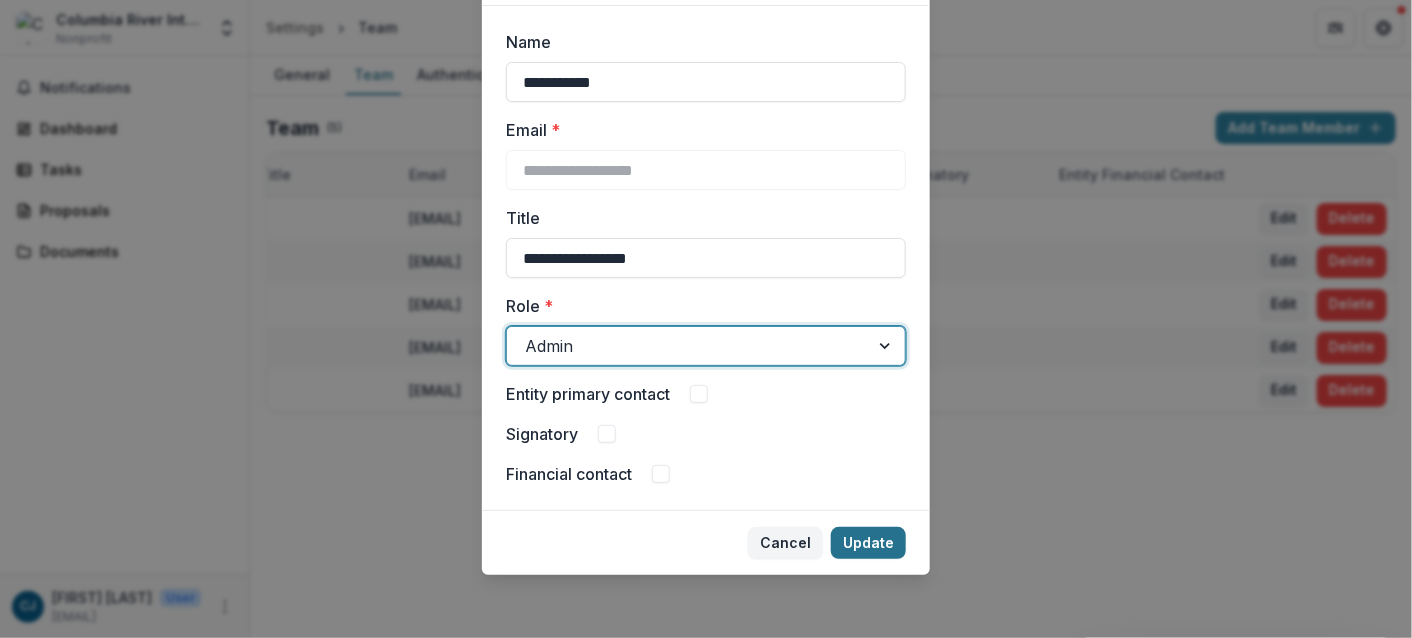 click on "Update" at bounding box center (868, 543) 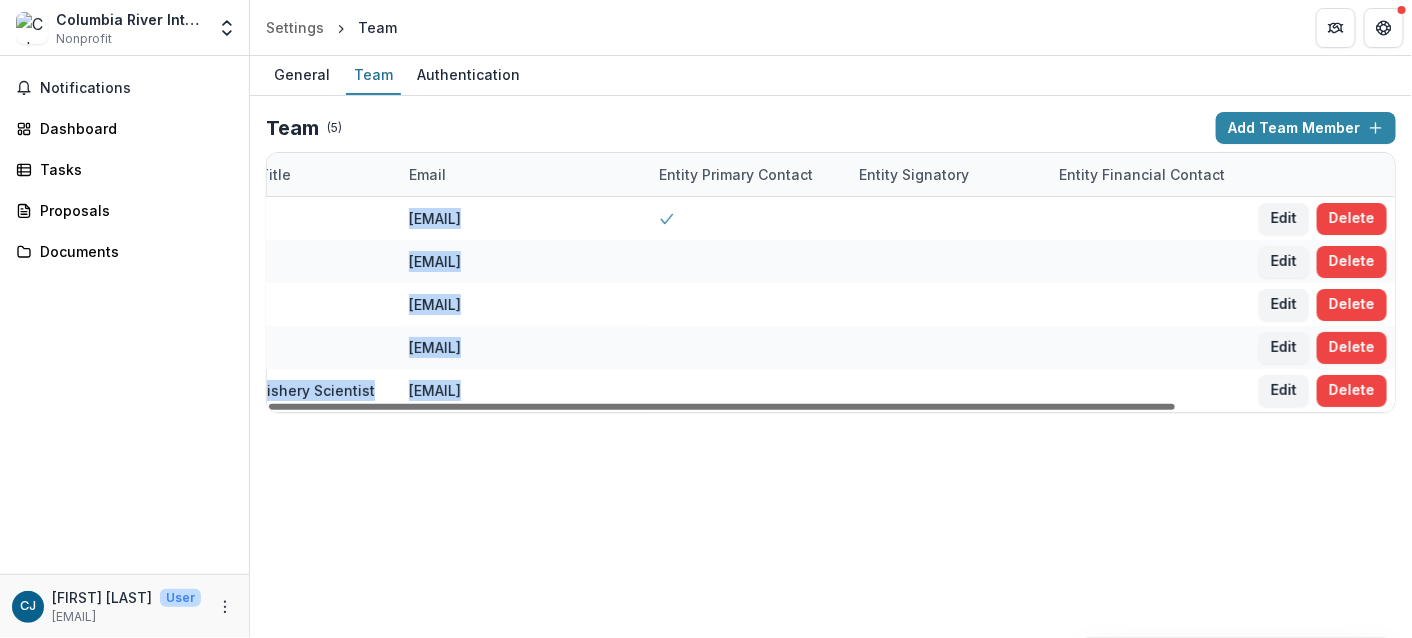 drag, startPoint x: 661, startPoint y: 411, endPoint x: 550, endPoint y: 403, distance: 111.28792 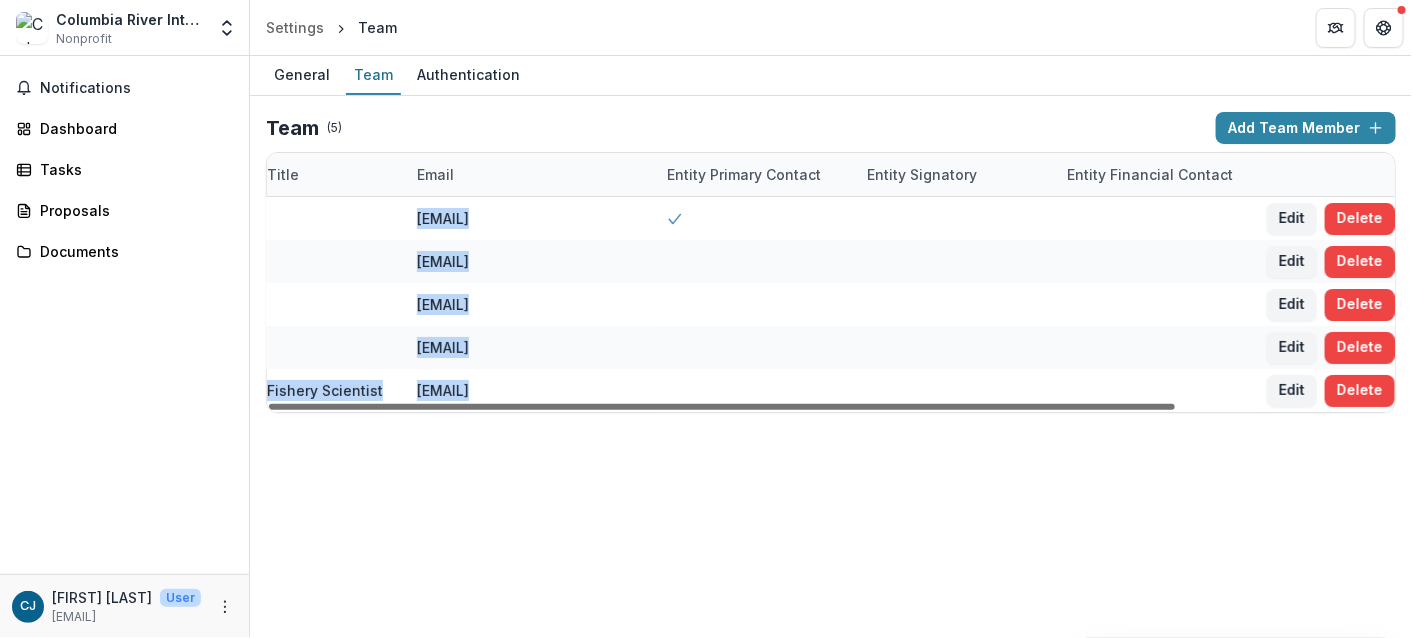 scroll, scrollTop: 0, scrollLeft: 261, axis: horizontal 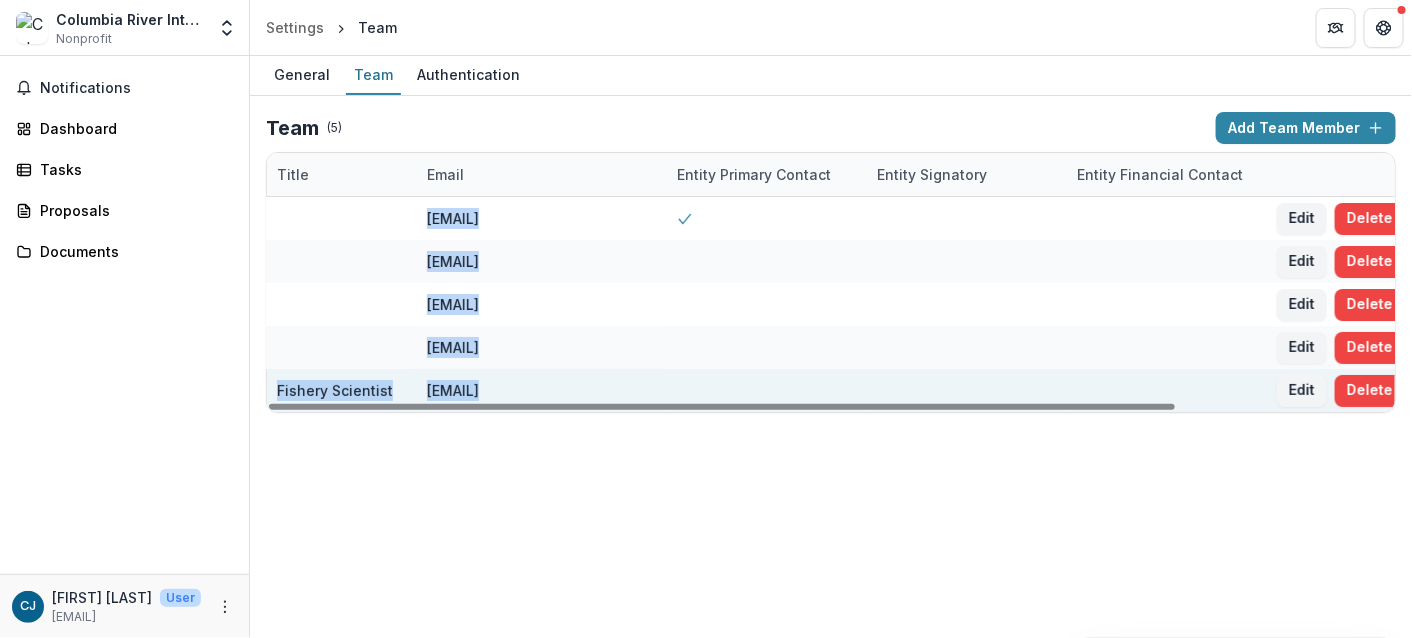 click at bounding box center (765, 390) 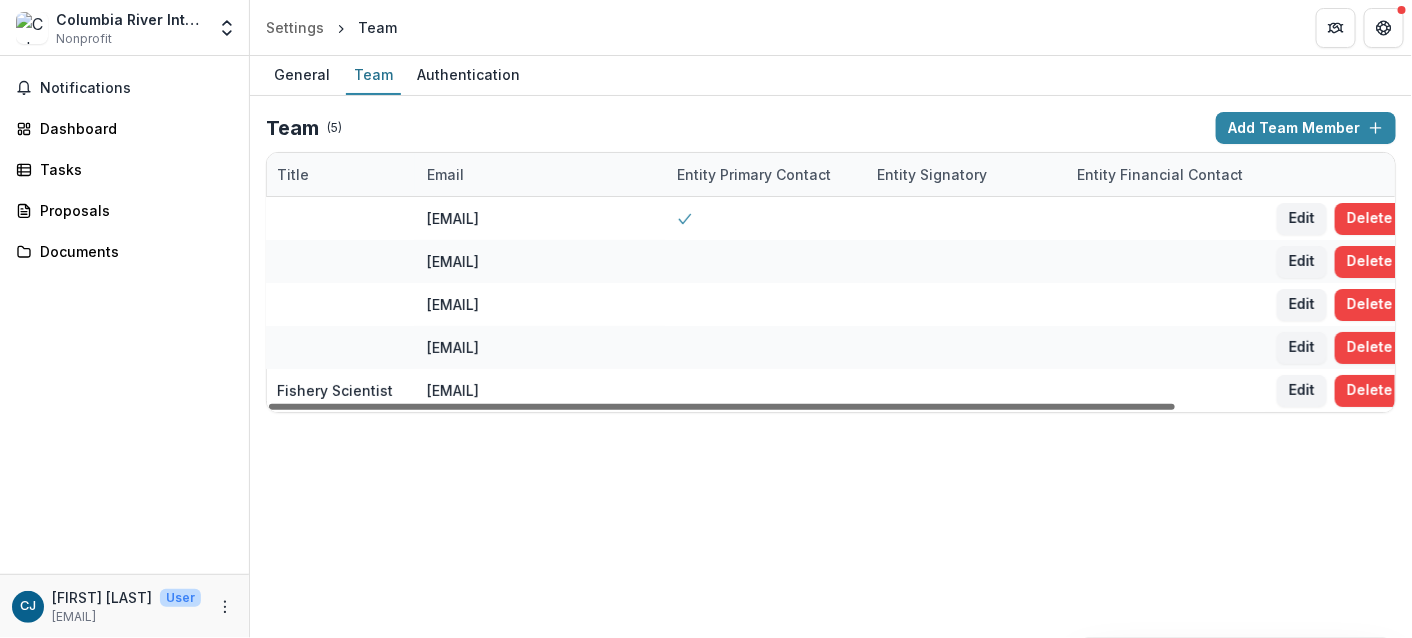 scroll, scrollTop: 0, scrollLeft: 0, axis: both 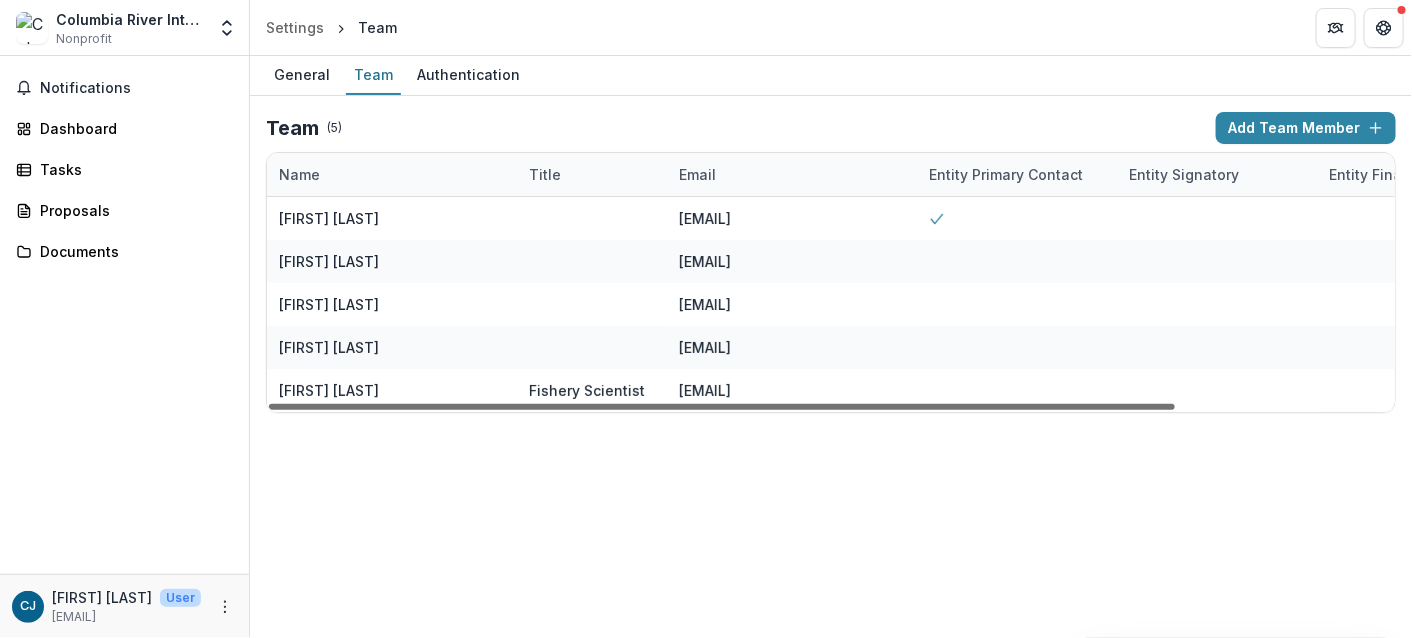 drag, startPoint x: 592, startPoint y: 404, endPoint x: 279, endPoint y: 428, distance: 313.9188 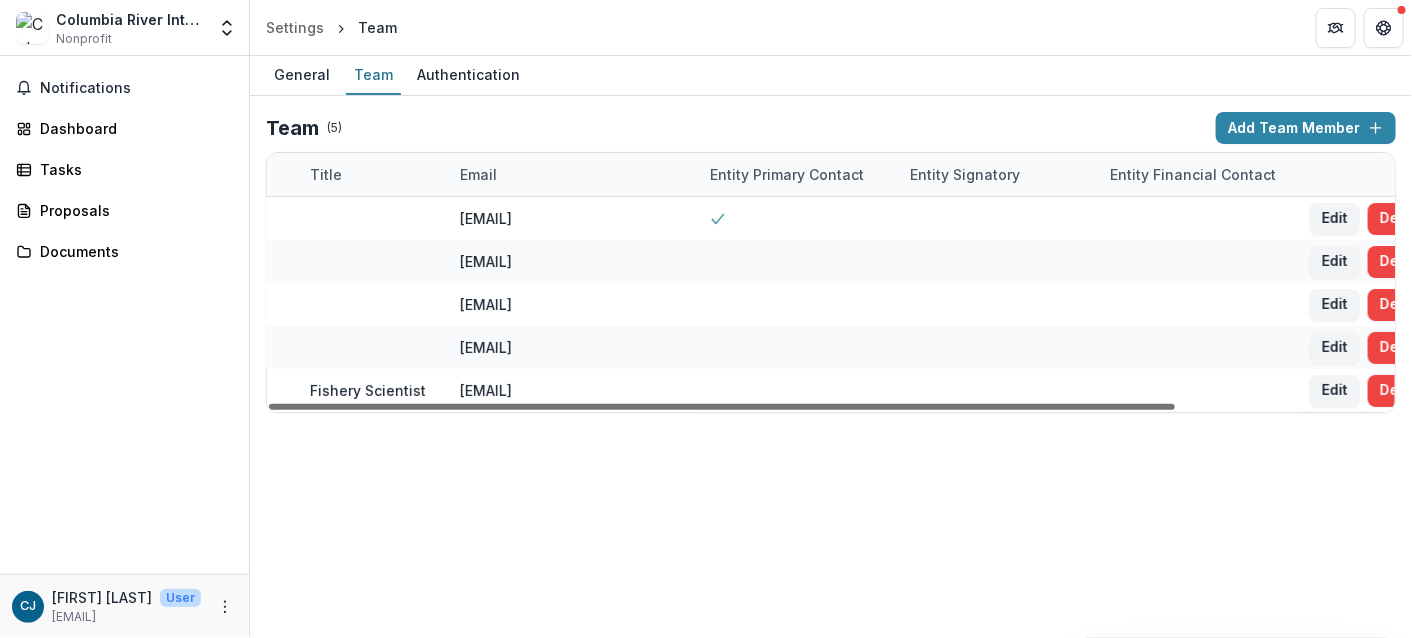 scroll, scrollTop: 0, scrollLeft: 270, axis: horizontal 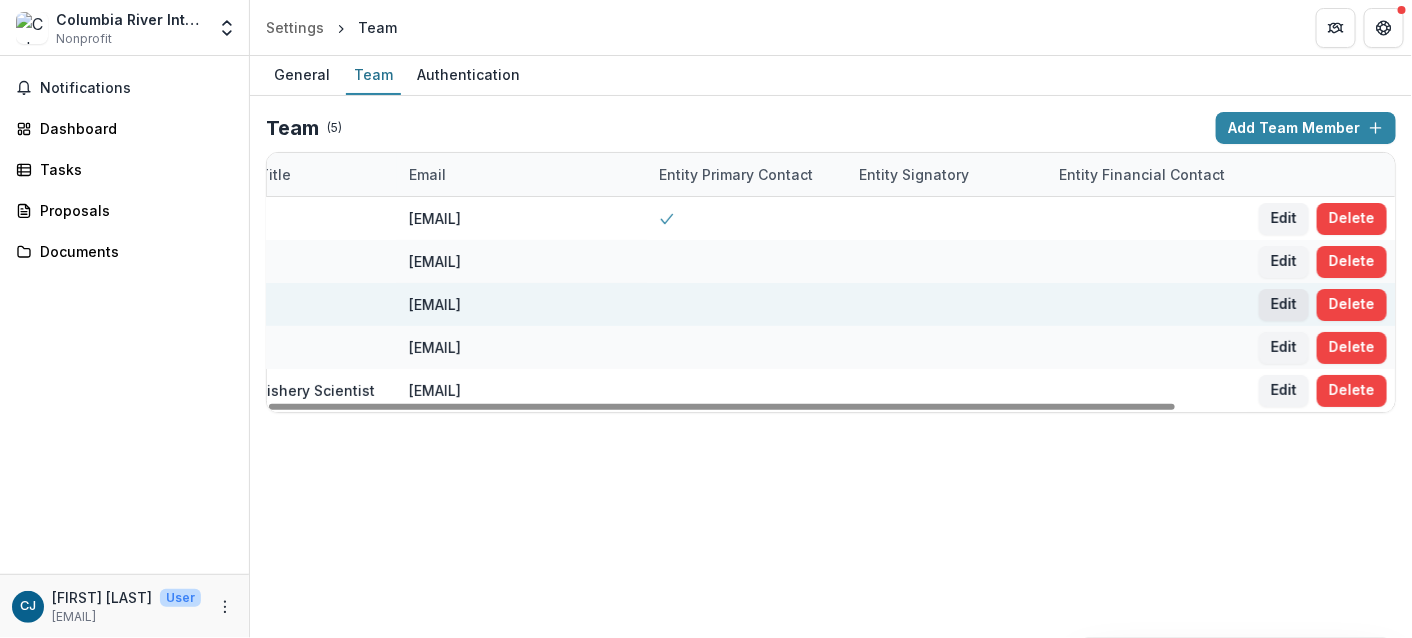 drag, startPoint x: 1078, startPoint y: 406, endPoint x: 1290, endPoint y: 286, distance: 243.60625 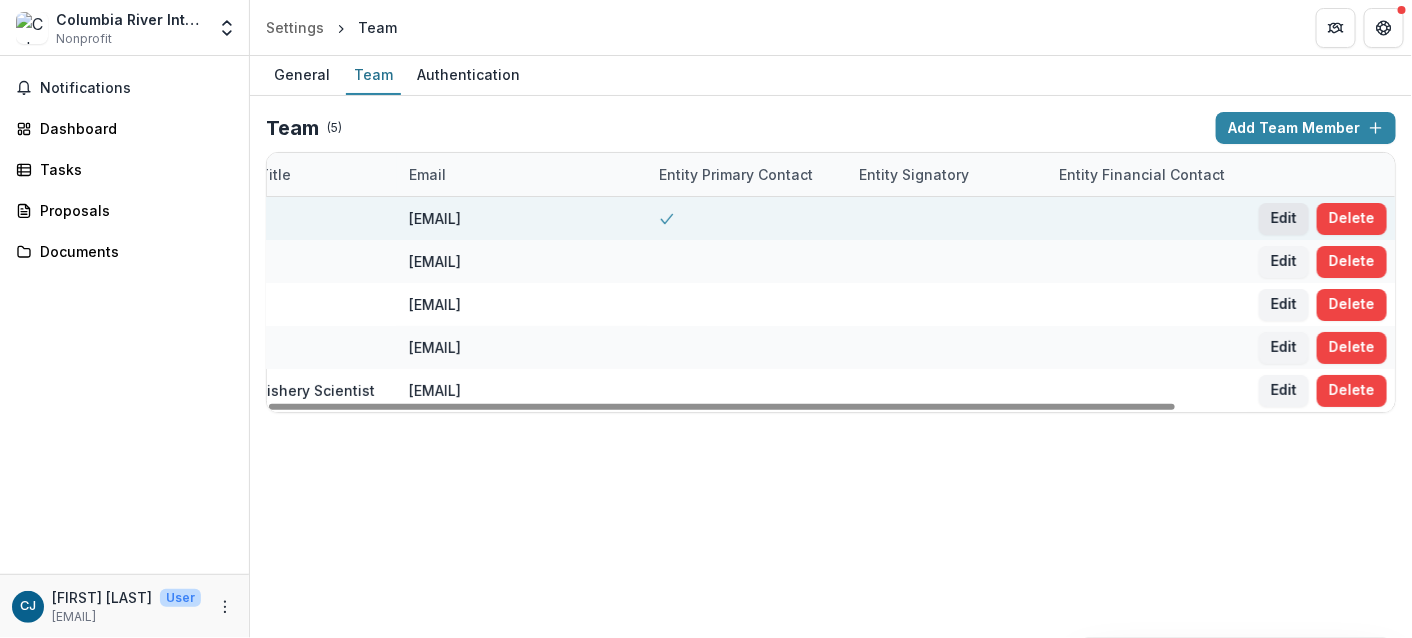 click on "Edit" at bounding box center (1284, 219) 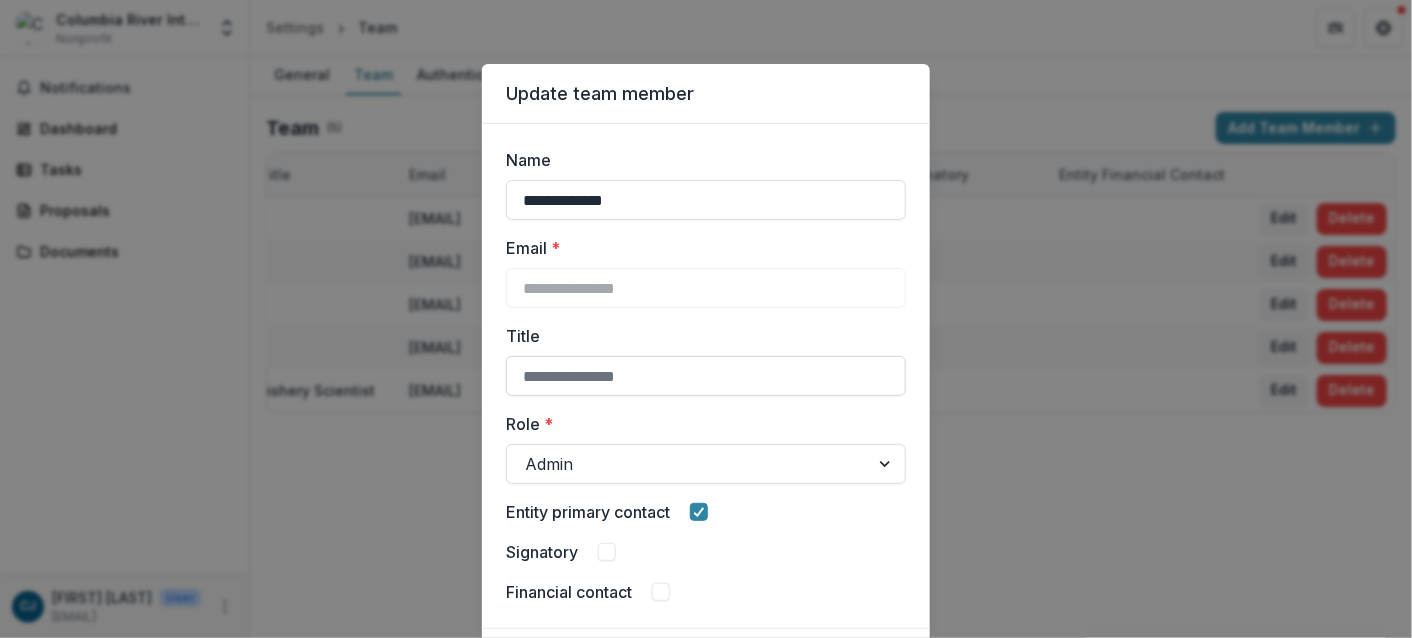 click on "Title" at bounding box center [706, 376] 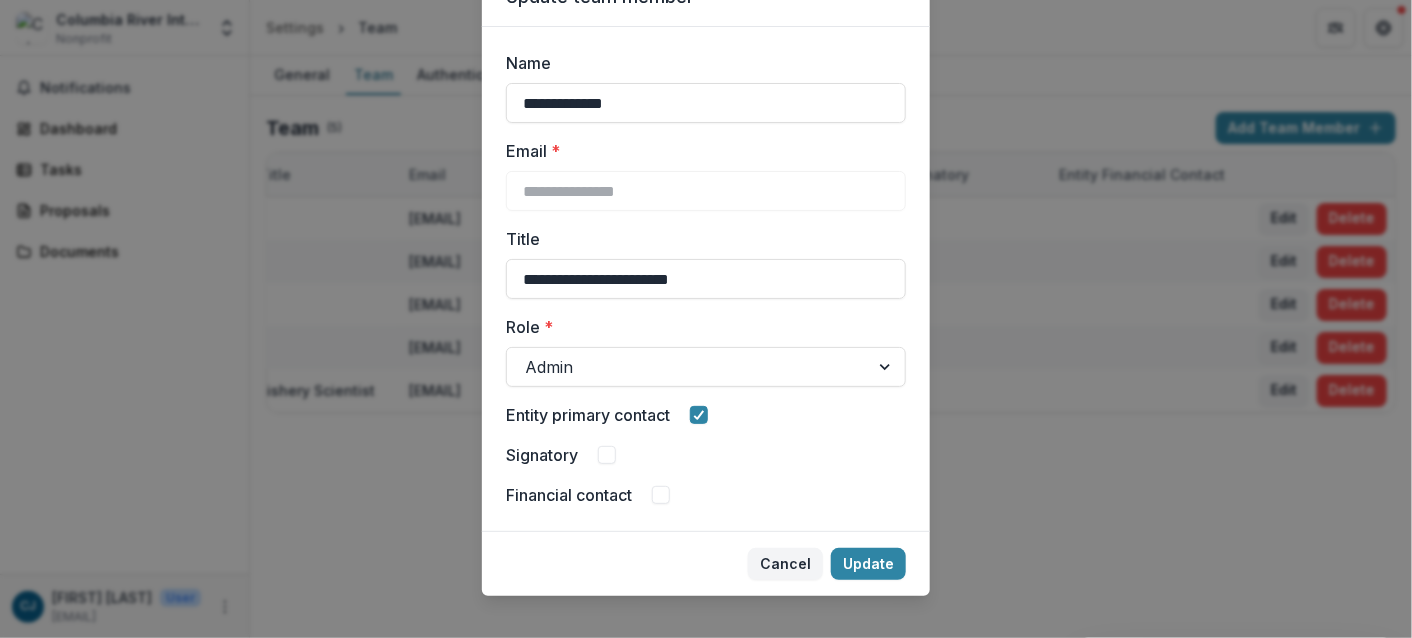 scroll, scrollTop: 100, scrollLeft: 0, axis: vertical 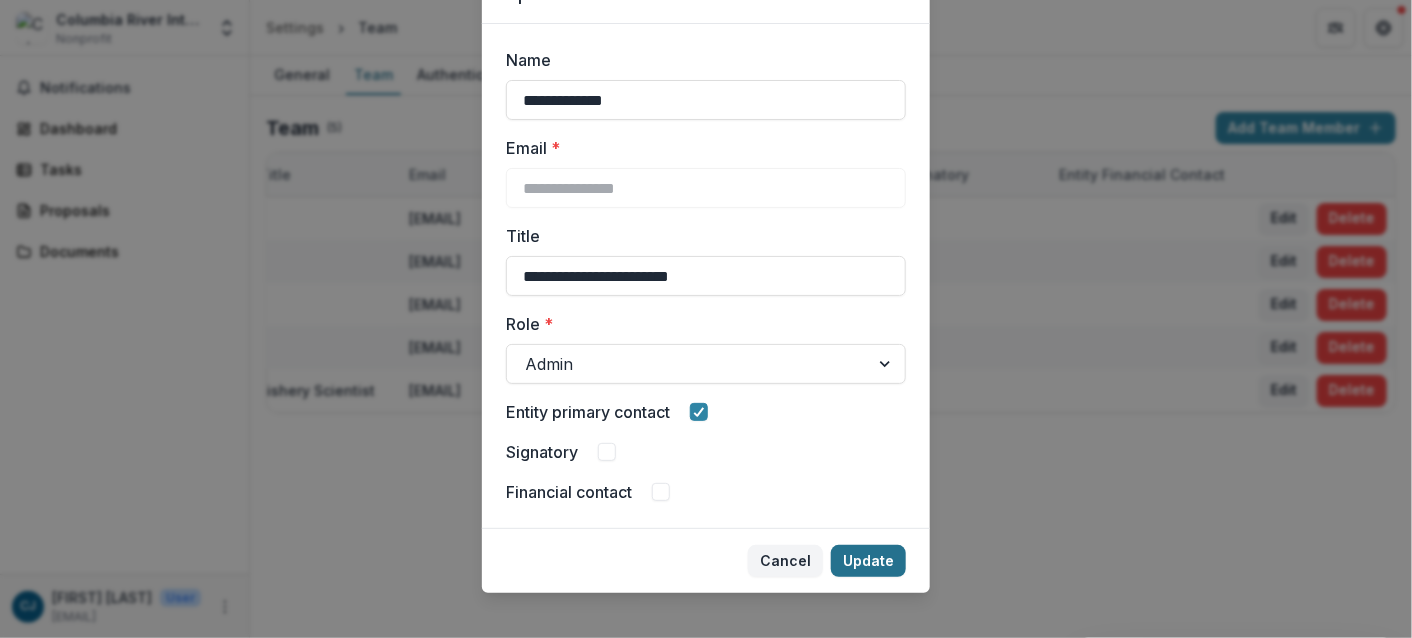 type on "**********" 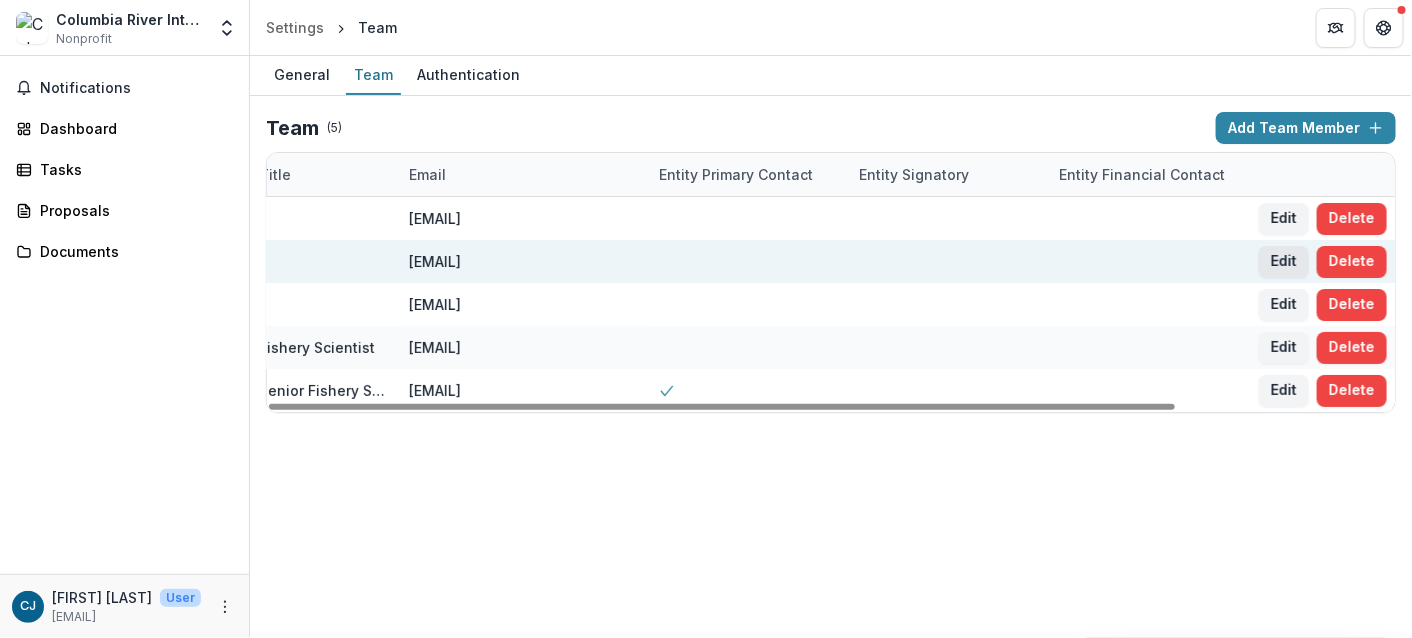 click on "Edit" at bounding box center (1284, 262) 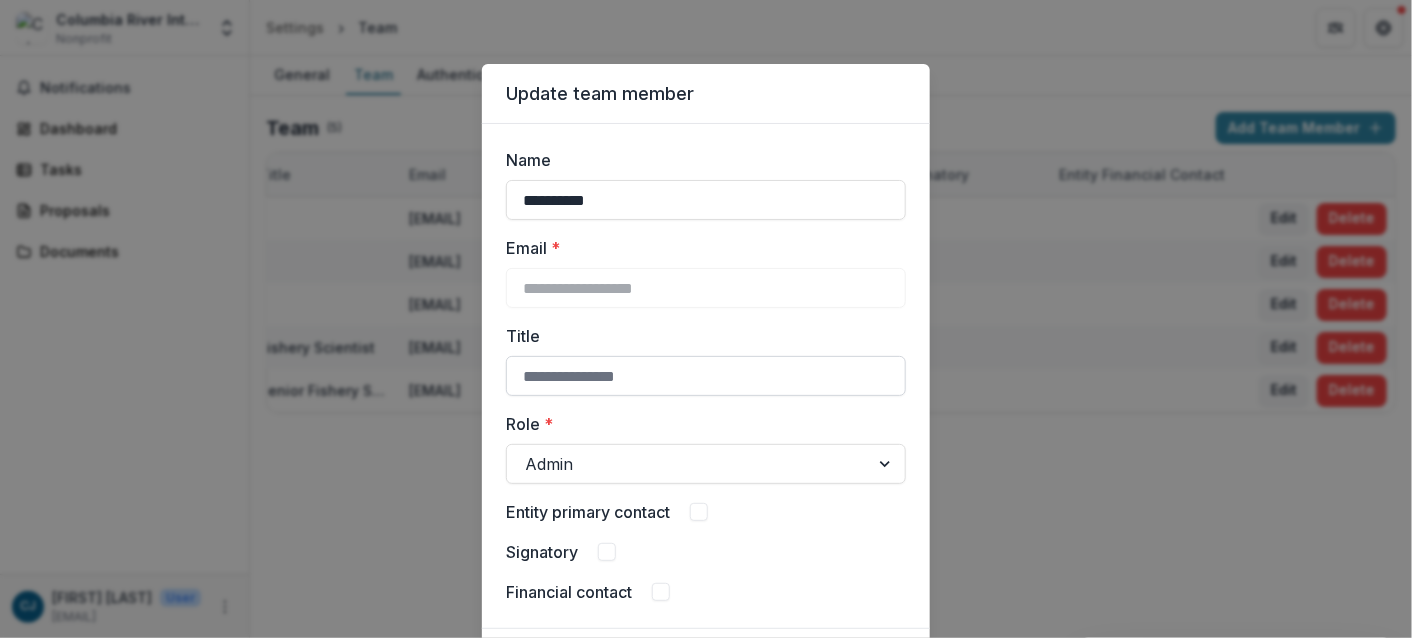 click on "Title" at bounding box center [706, 376] 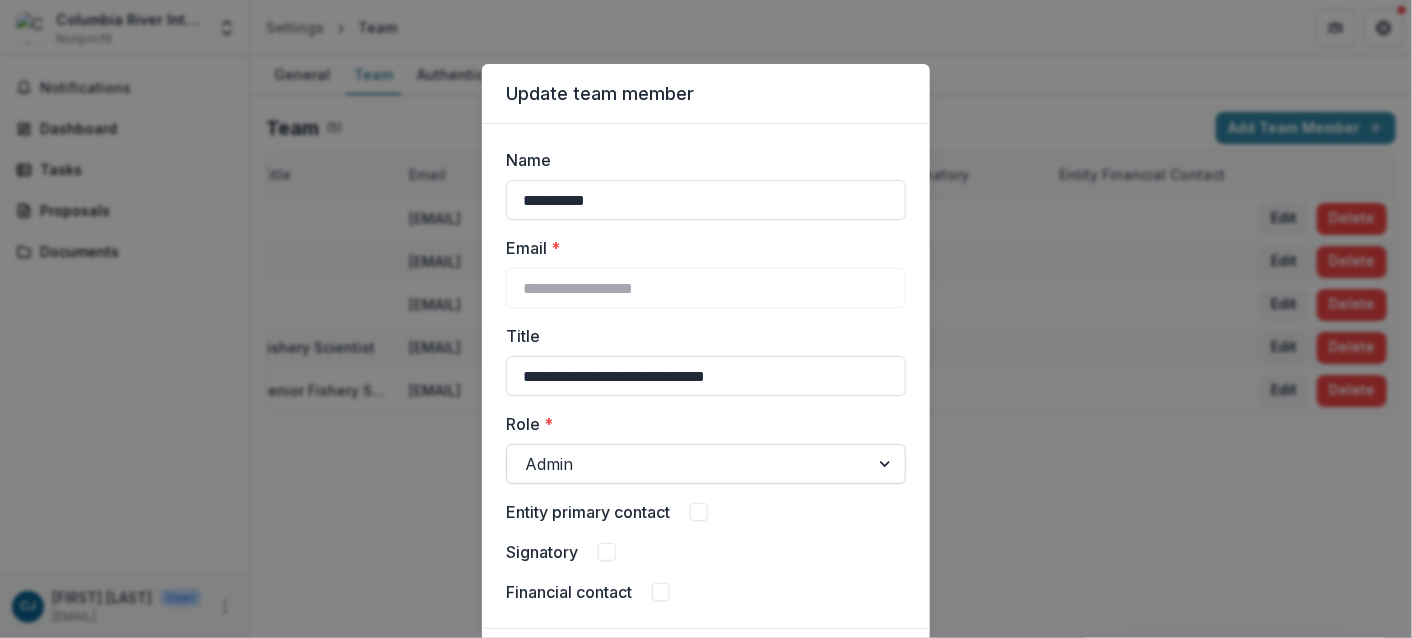 type on "**********" 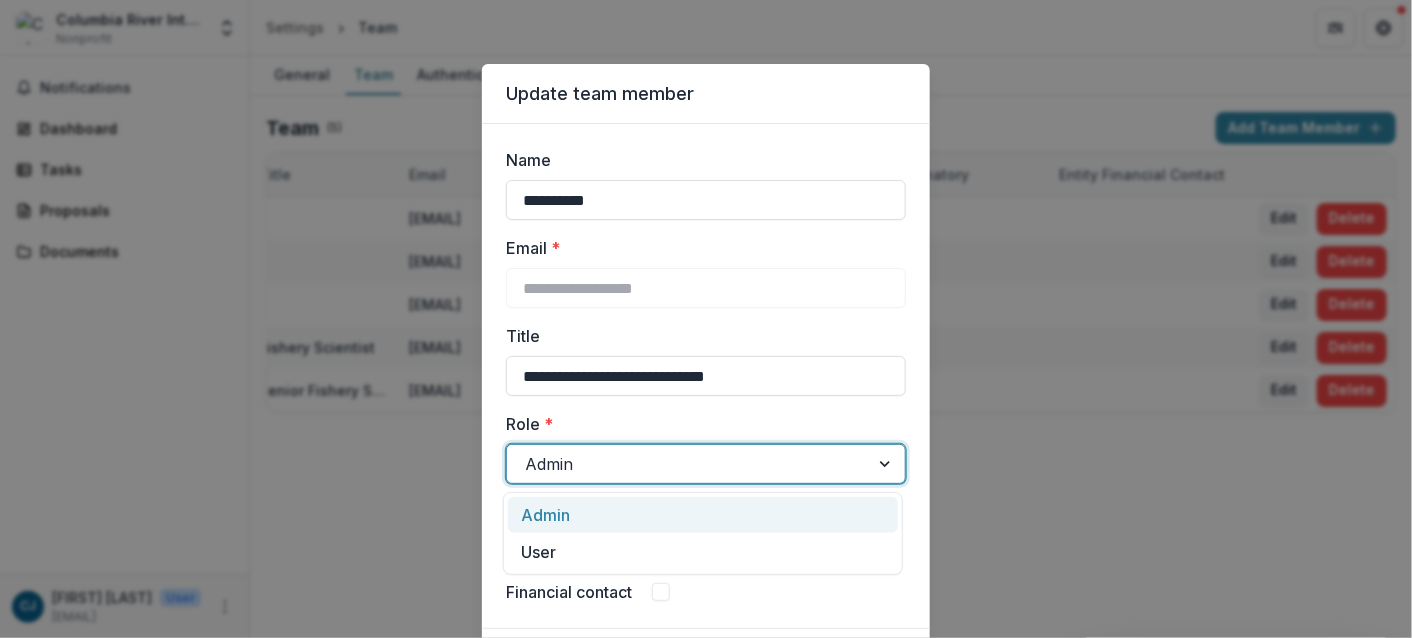 click at bounding box center [887, 464] 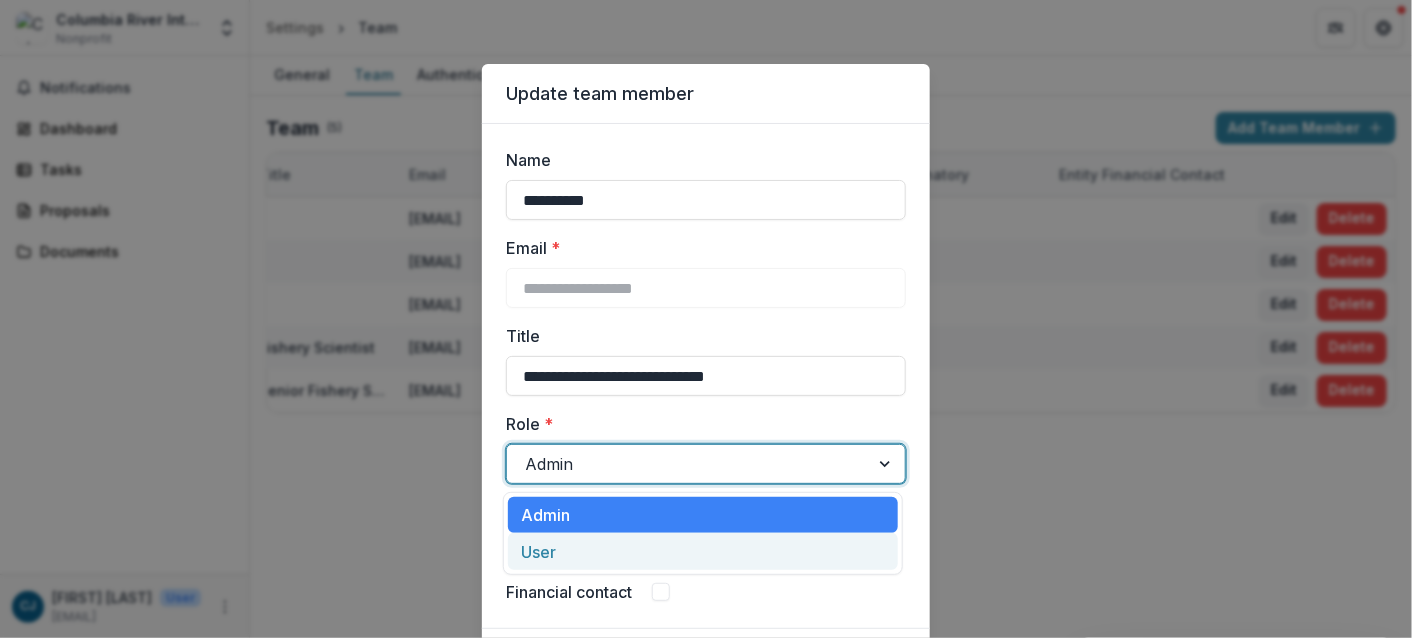 click on "User" at bounding box center [703, 551] 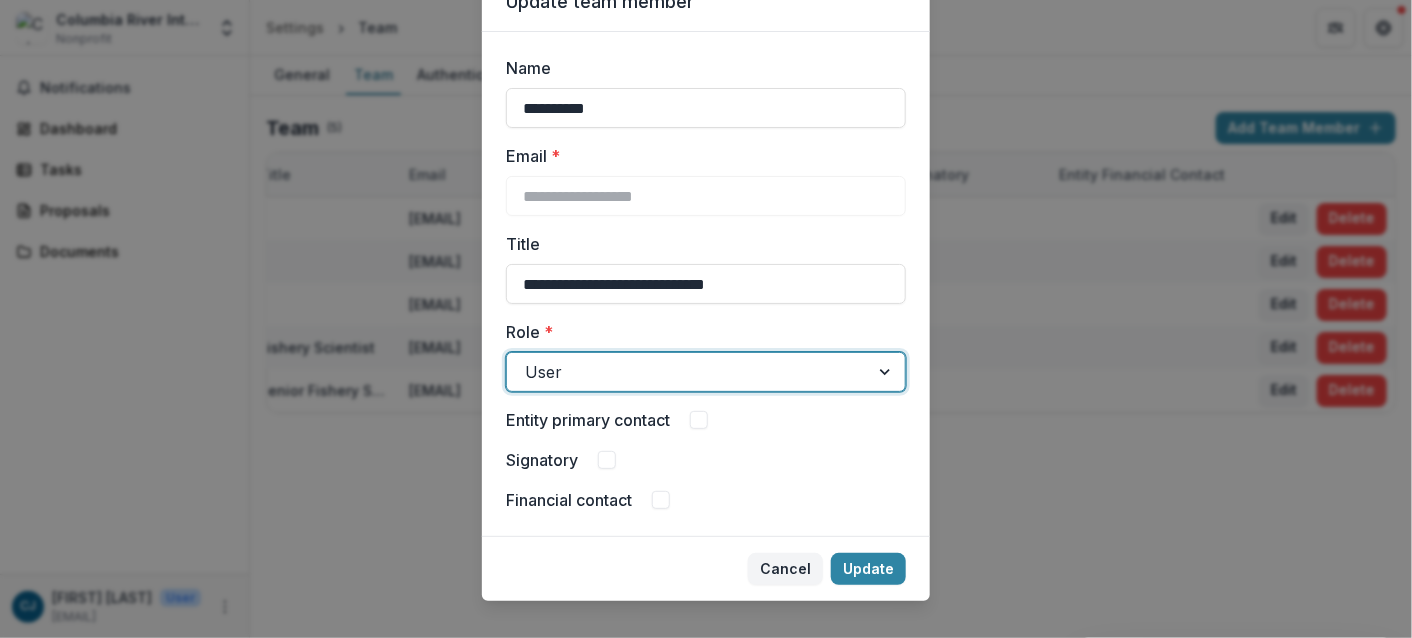 scroll, scrollTop: 118, scrollLeft: 0, axis: vertical 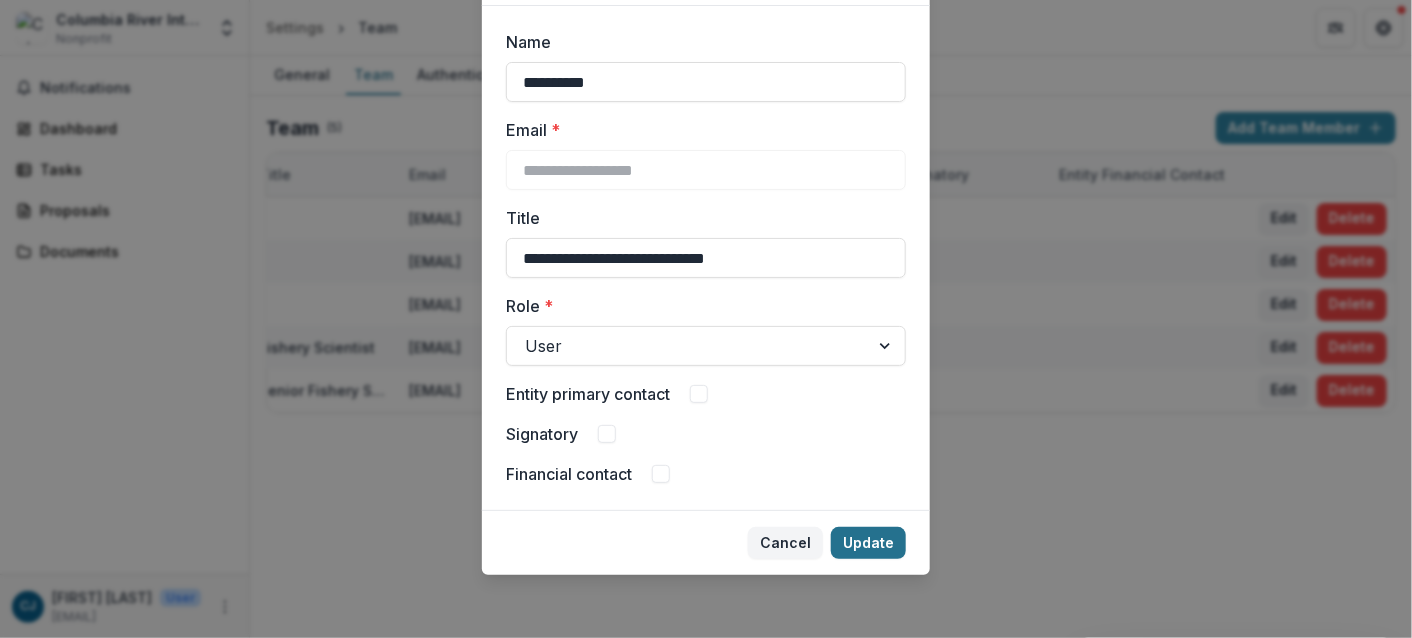 click on "Update" at bounding box center [868, 543] 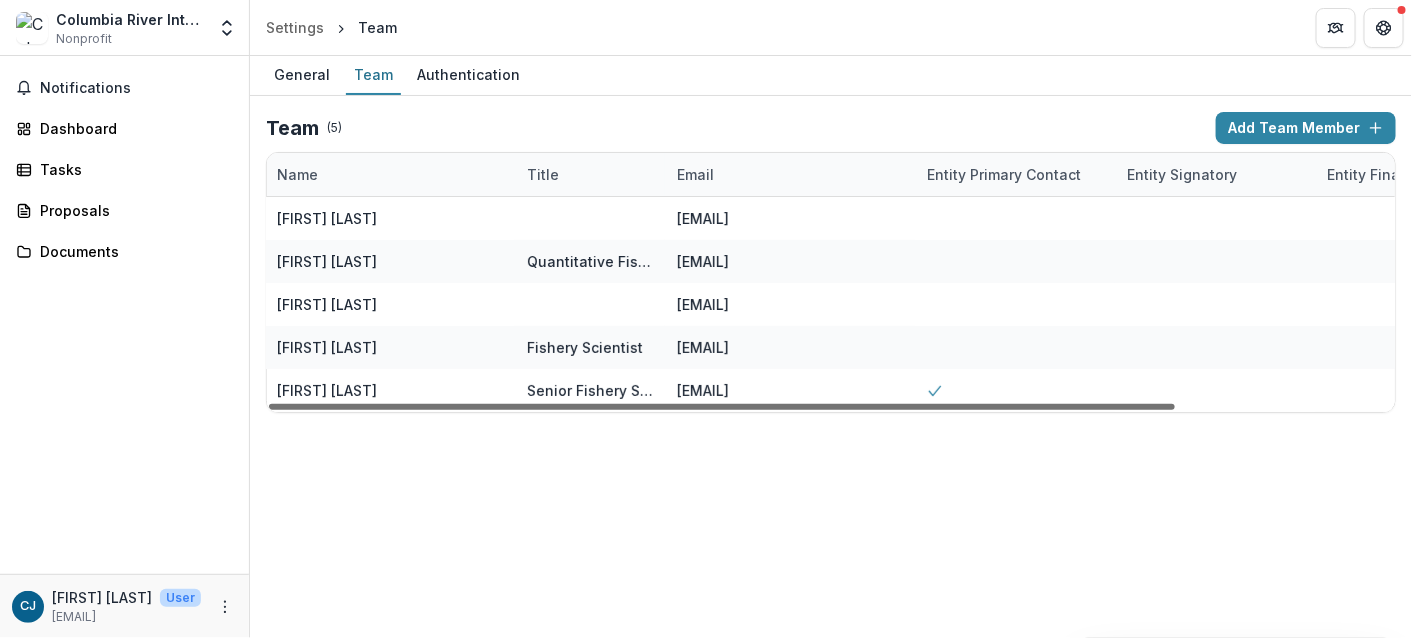 scroll, scrollTop: 0, scrollLeft: 0, axis: both 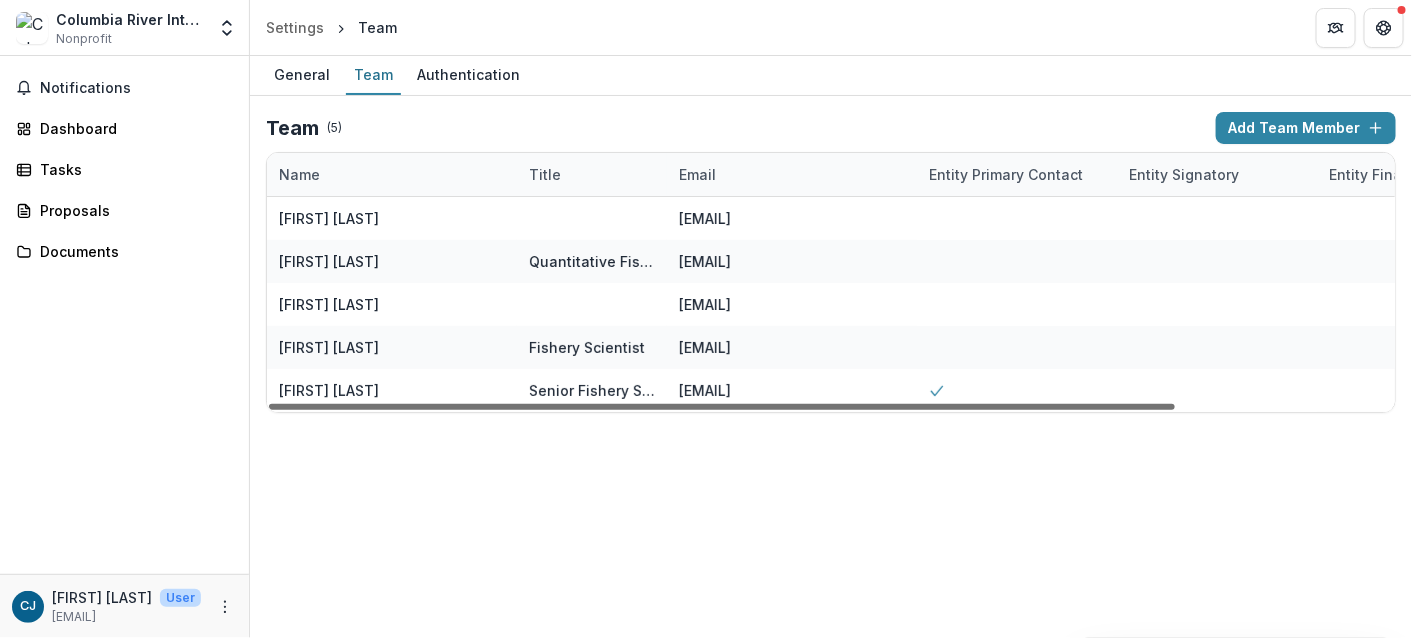drag, startPoint x: 757, startPoint y: 405, endPoint x: 403, endPoint y: 387, distance: 354.45734 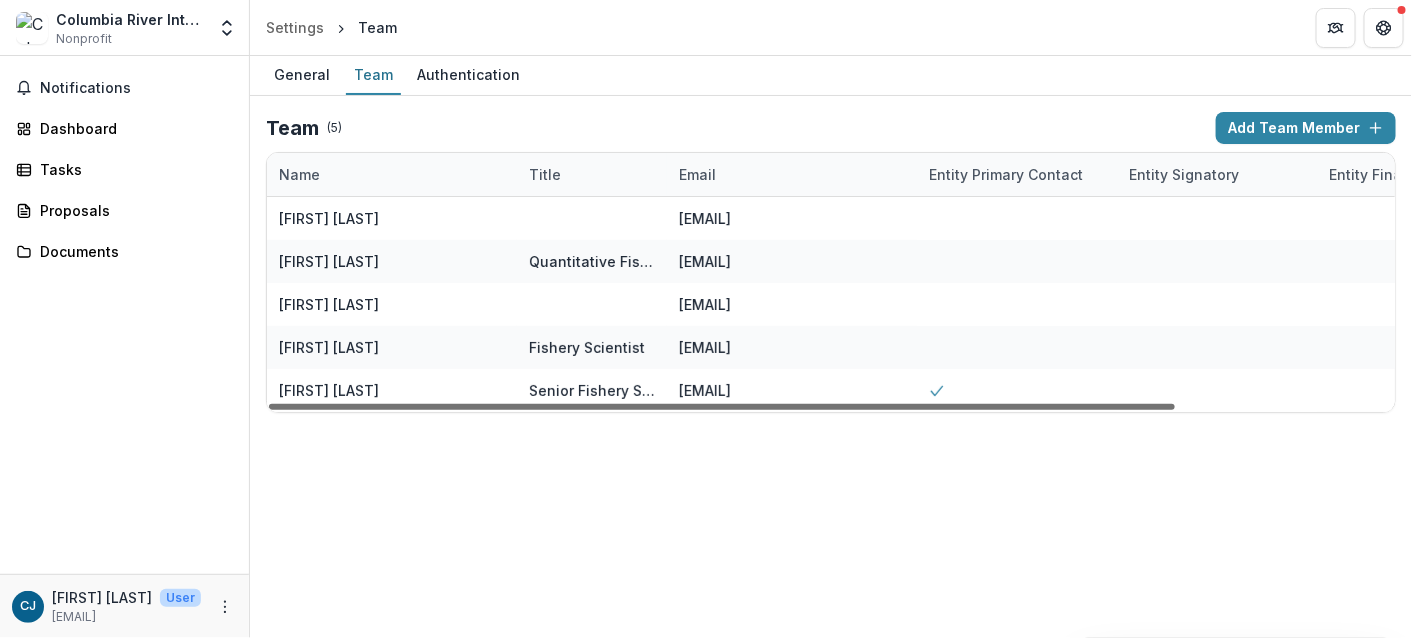 scroll, scrollTop: 0, scrollLeft: 270, axis: horizontal 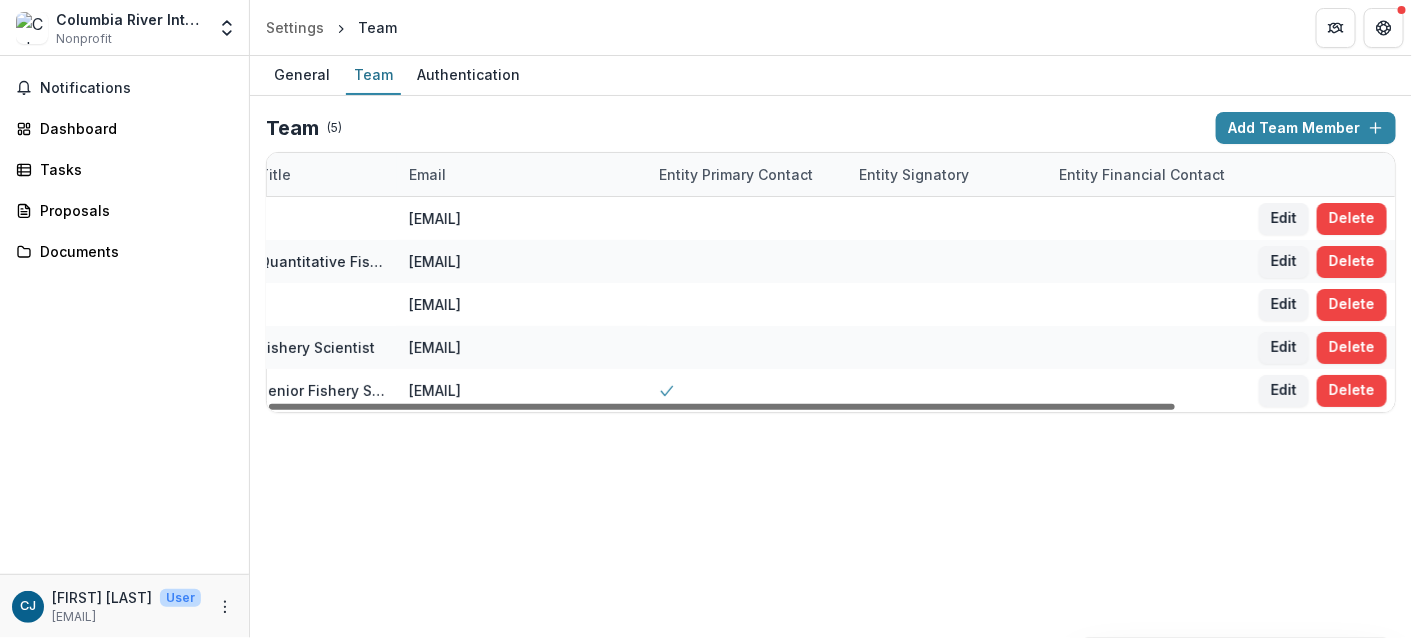 drag, startPoint x: 1056, startPoint y: 403, endPoint x: 1411, endPoint y: 454, distance: 358.64468 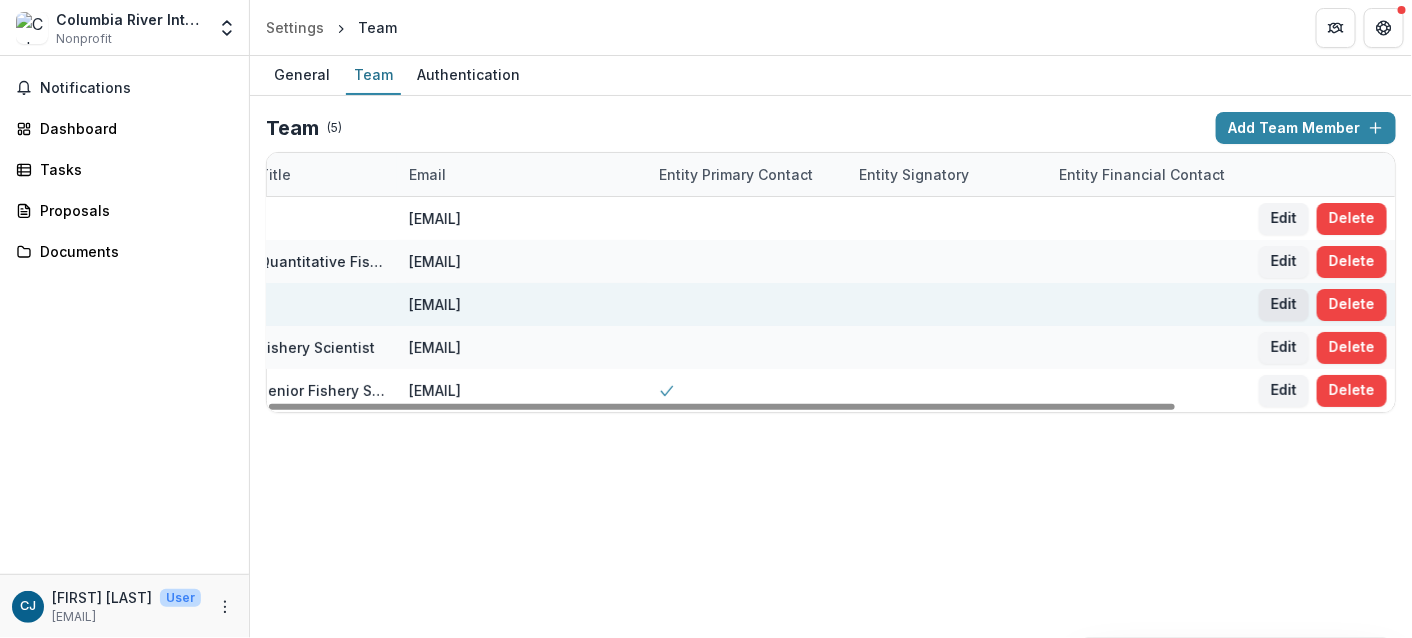 click on "Edit" at bounding box center (1284, 305) 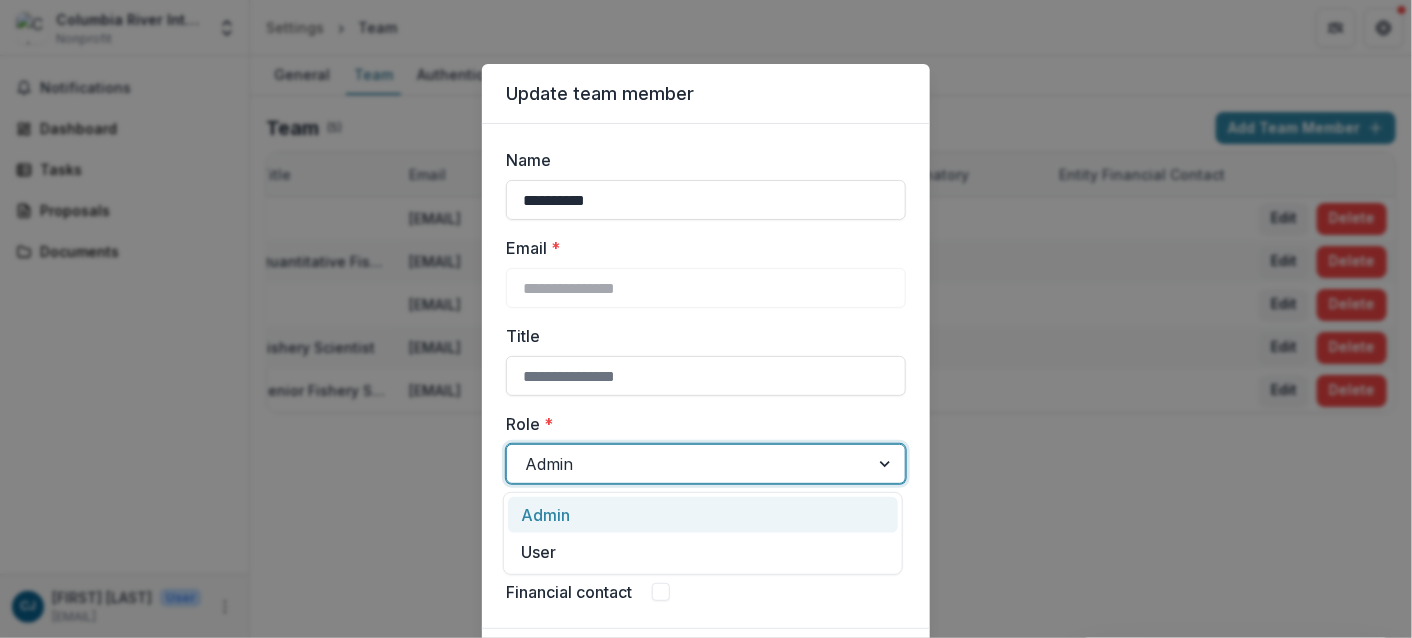 click at bounding box center [887, 464] 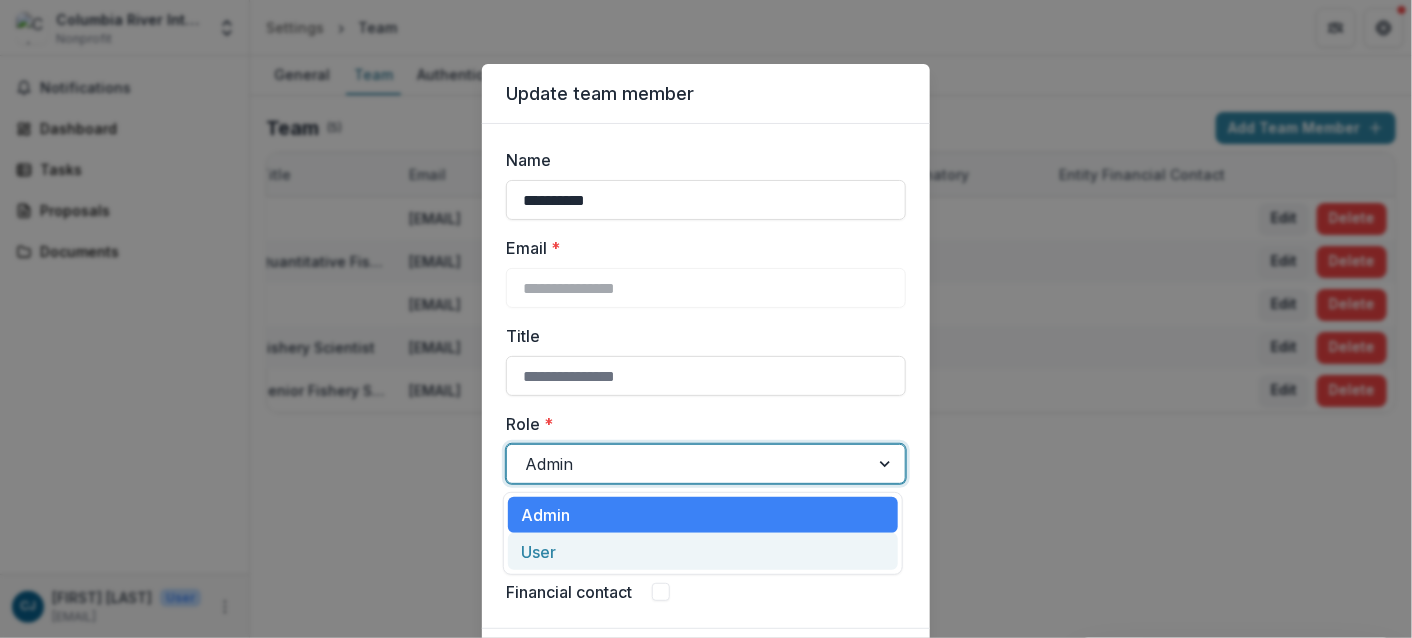 click on "User" at bounding box center [703, 551] 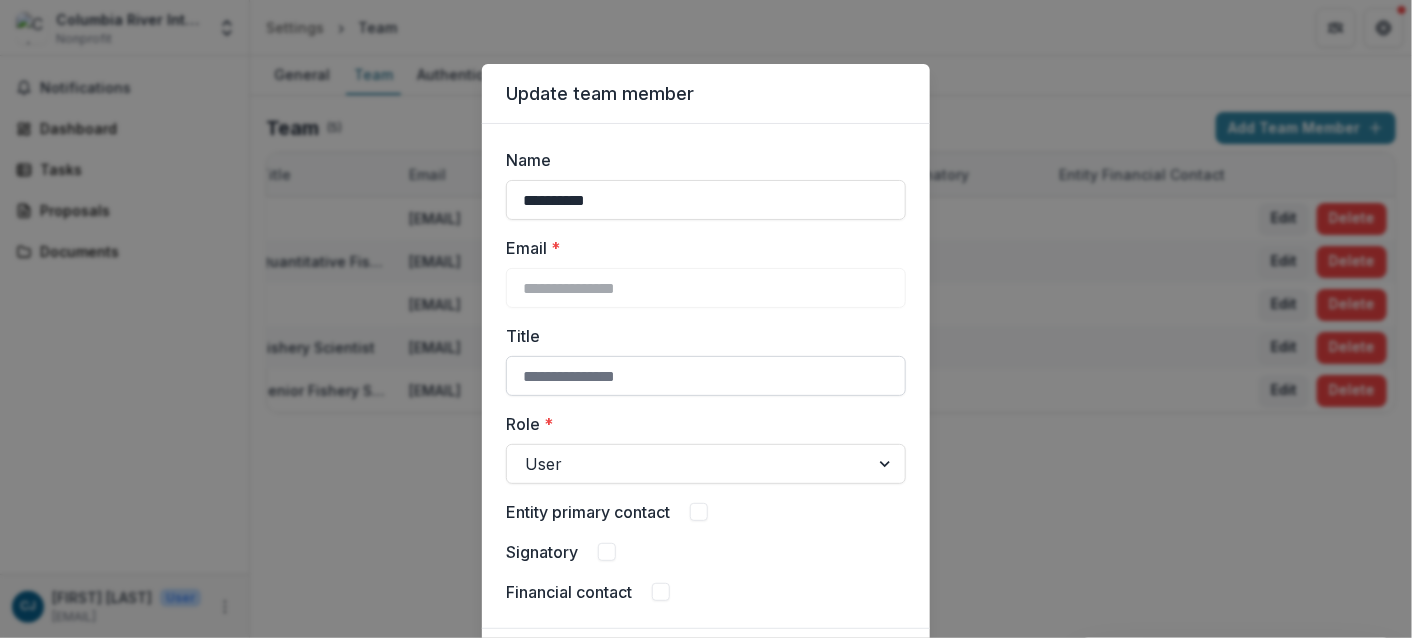 click on "Title" at bounding box center [706, 376] 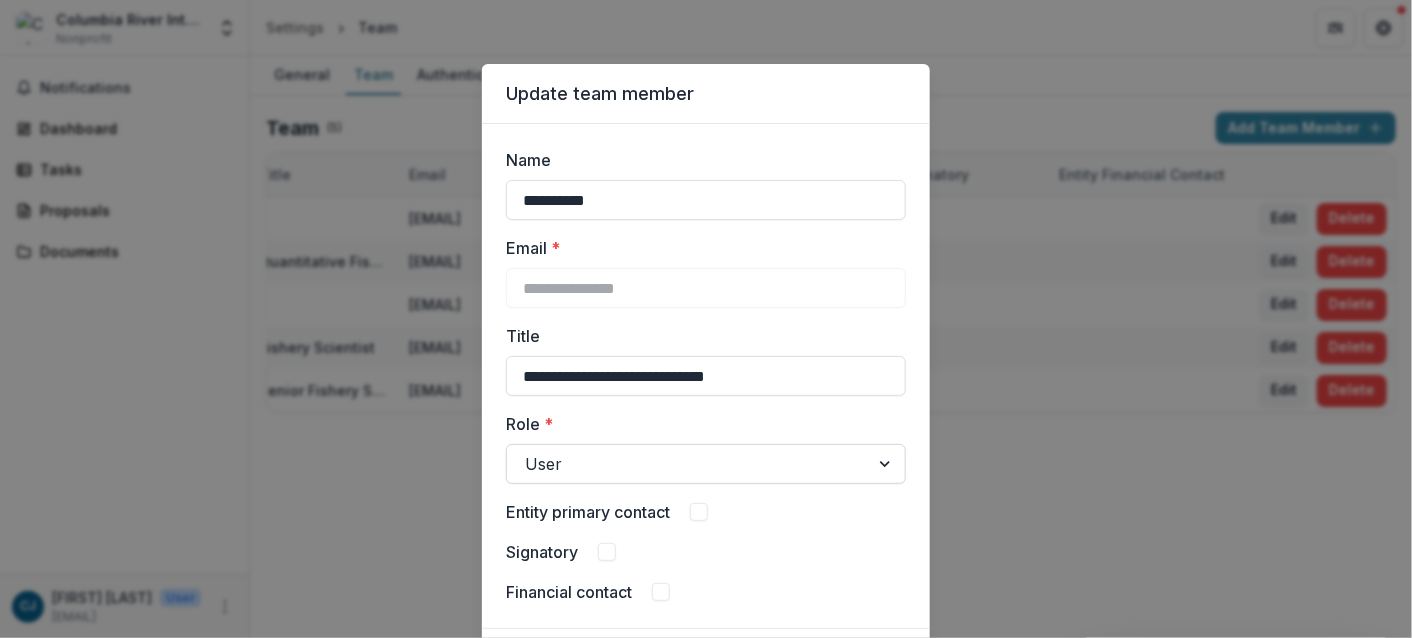 type on "**********" 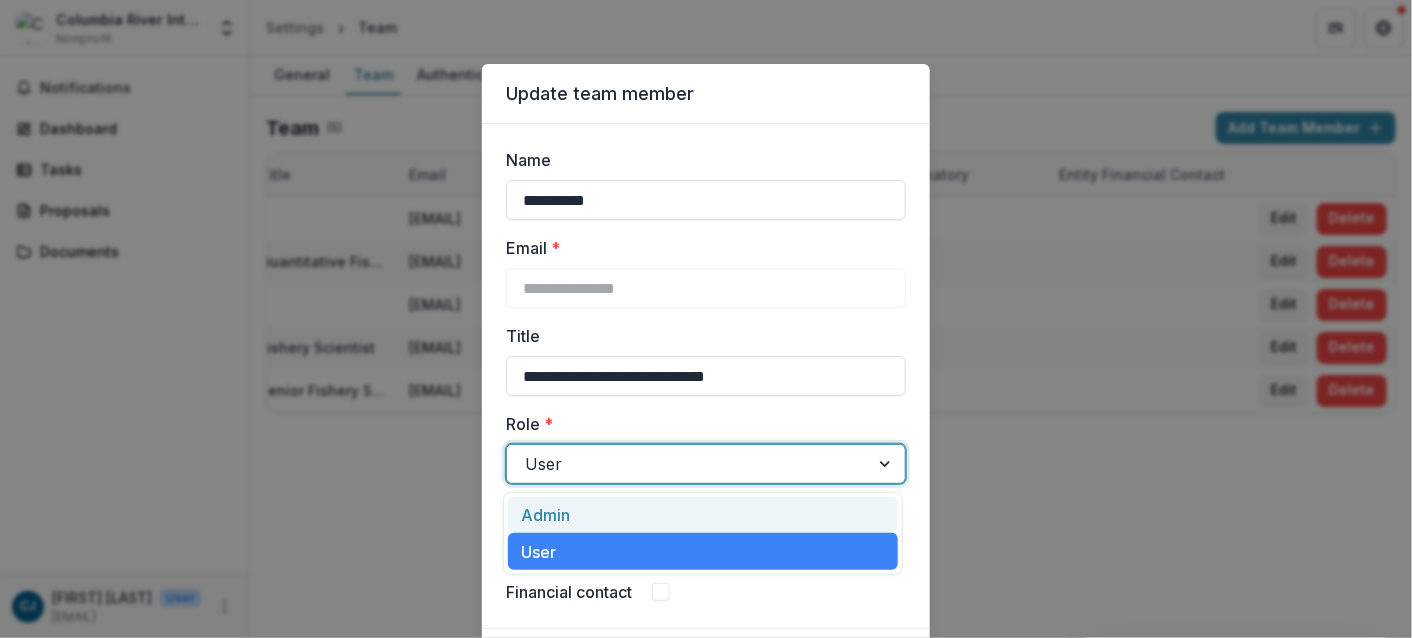 click at bounding box center (887, 464) 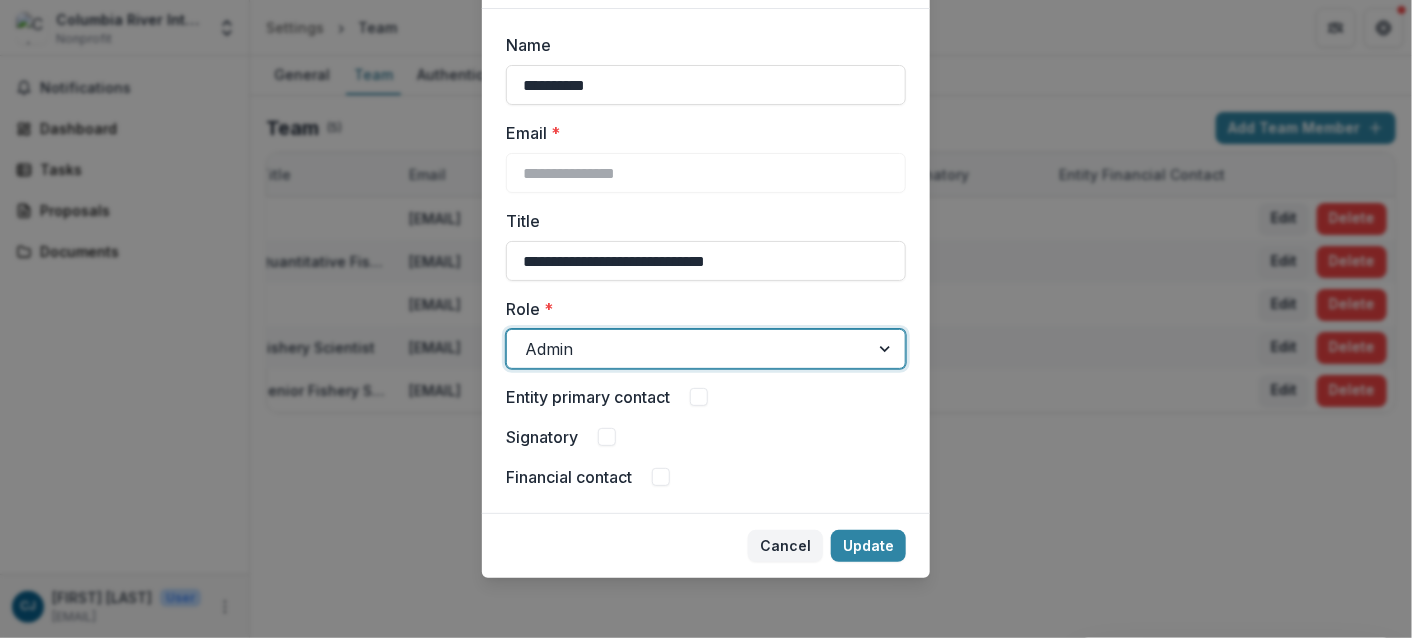 scroll, scrollTop: 118, scrollLeft: 0, axis: vertical 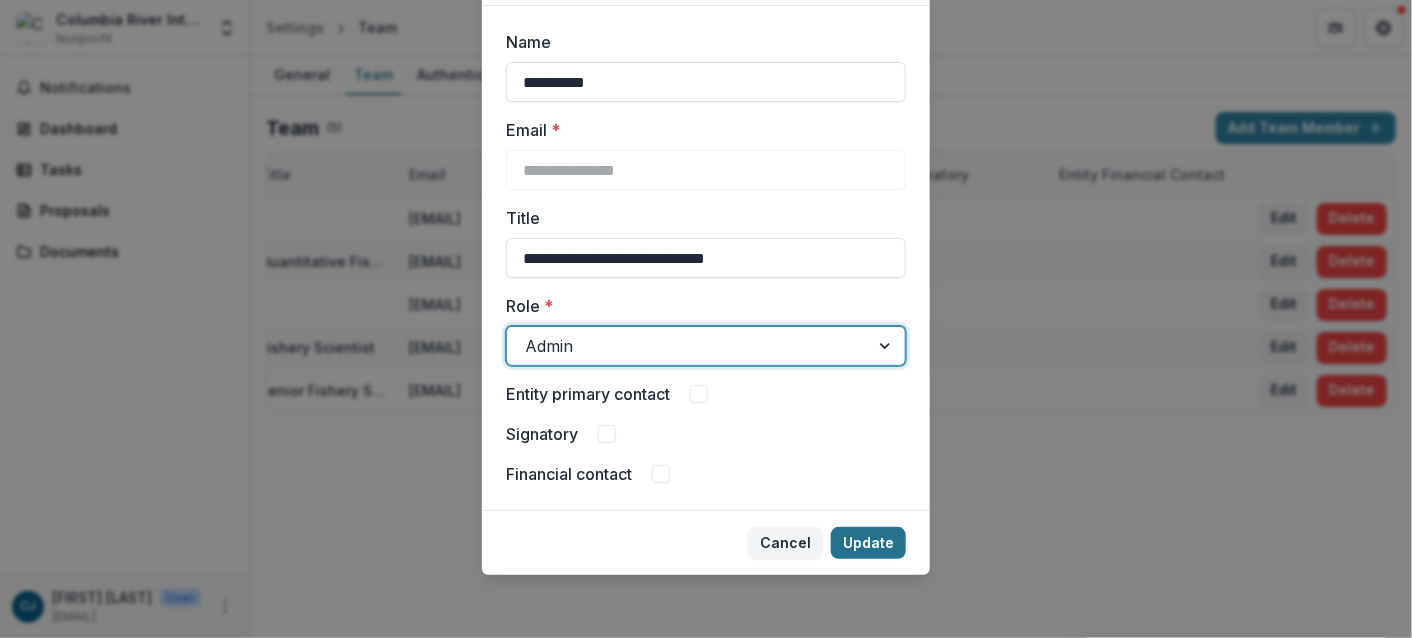 click on "Update" at bounding box center (868, 543) 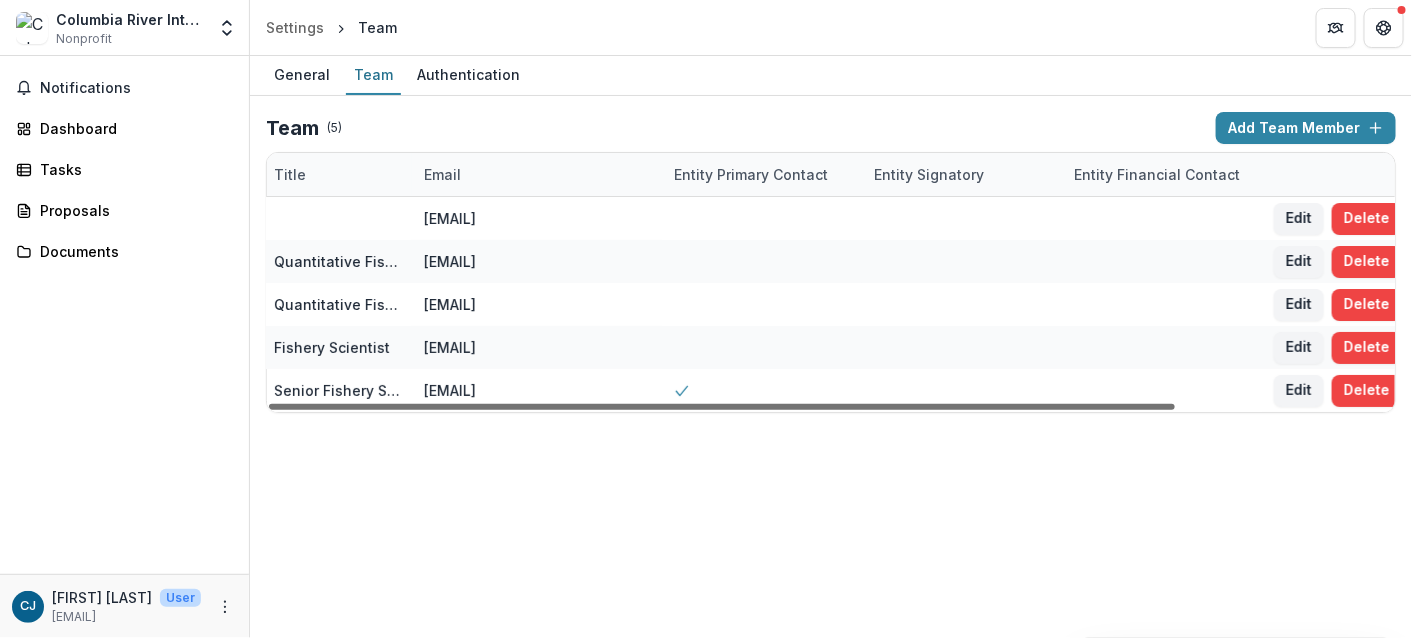 scroll, scrollTop: 0, scrollLeft: 270, axis: horizontal 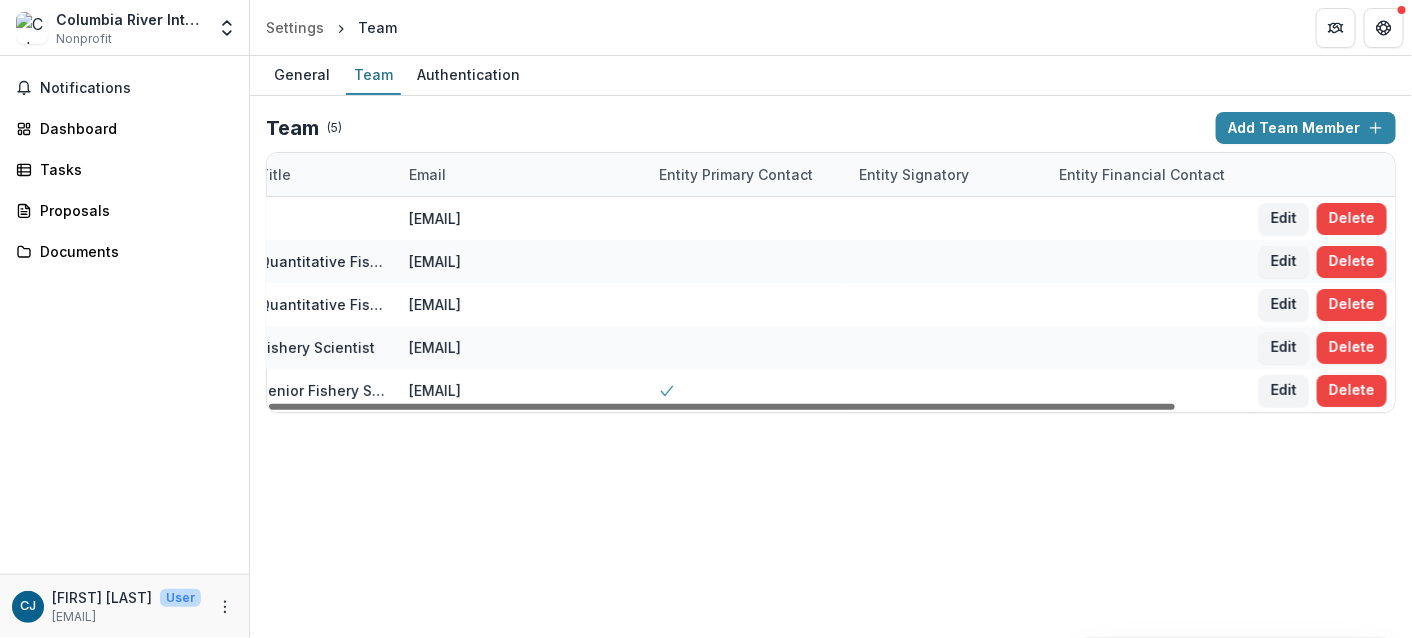 drag, startPoint x: 877, startPoint y: 406, endPoint x: 1013, endPoint y: 438, distance: 139.71399 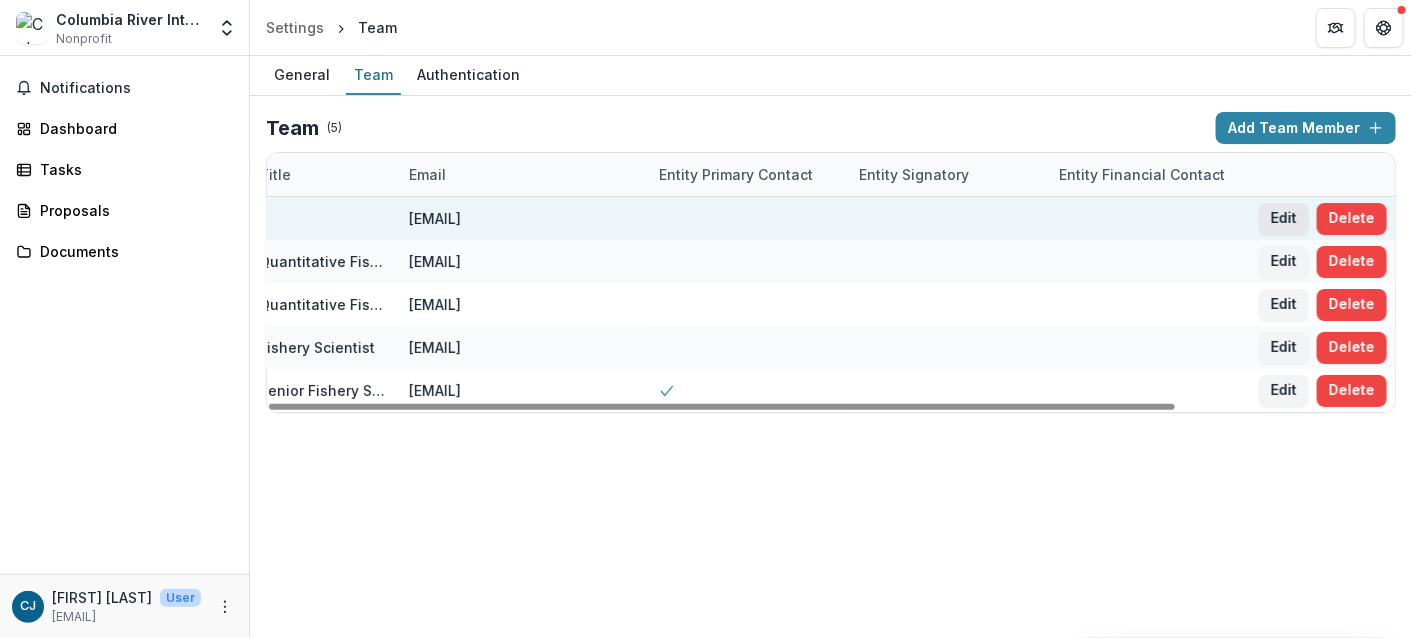 click on "Edit" at bounding box center [1284, 219] 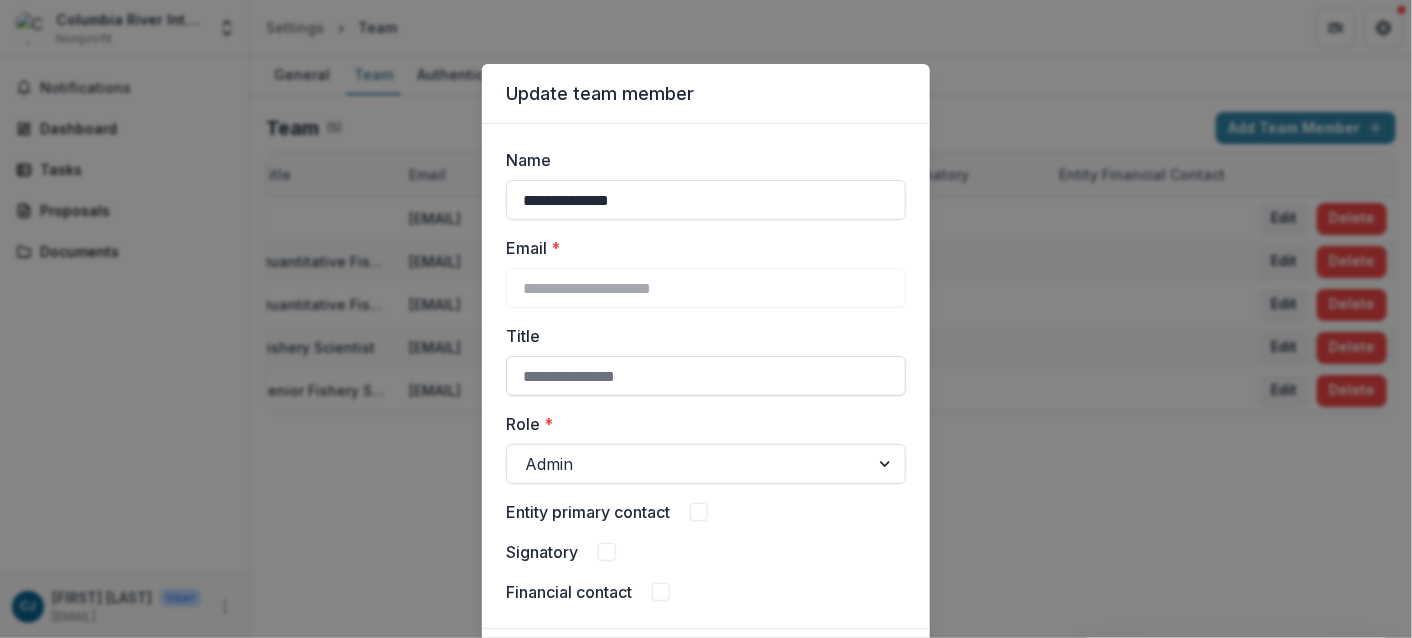 click on "Title" at bounding box center (706, 376) 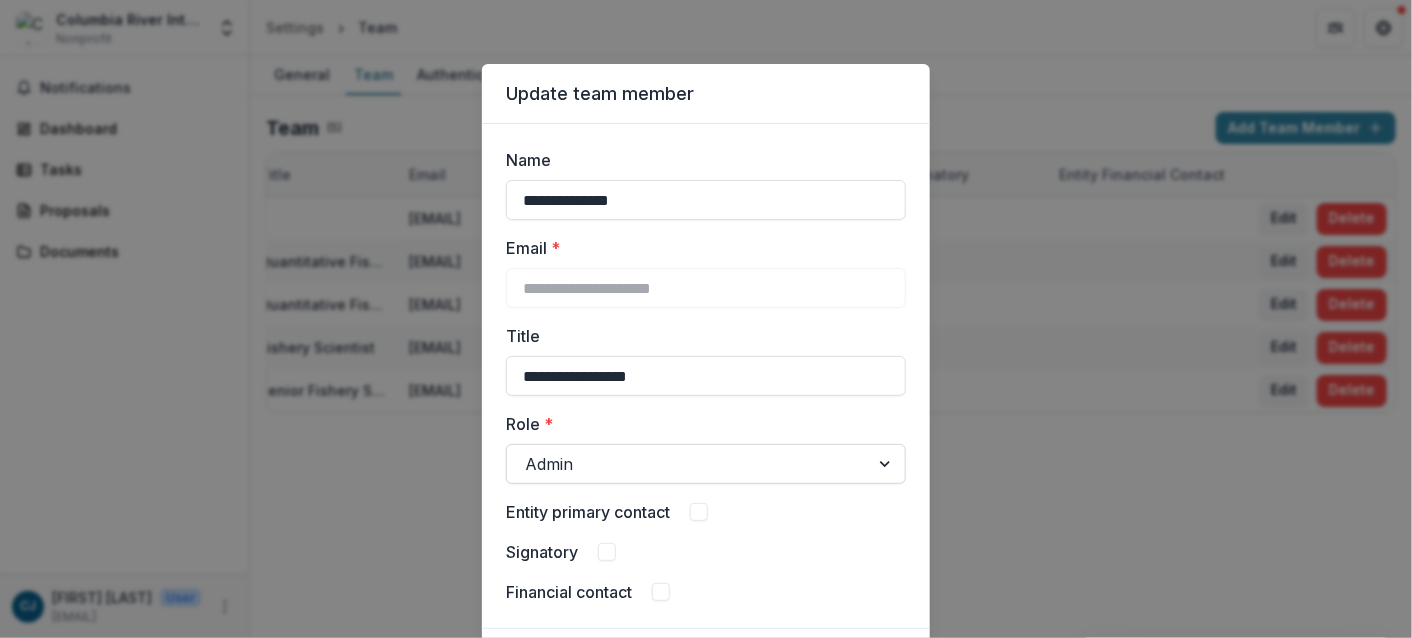 type on "**********" 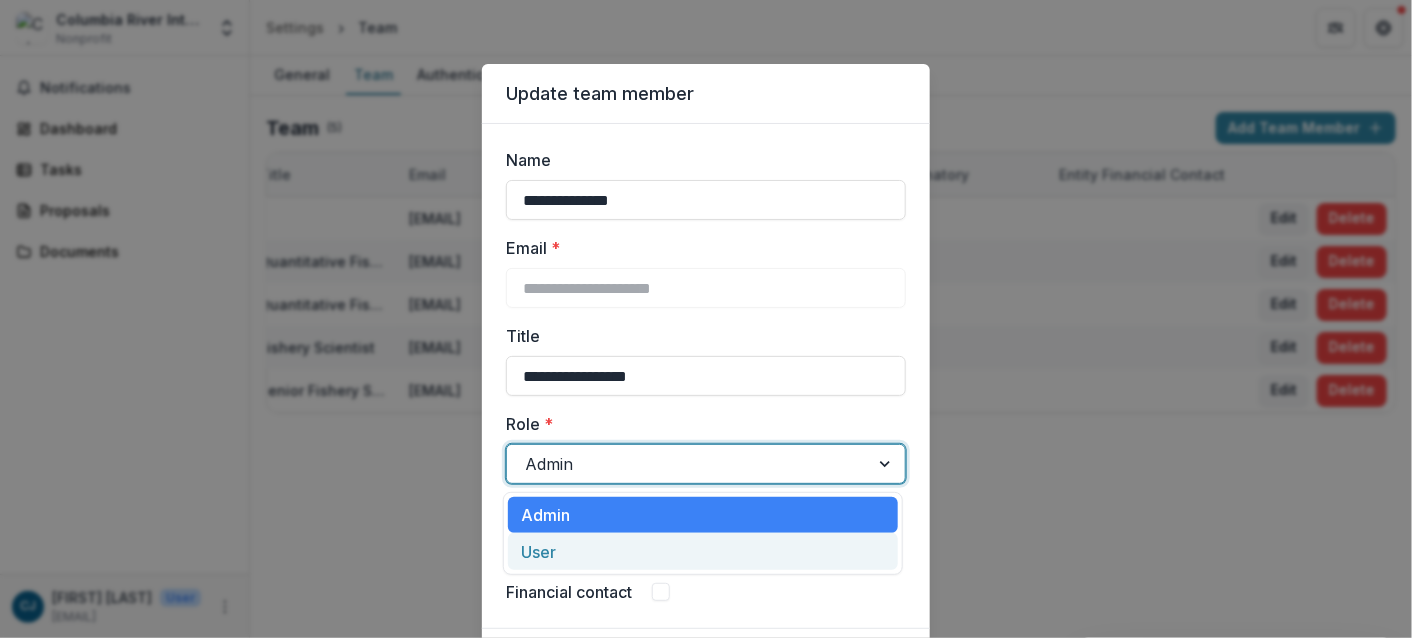 click on "User" at bounding box center (703, 551) 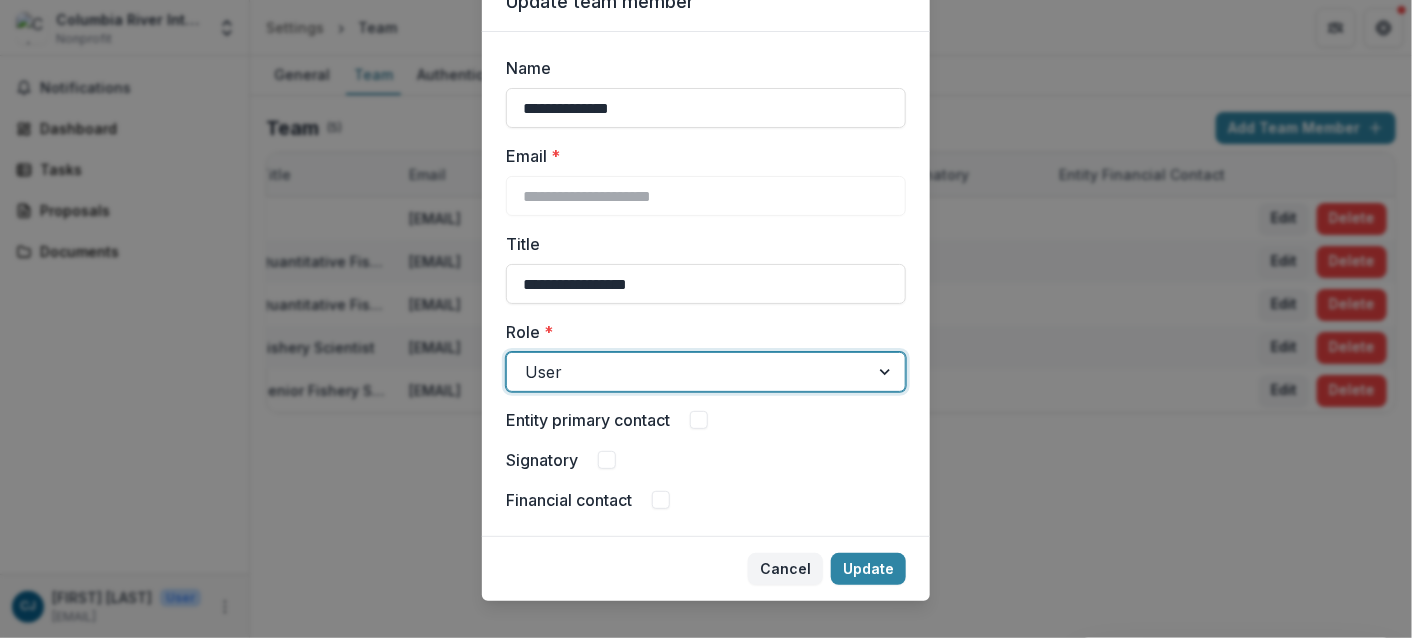 scroll, scrollTop: 118, scrollLeft: 0, axis: vertical 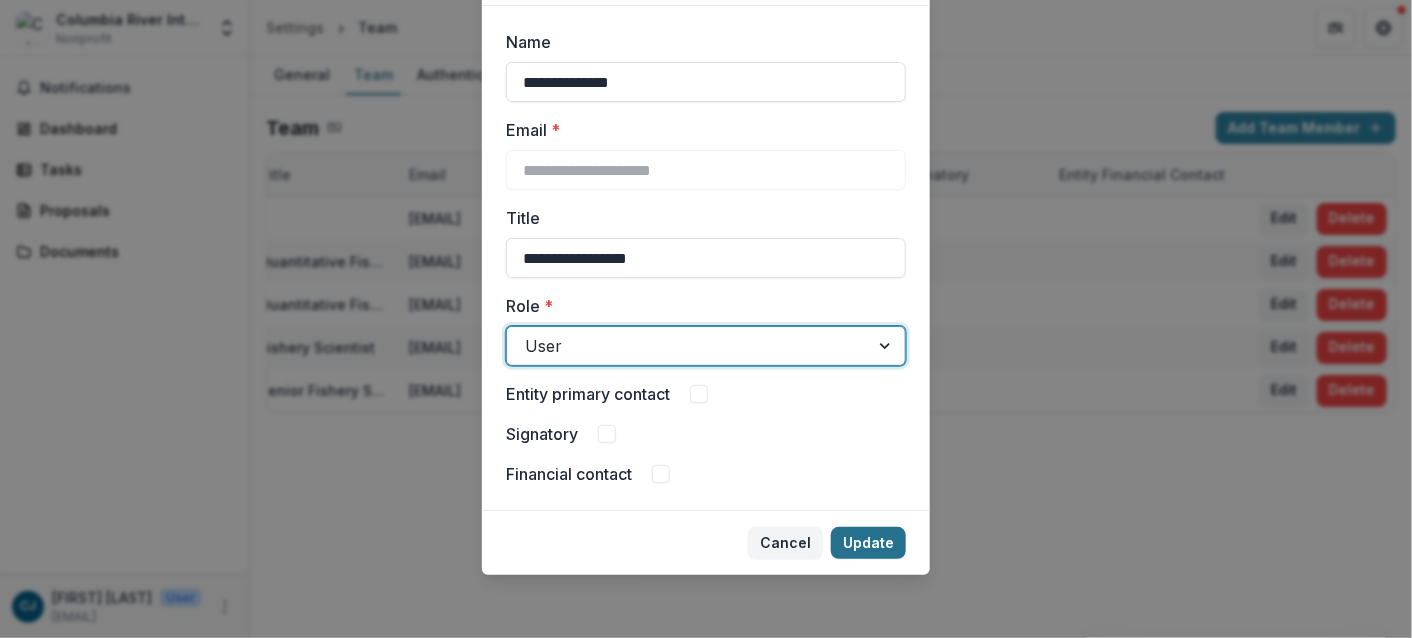 click on "Update" at bounding box center [868, 543] 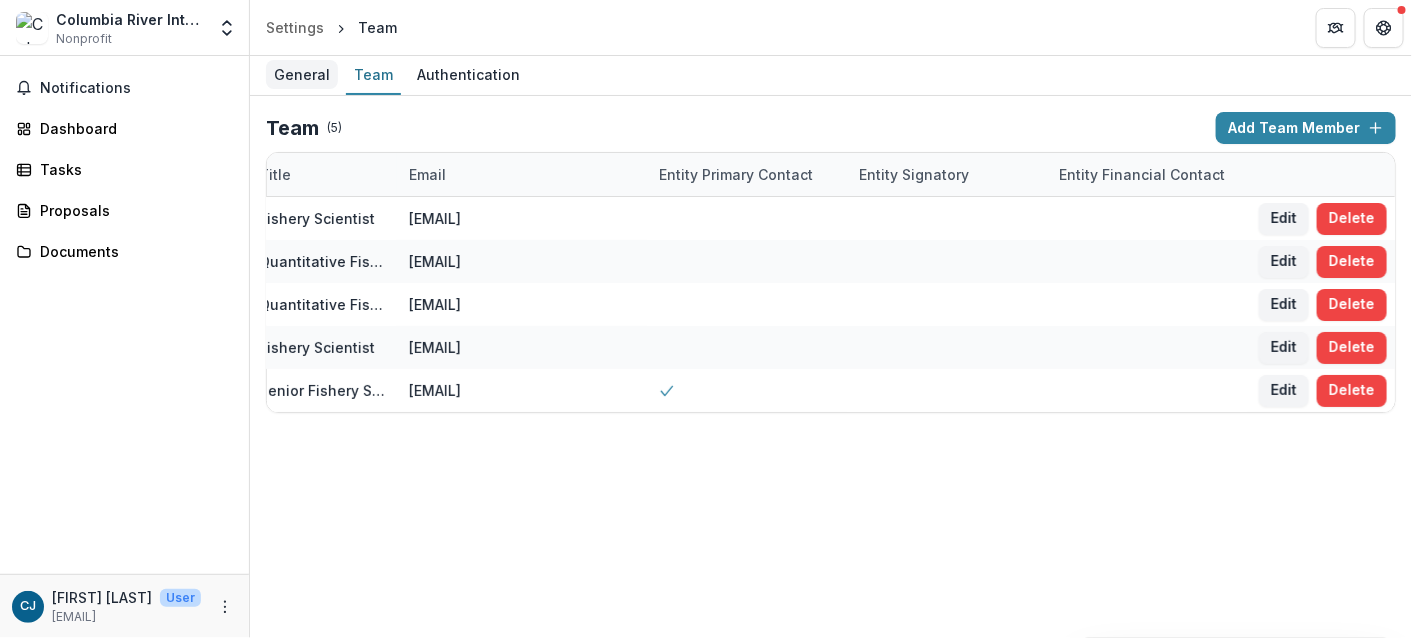 click on "General" at bounding box center (302, 74) 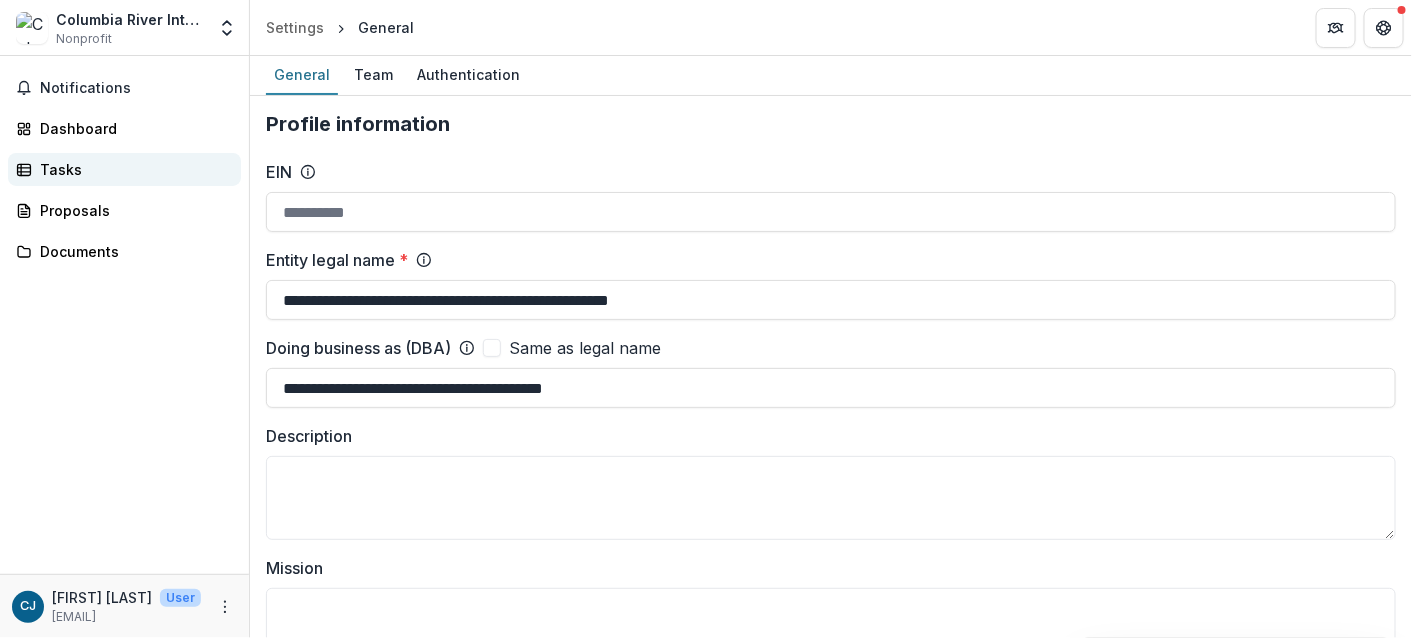 click on "Tasks" at bounding box center (132, 169) 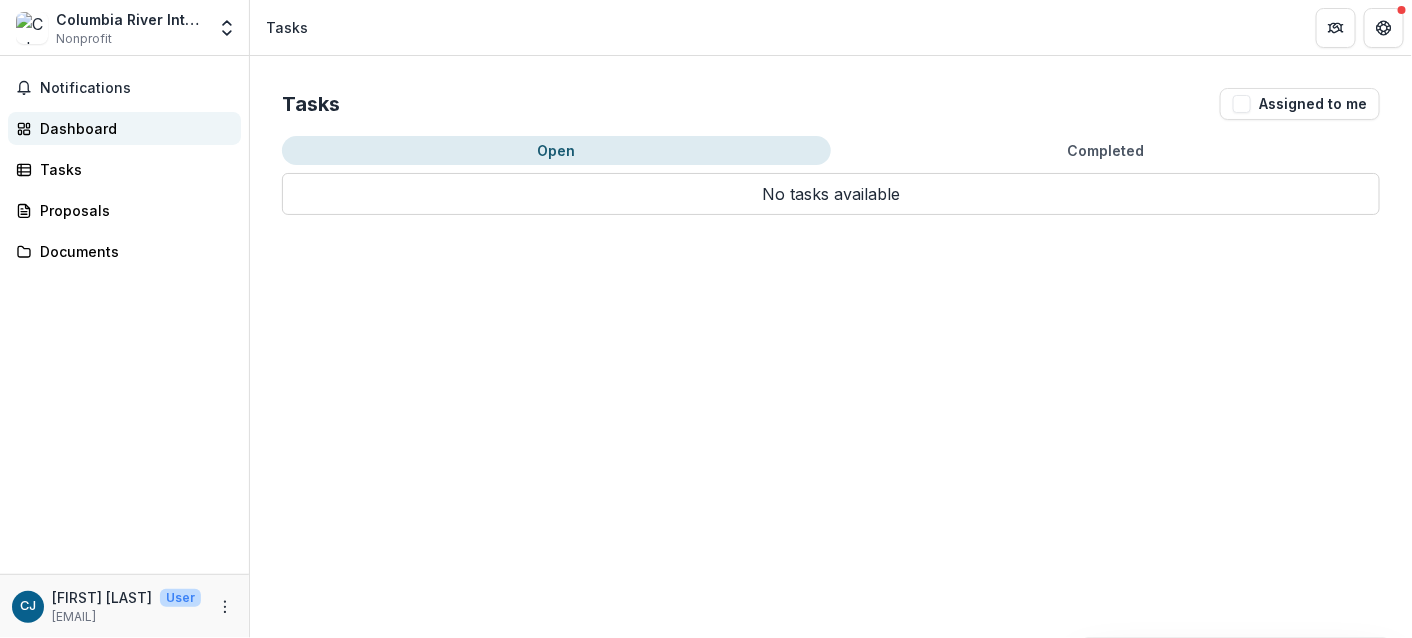 click on "Dashboard" at bounding box center [132, 128] 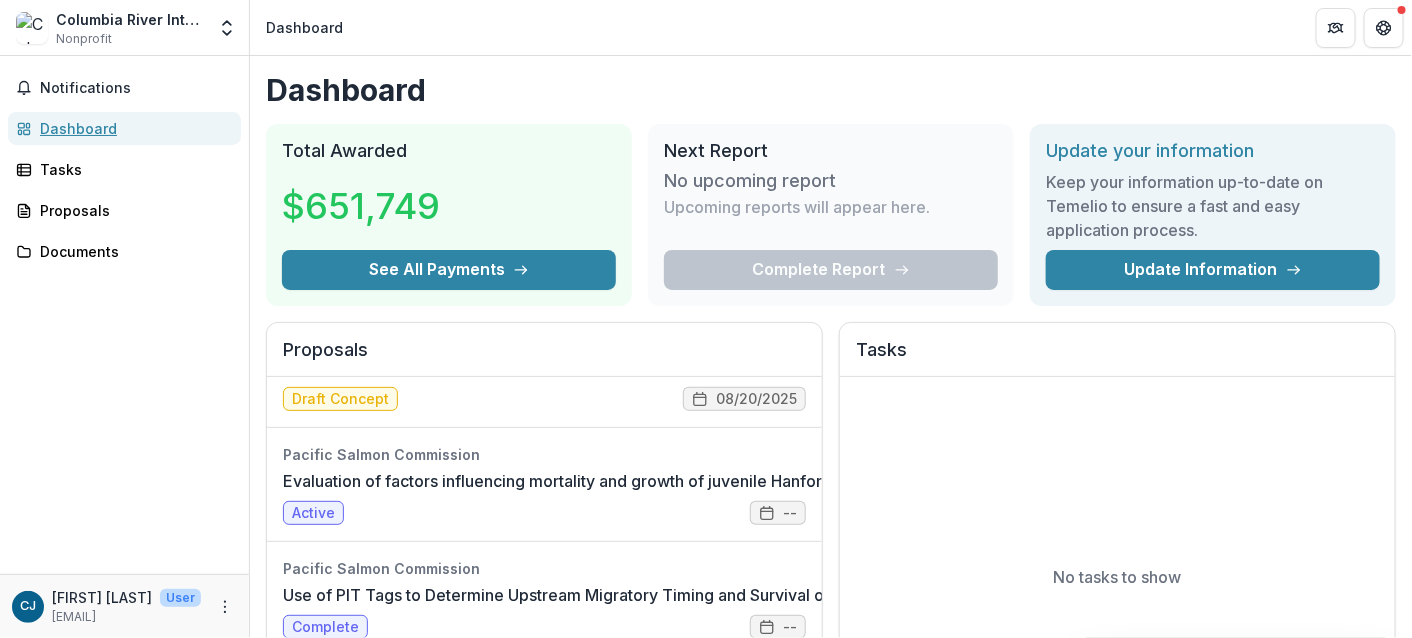 scroll, scrollTop: 200, scrollLeft: 0, axis: vertical 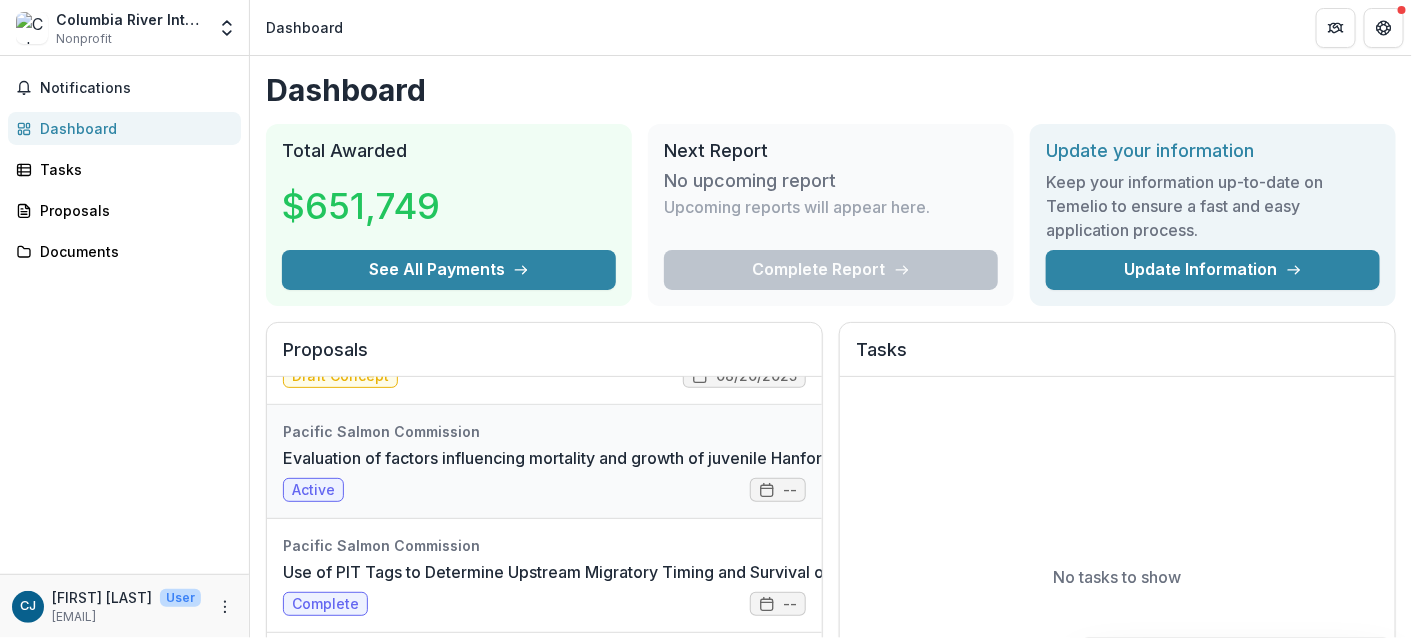 click on "Evaluation of factors influencing mortality and growth of juvenile Hanford Reach fall Chinook Salmon" at bounding box center (660, 458) 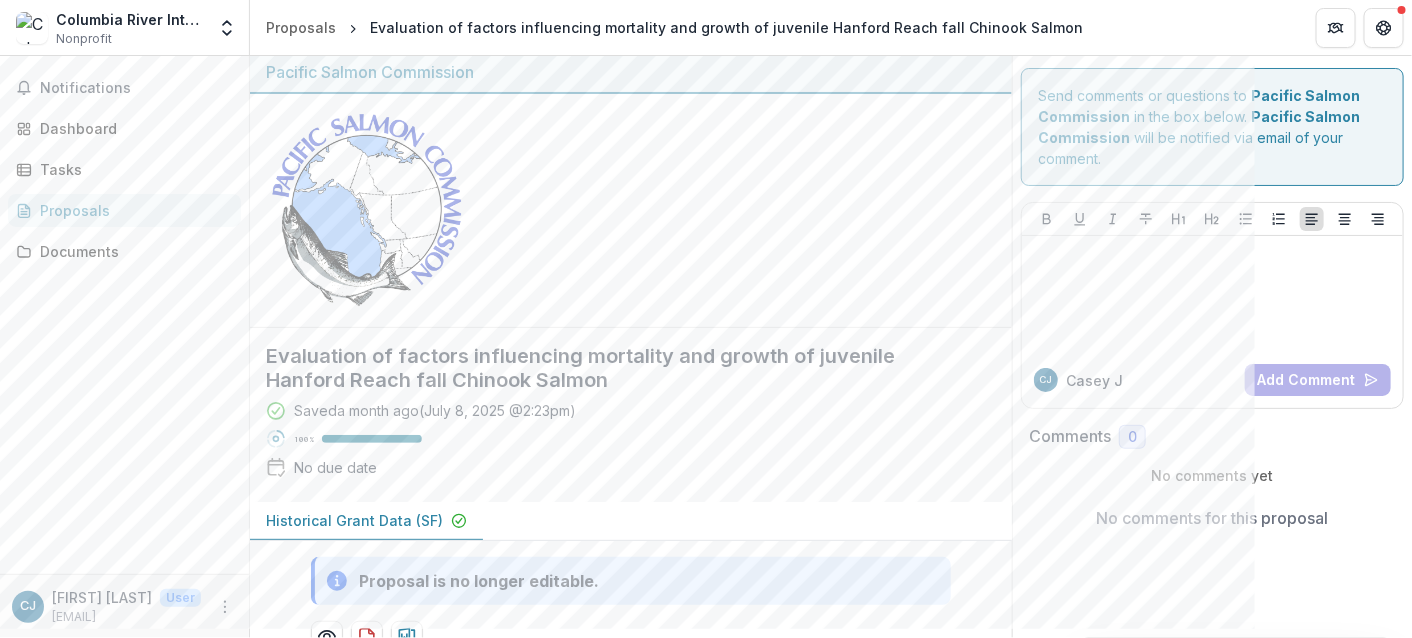 scroll, scrollTop: 0, scrollLeft: 0, axis: both 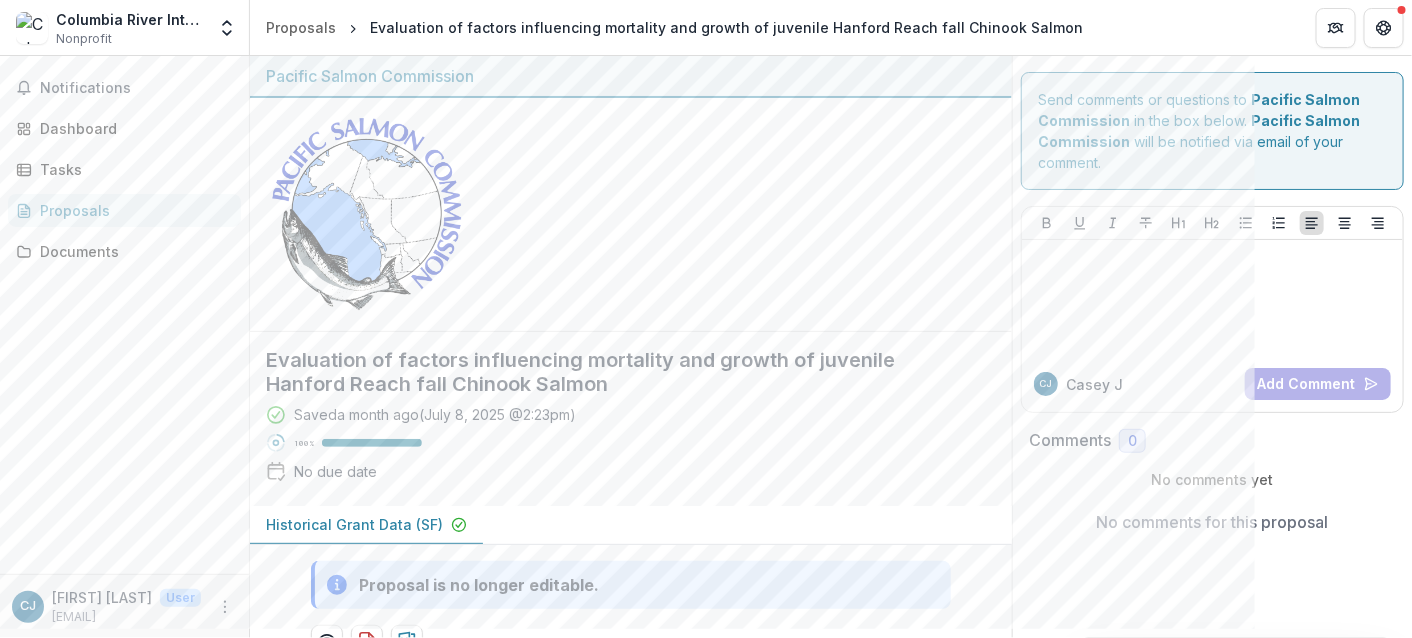 click on "Proposals" at bounding box center [132, 210] 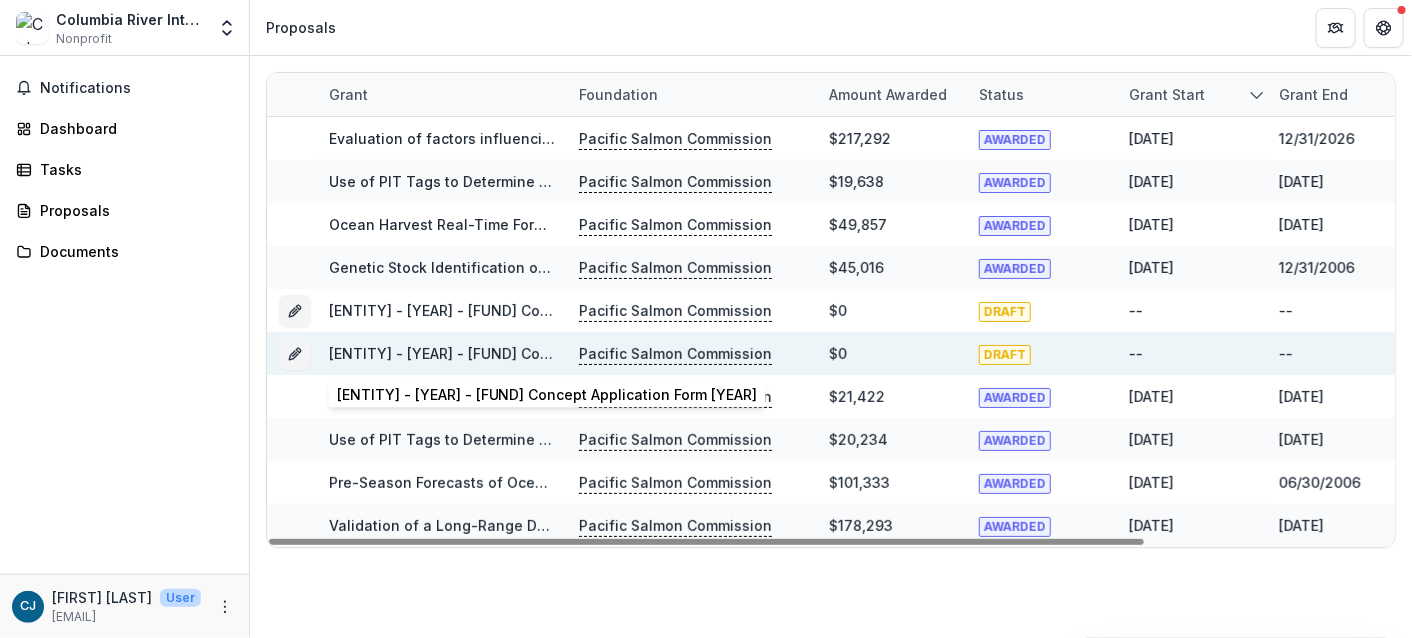 click on "**********" at bounding box center (539, 353) 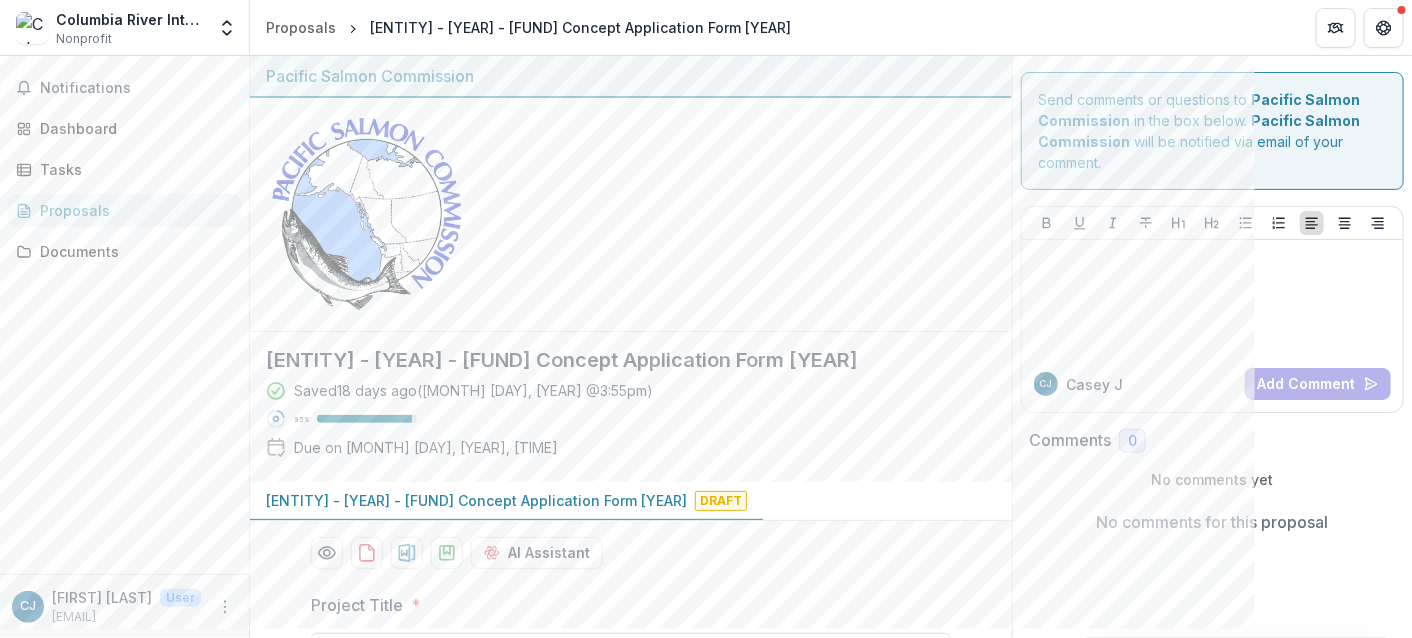 scroll, scrollTop: 0, scrollLeft: 0, axis: both 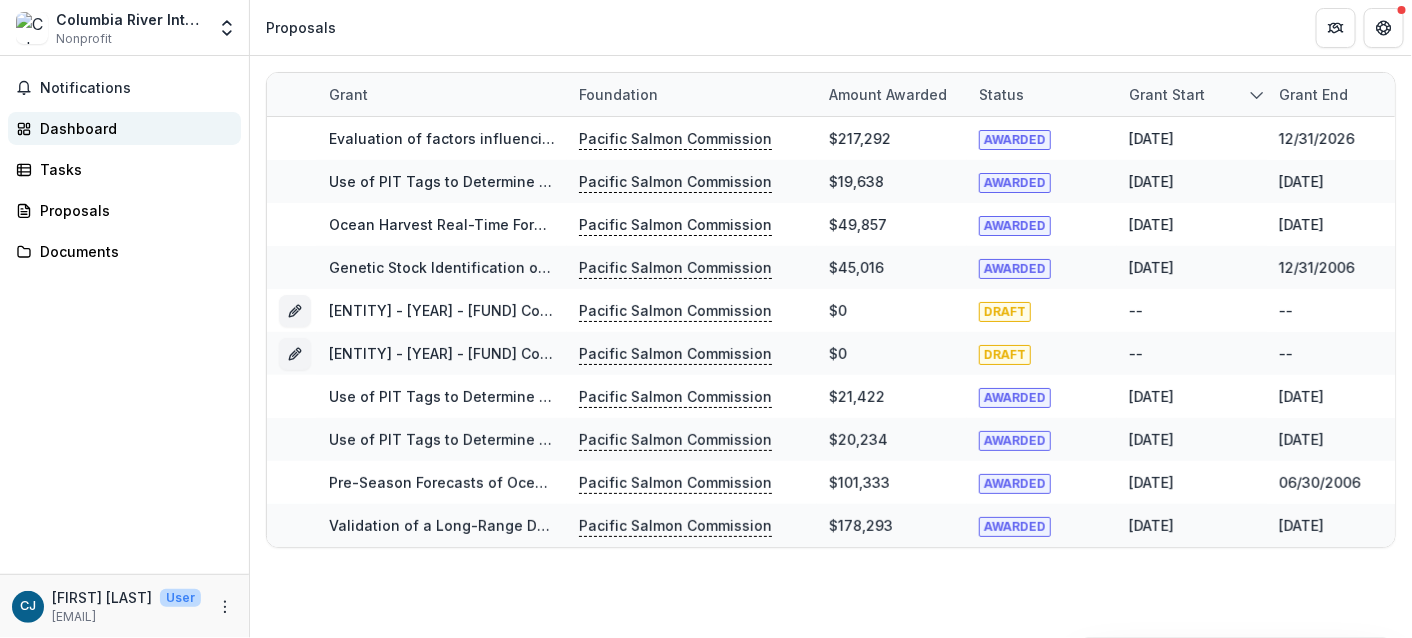 click on "Dashboard" at bounding box center (132, 128) 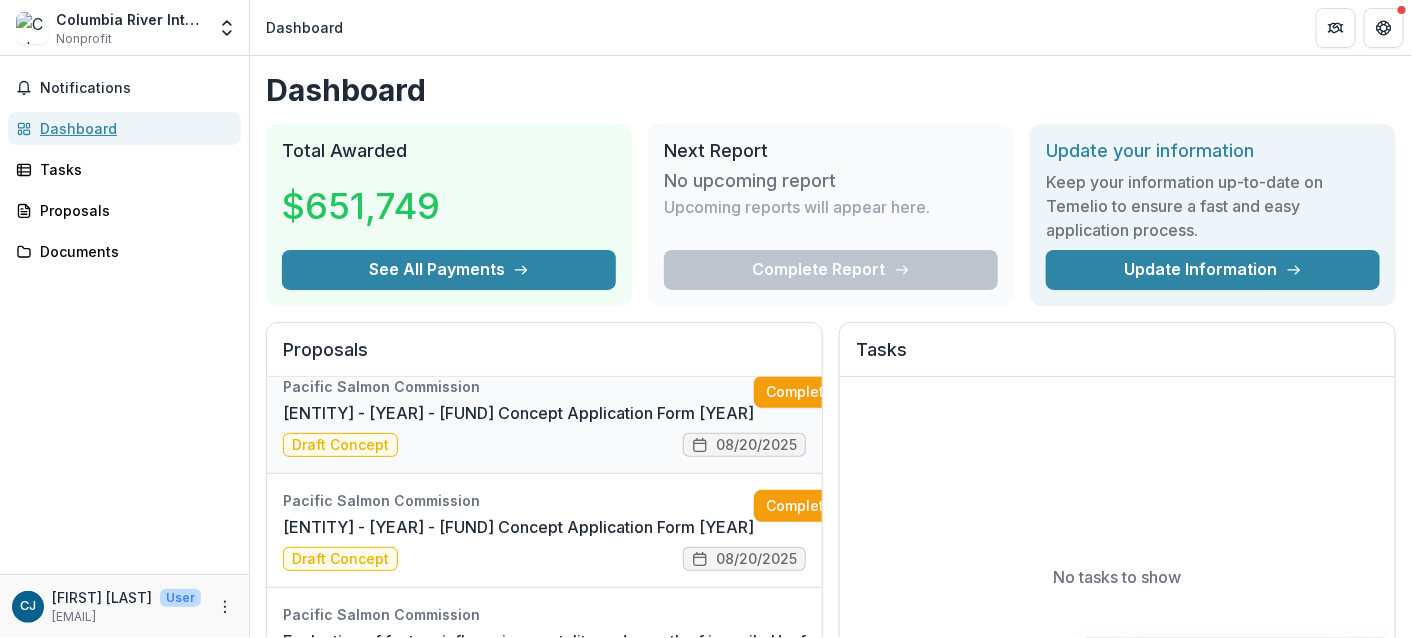 scroll, scrollTop: 0, scrollLeft: 0, axis: both 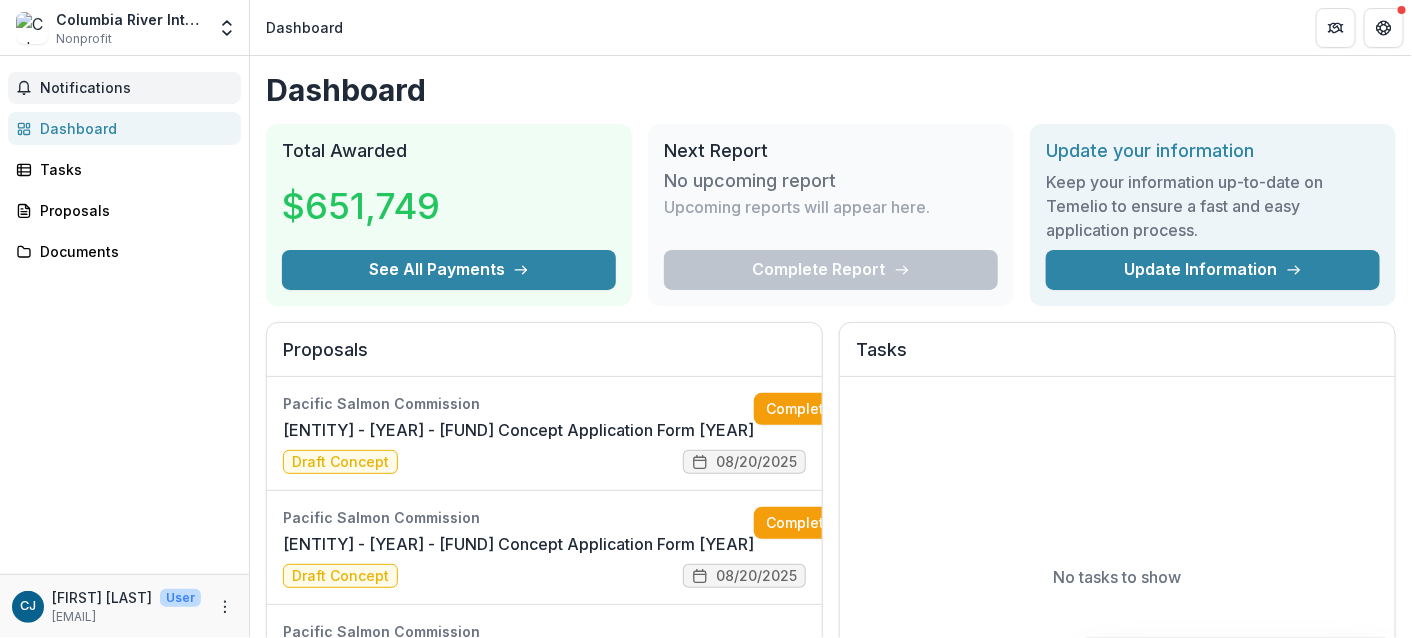 click on "Notifications" at bounding box center [136, 88] 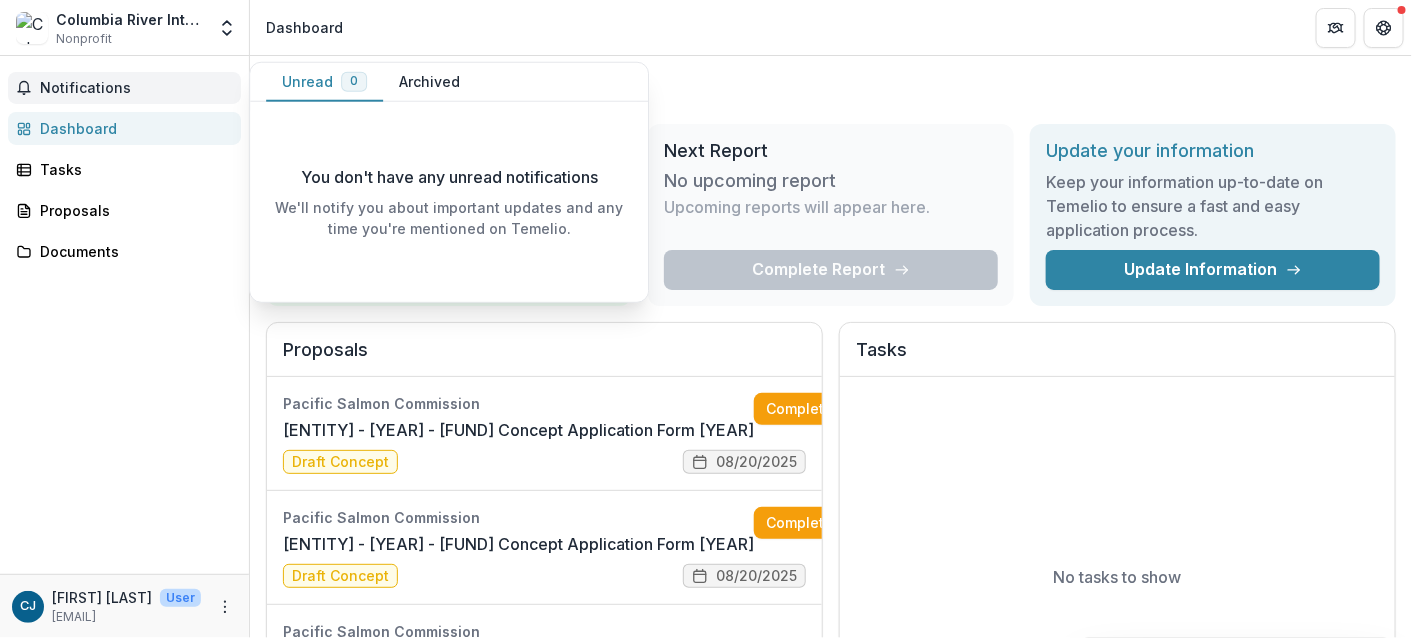 click on "Dashboard" at bounding box center [132, 128] 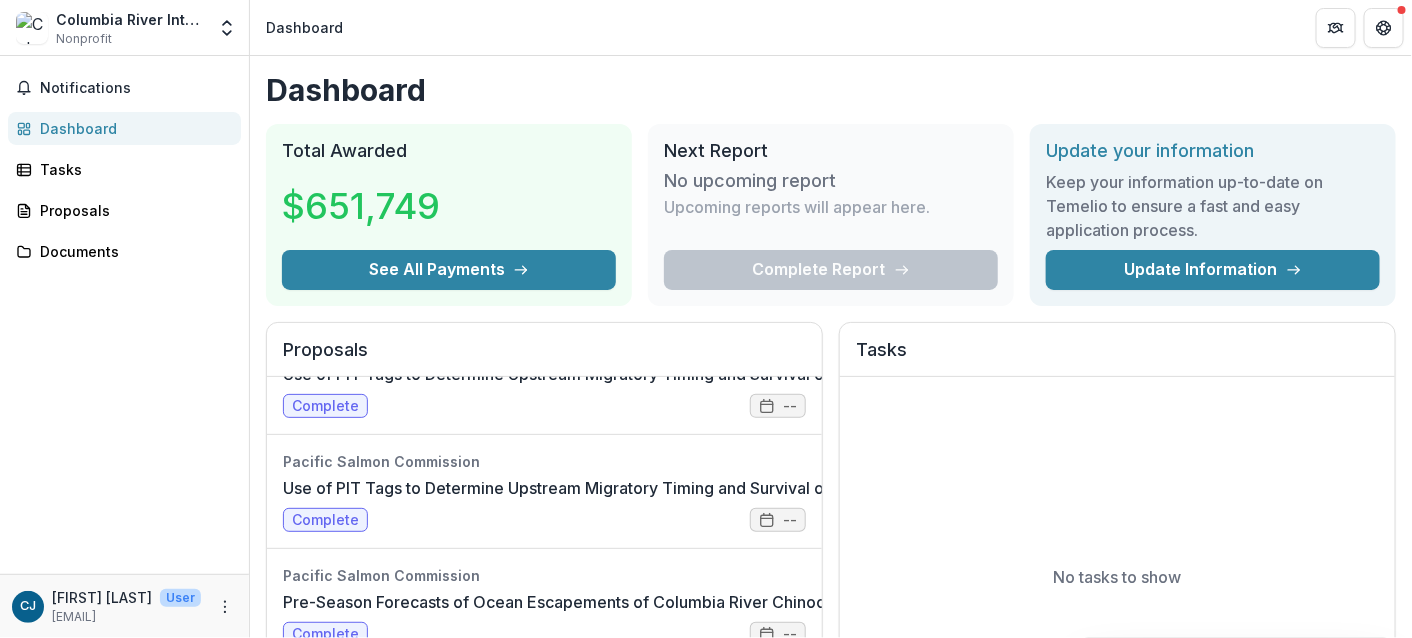 scroll, scrollTop: 751, scrollLeft: 0, axis: vertical 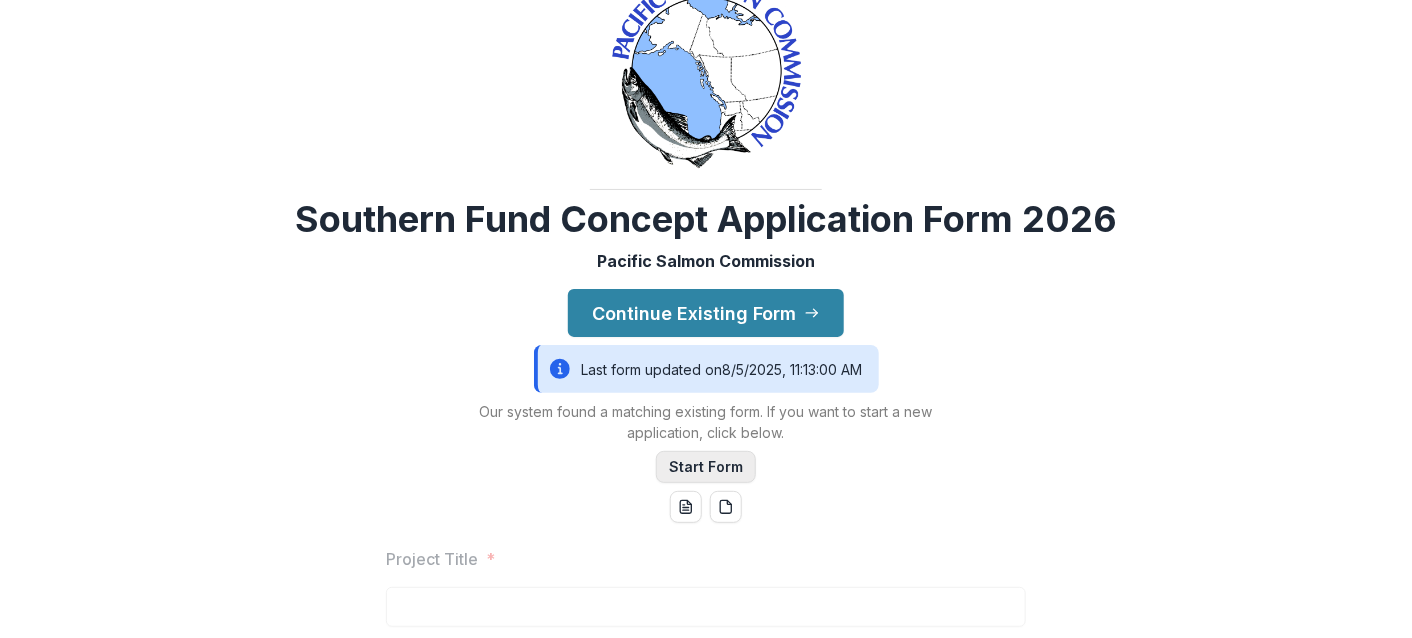 click on "Start Form" at bounding box center [706, 467] 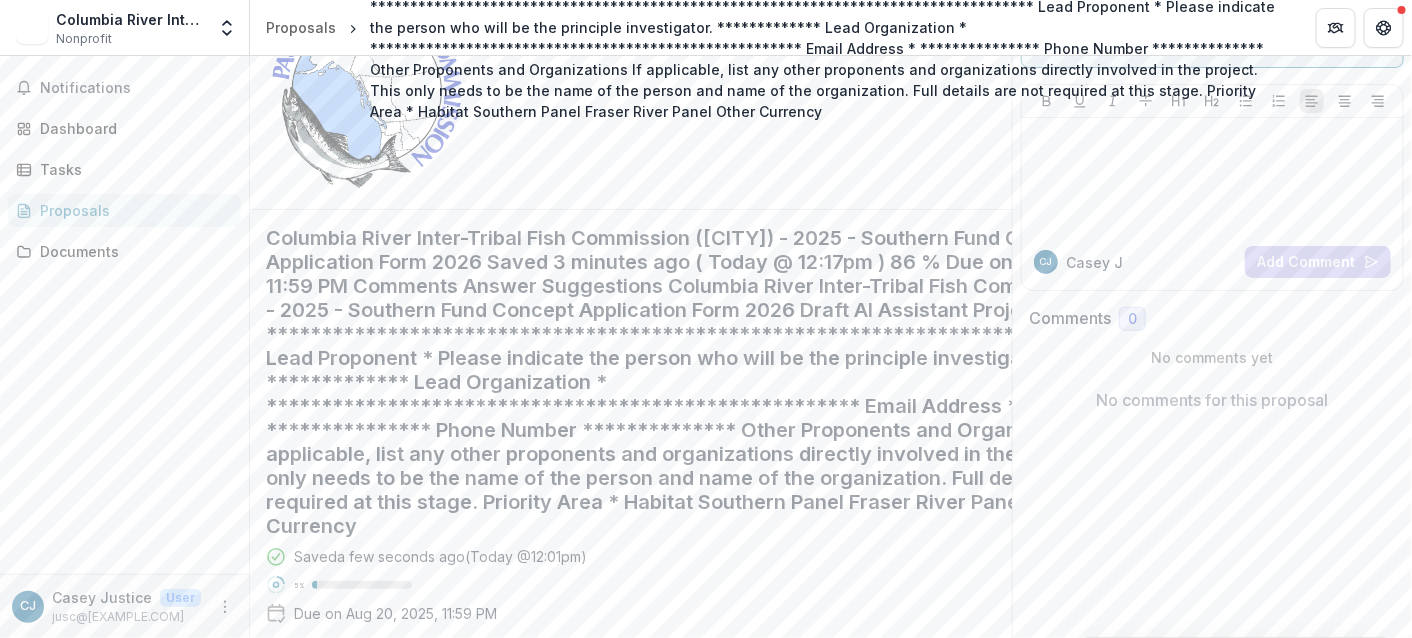 scroll, scrollTop: 200, scrollLeft: 0, axis: vertical 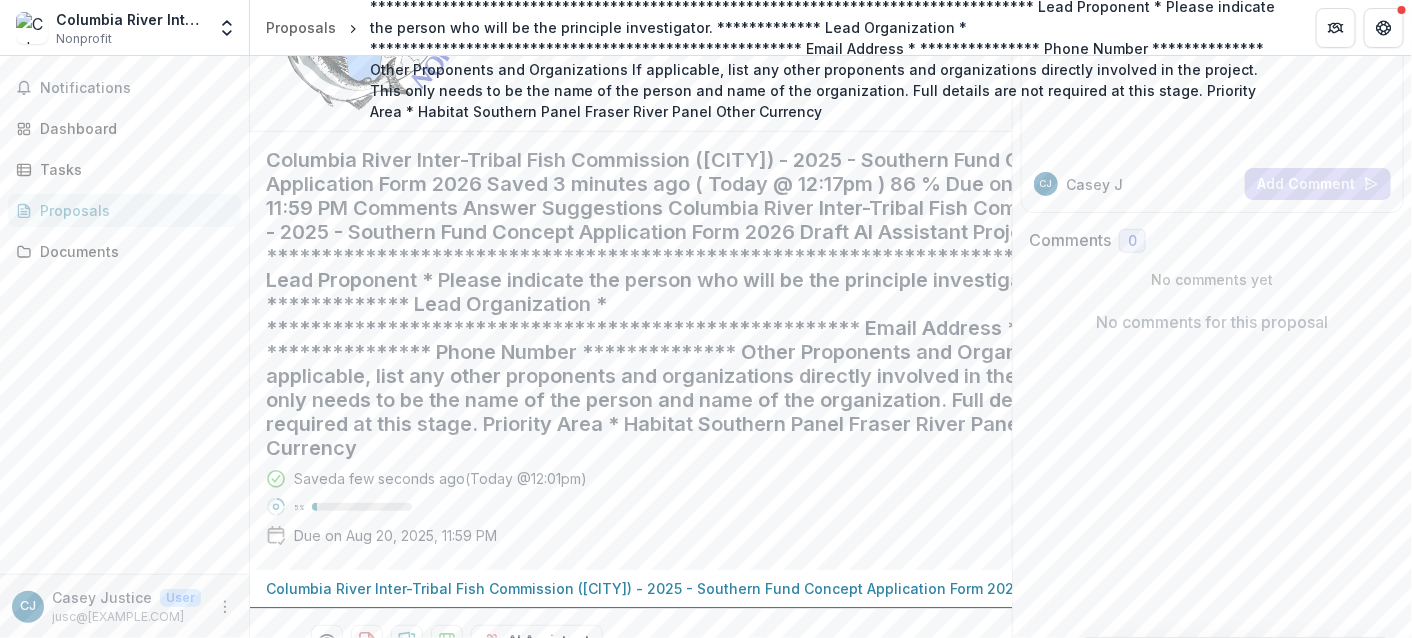 click on "Project Title *" at bounding box center (631, 741) 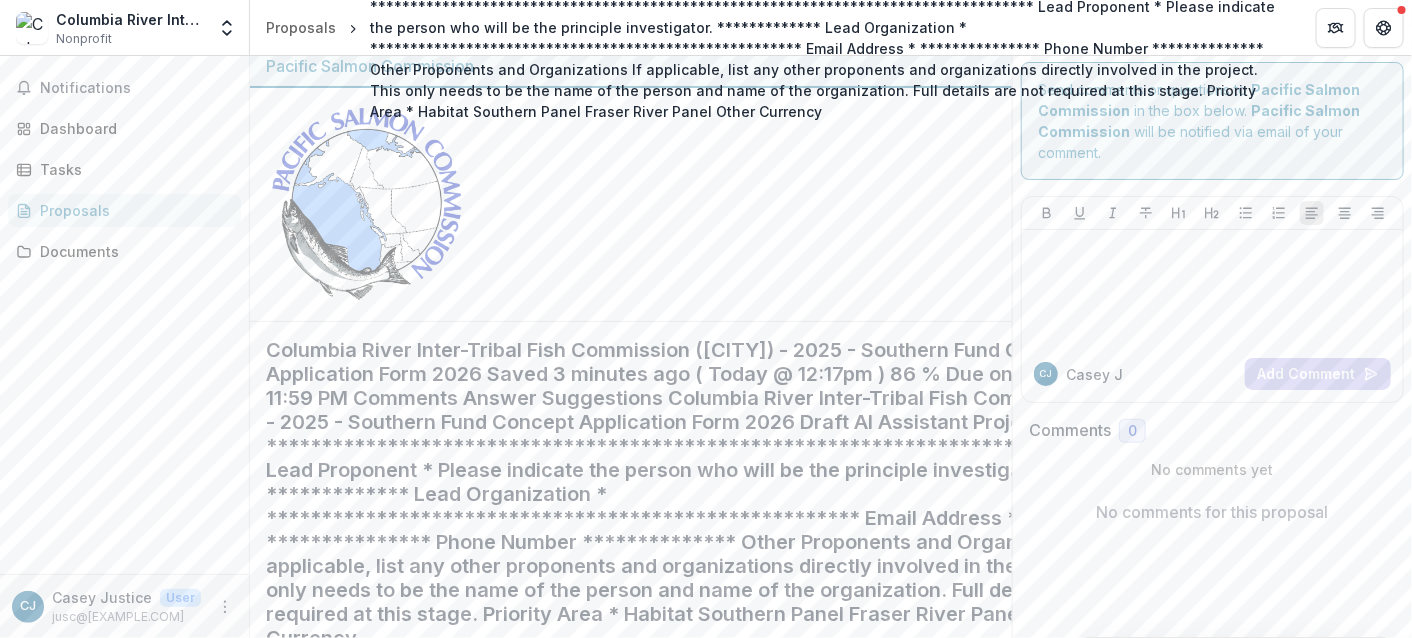 scroll, scrollTop: 0, scrollLeft: 0, axis: both 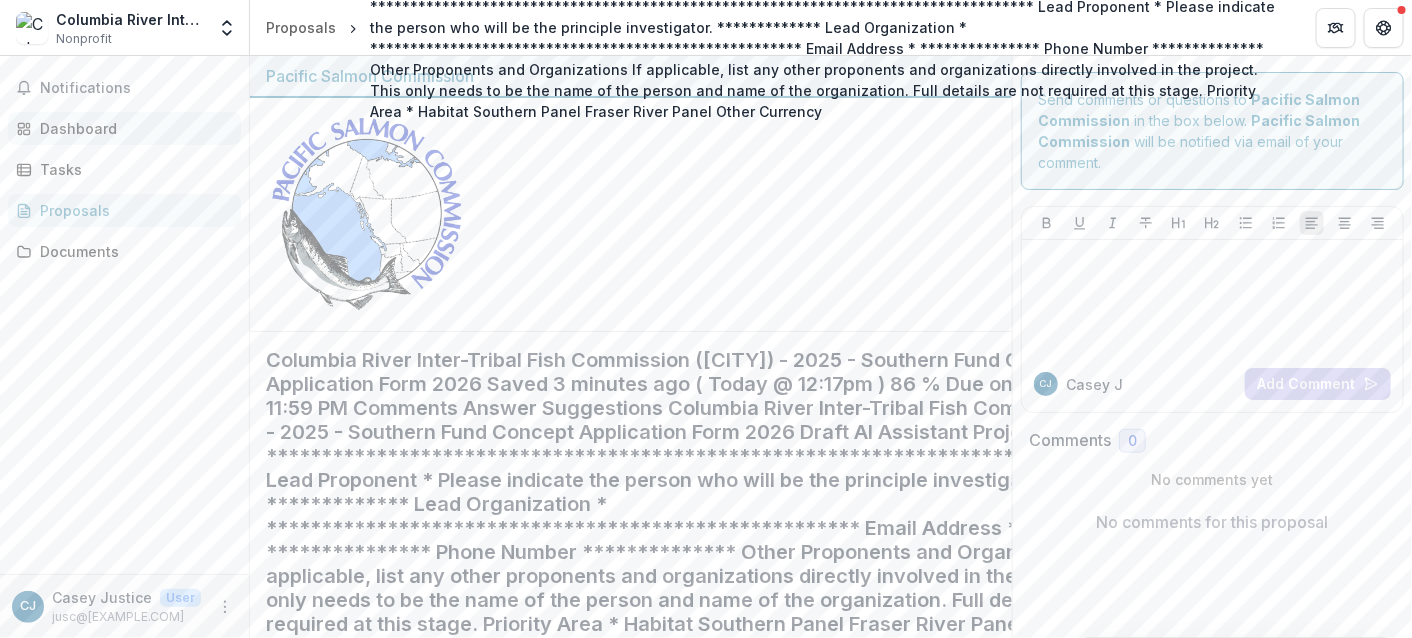 click on "Dashboard" at bounding box center [132, 128] 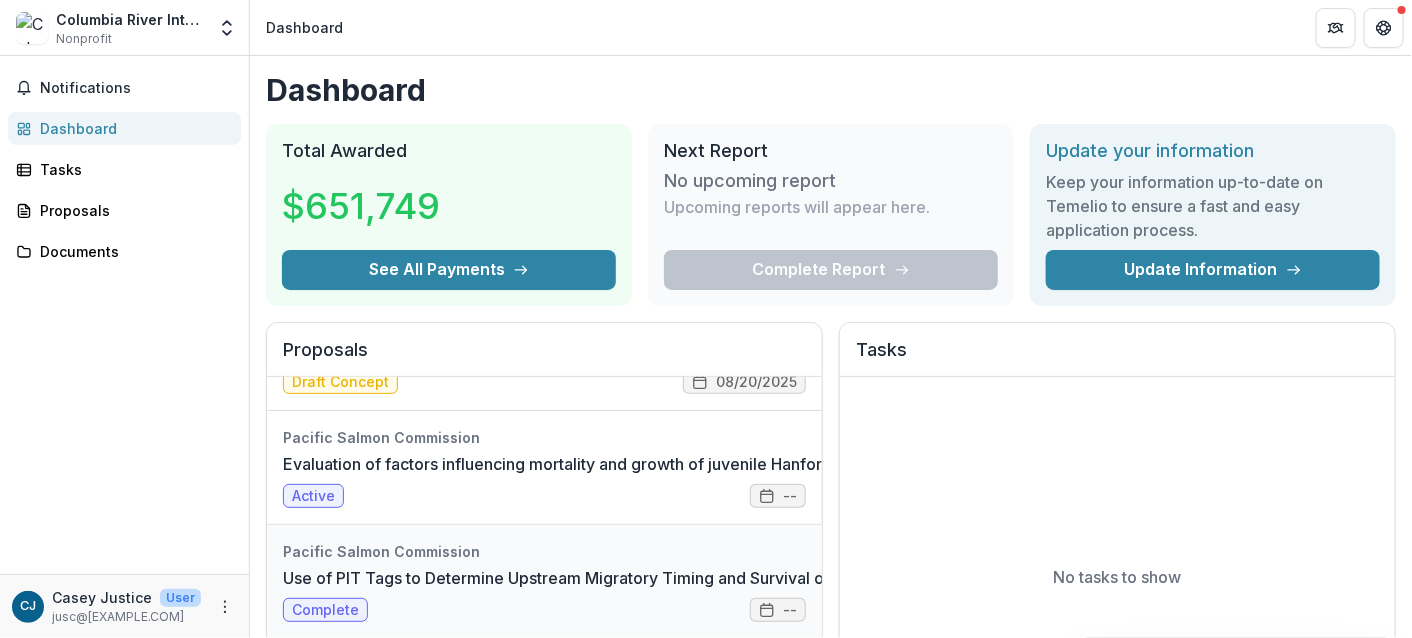 scroll, scrollTop: 300, scrollLeft: 0, axis: vertical 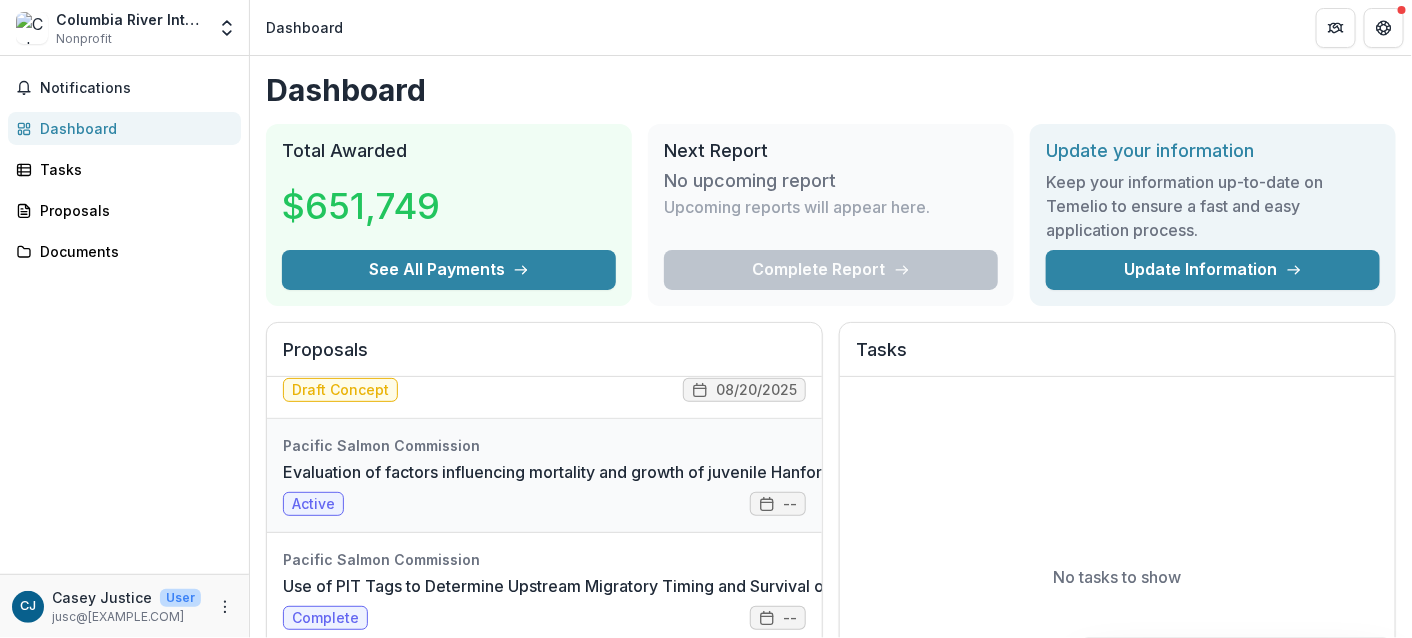 click on "Evaluation of factors influencing mortality and growth of juvenile Hanford Reach fall Chinook Salmon" at bounding box center [660, 472] 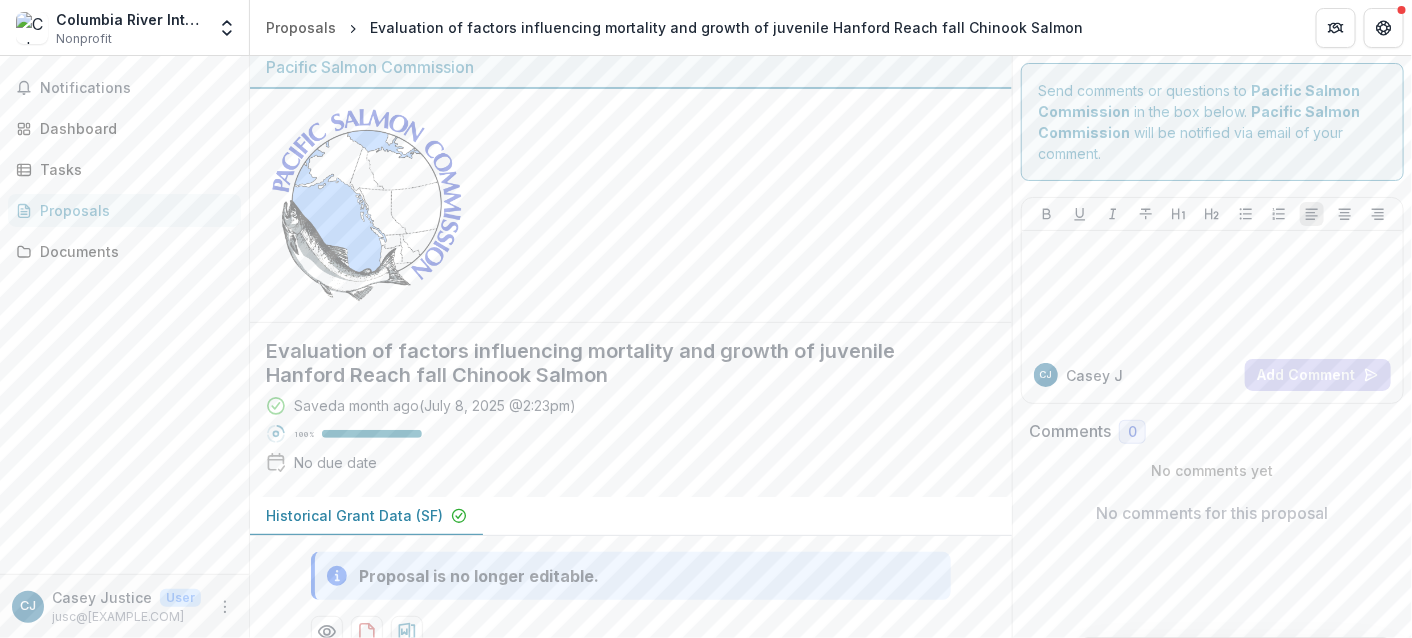 scroll, scrollTop: 0, scrollLeft: 0, axis: both 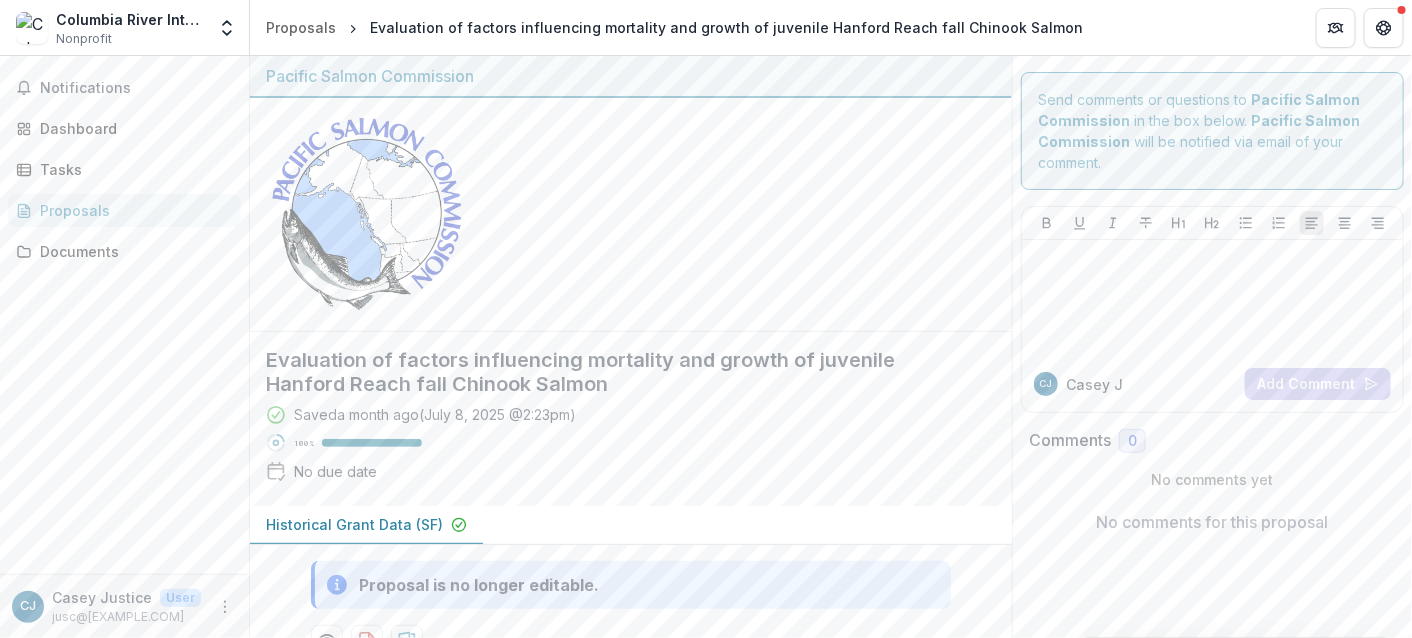 click on "Historical Grant Data (SF)" at bounding box center [354, 524] 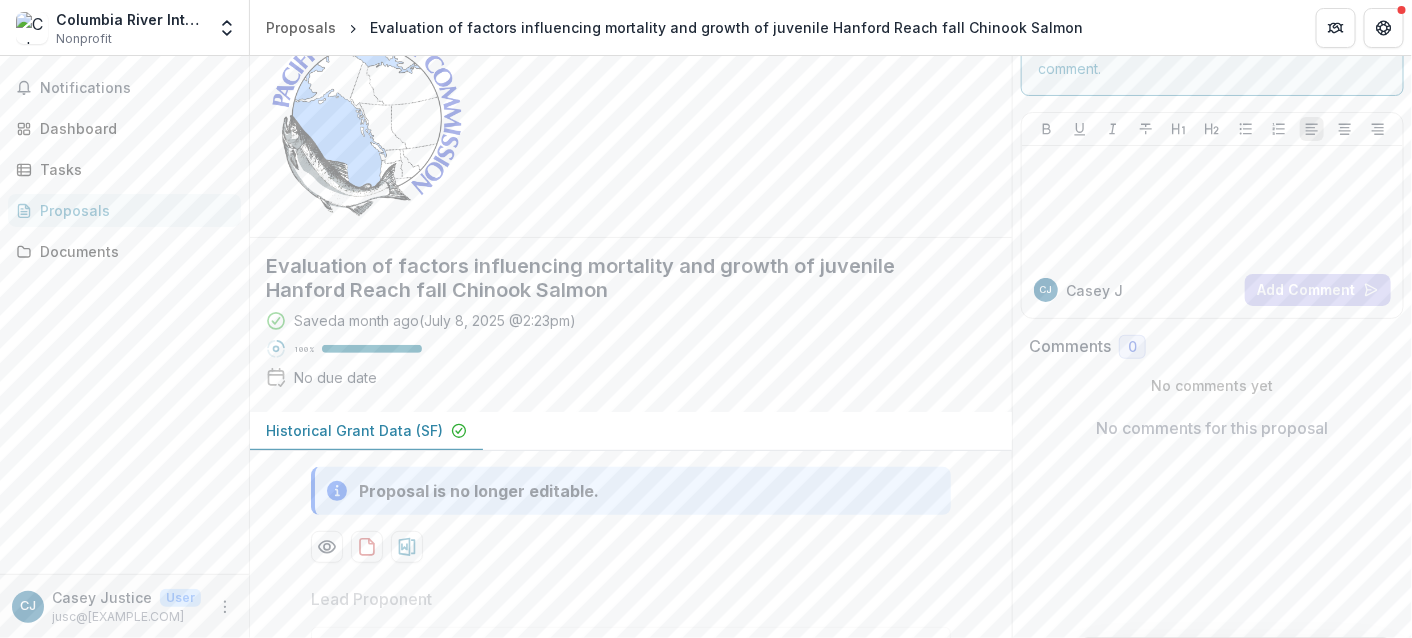 scroll, scrollTop: 0, scrollLeft: 0, axis: both 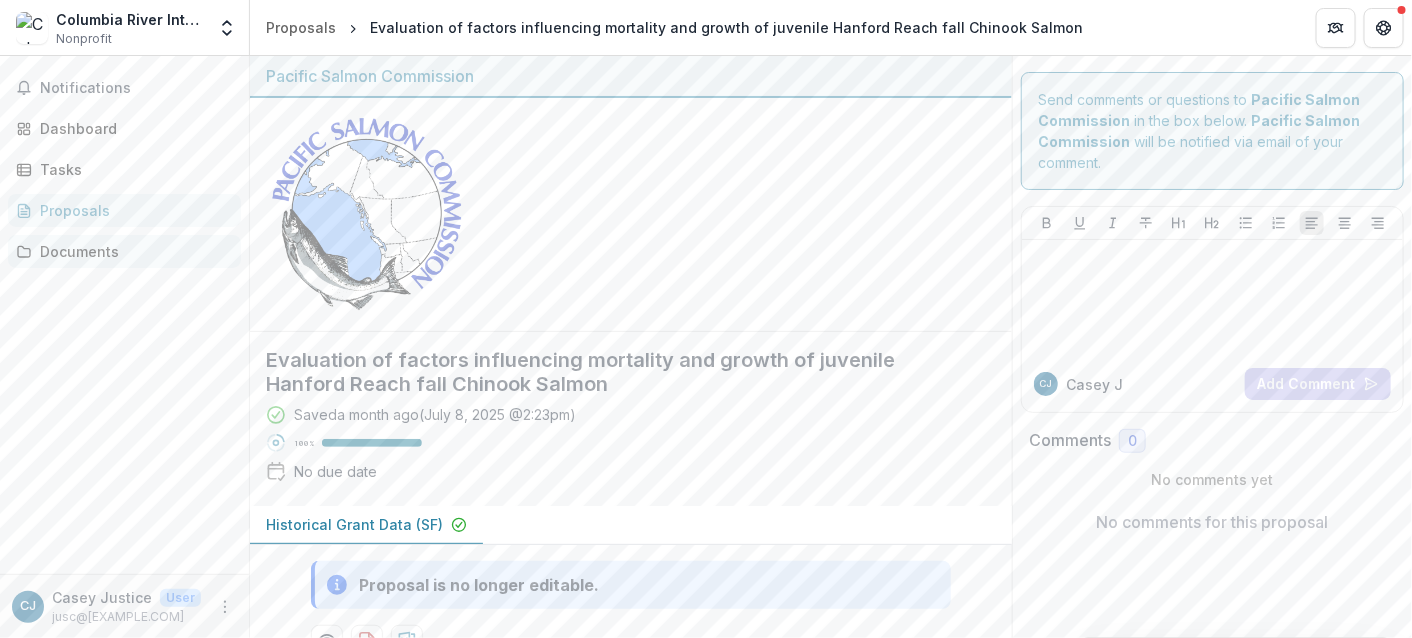 click on "Documents" at bounding box center [132, 251] 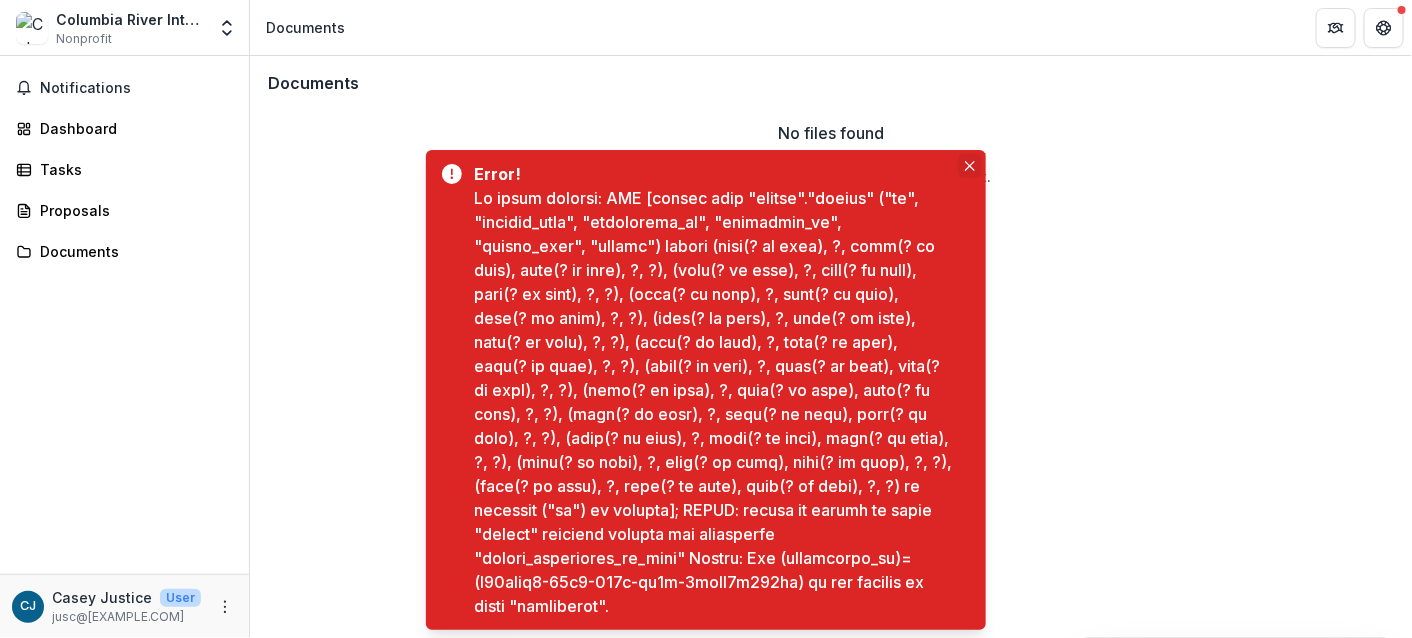 click 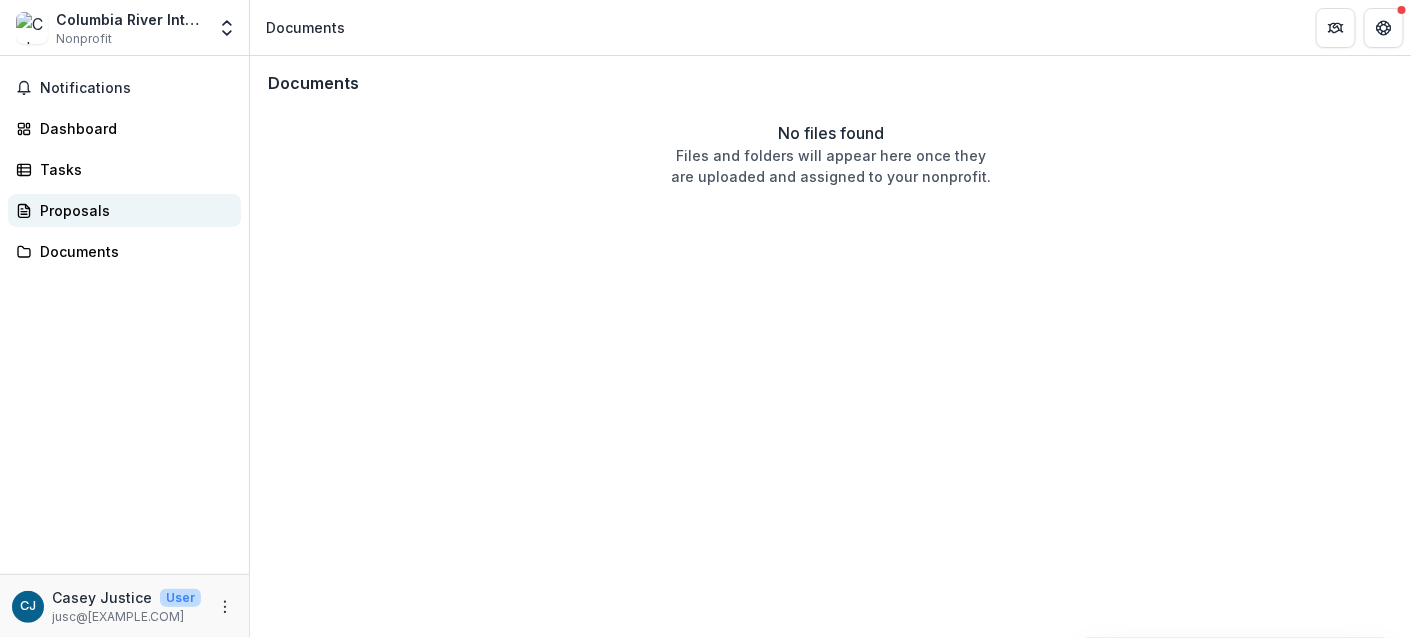 click on "Proposals" at bounding box center [132, 210] 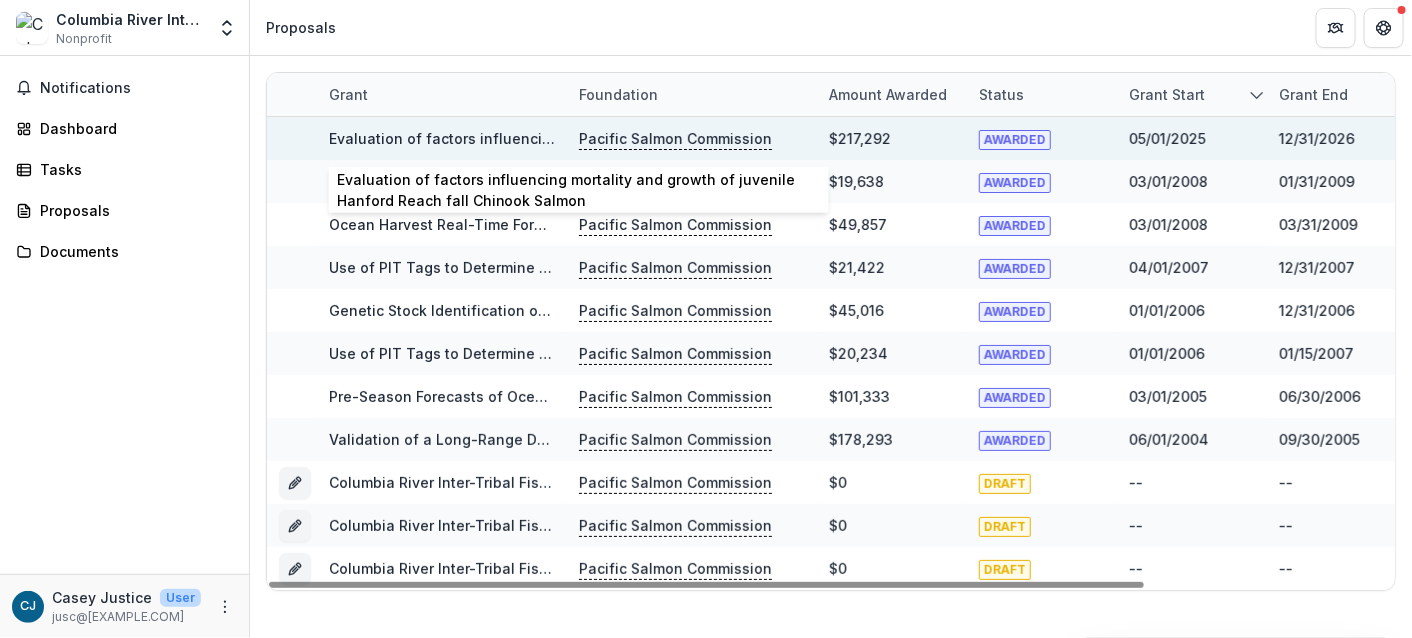 click on "Evaluation of factors influencing mortality and growth of juvenile Hanford Reach fall Chinook Salmon" at bounding box center [685, 138] 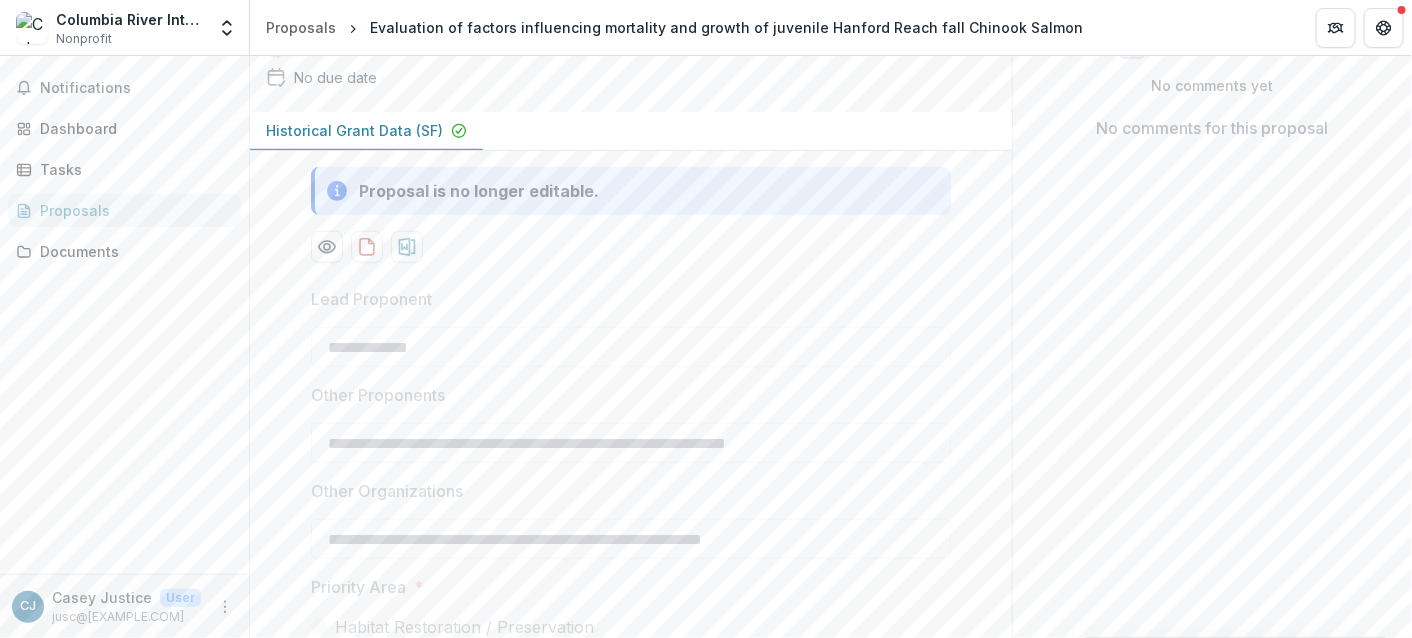scroll, scrollTop: 400, scrollLeft: 0, axis: vertical 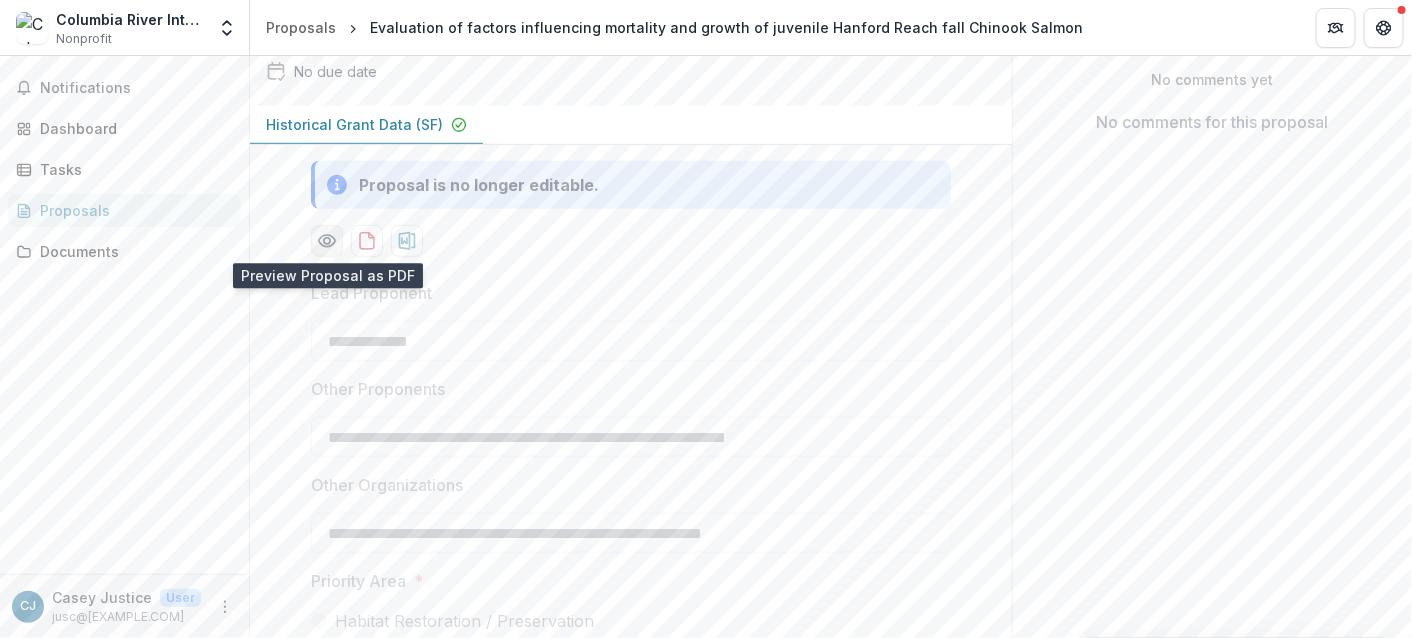click 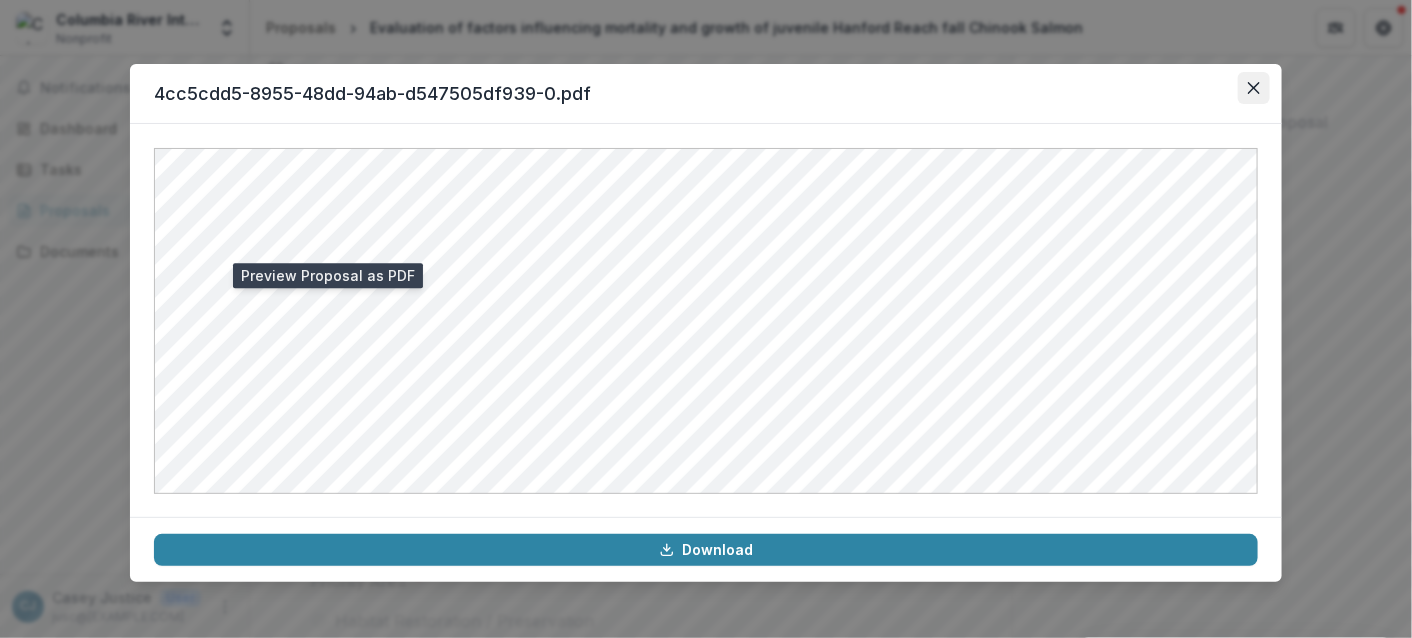 click 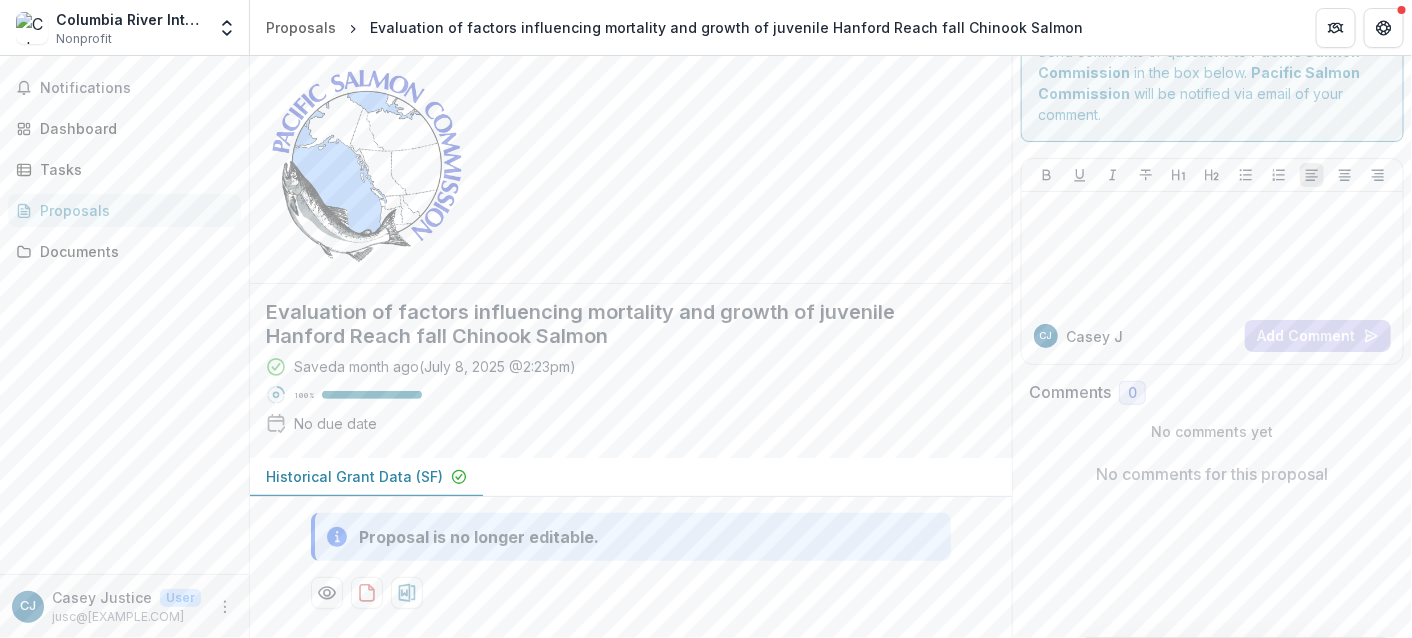 scroll, scrollTop: 0, scrollLeft: 0, axis: both 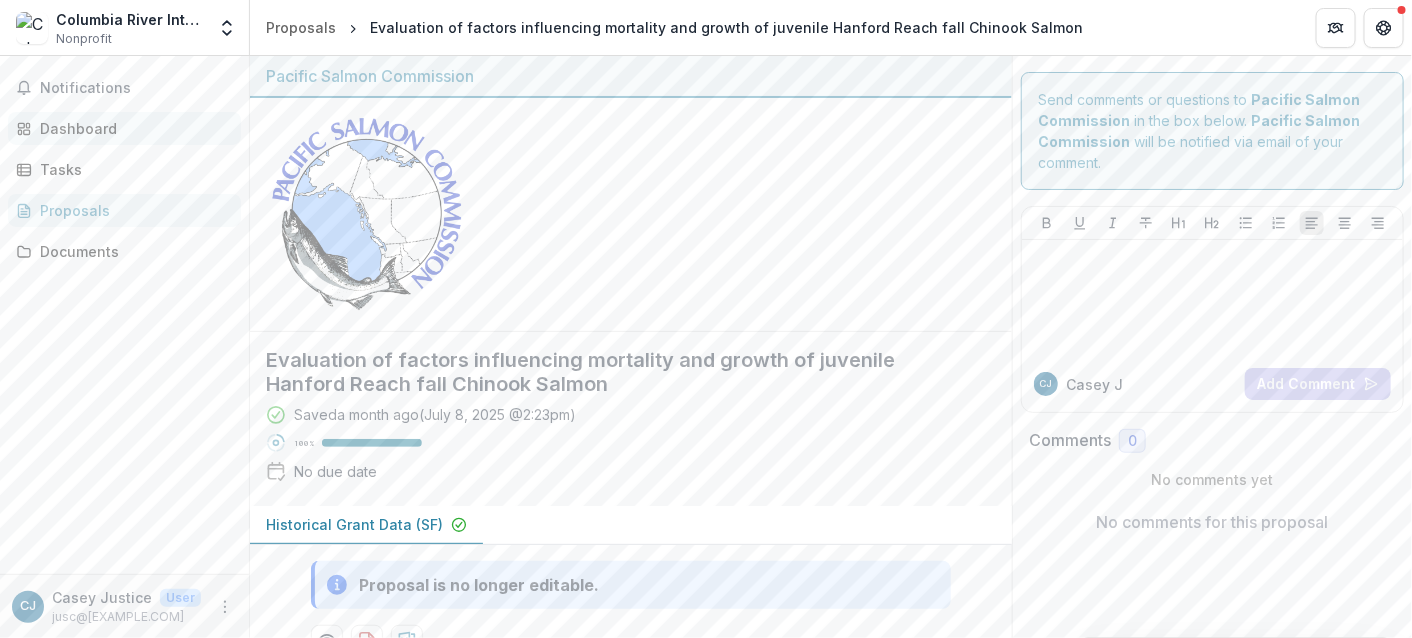 click on "Dashboard" at bounding box center (132, 128) 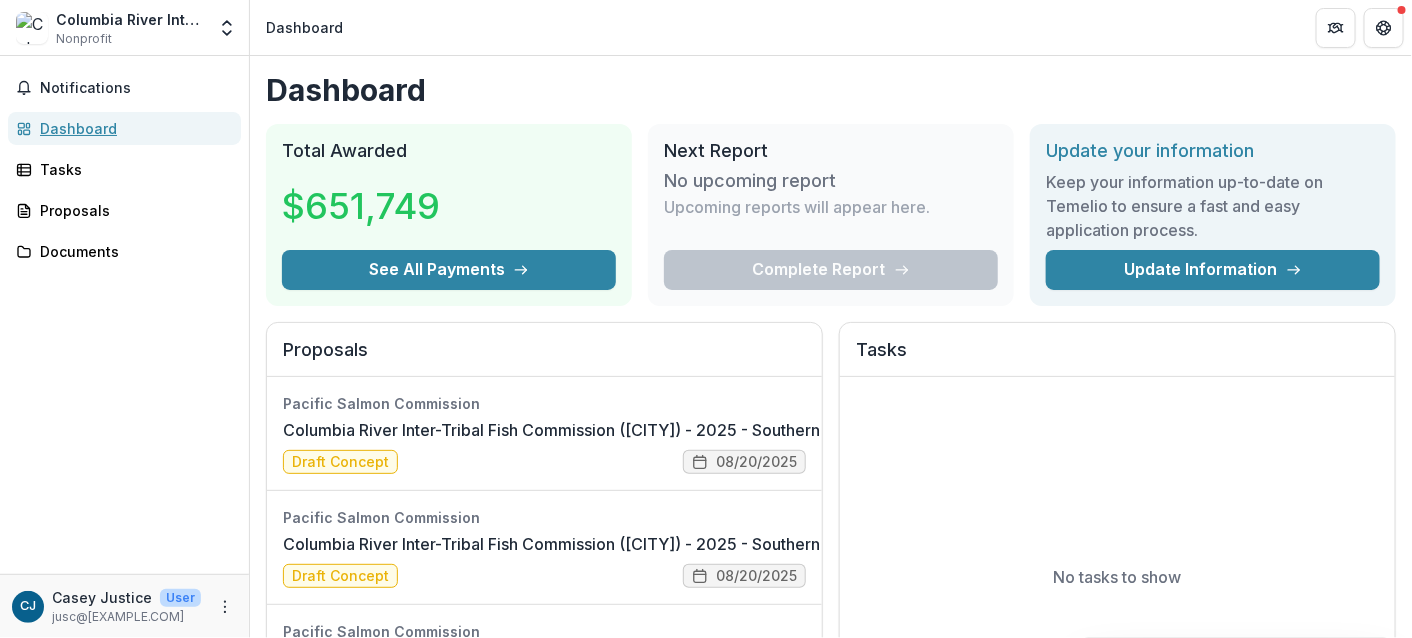 scroll, scrollTop: 0, scrollLeft: 0, axis: both 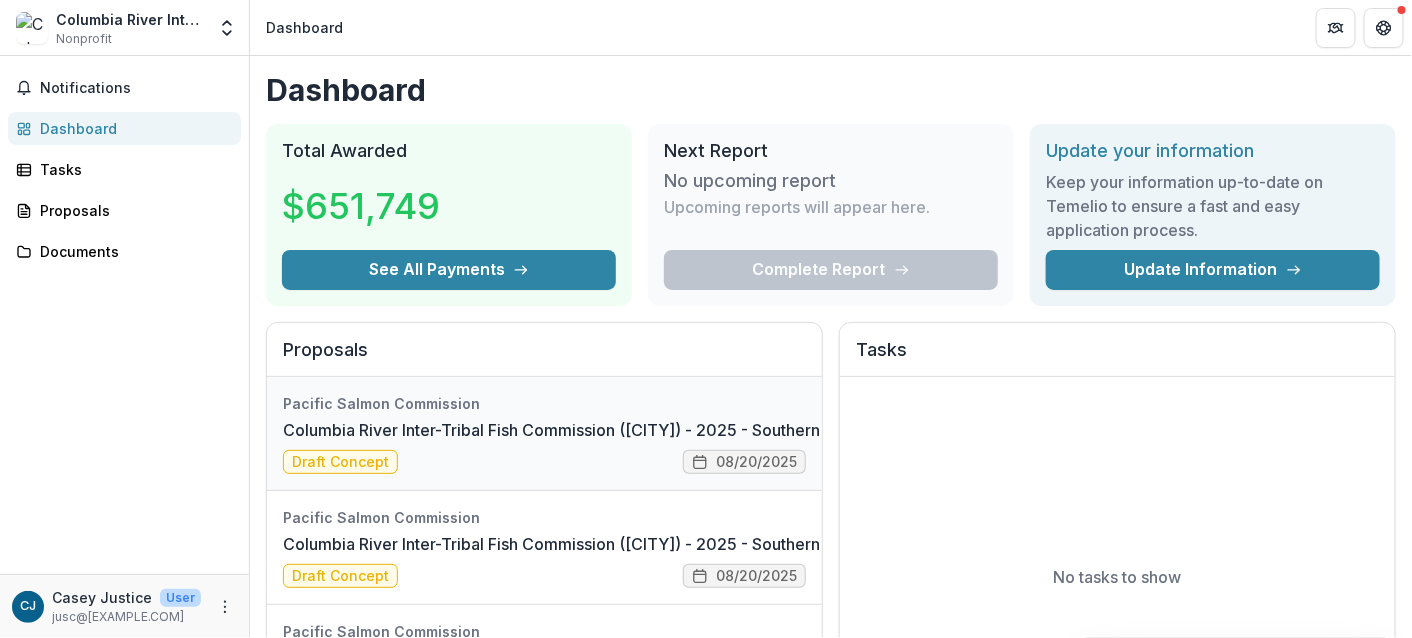 click on "**********" at bounding box center [4169, 430] 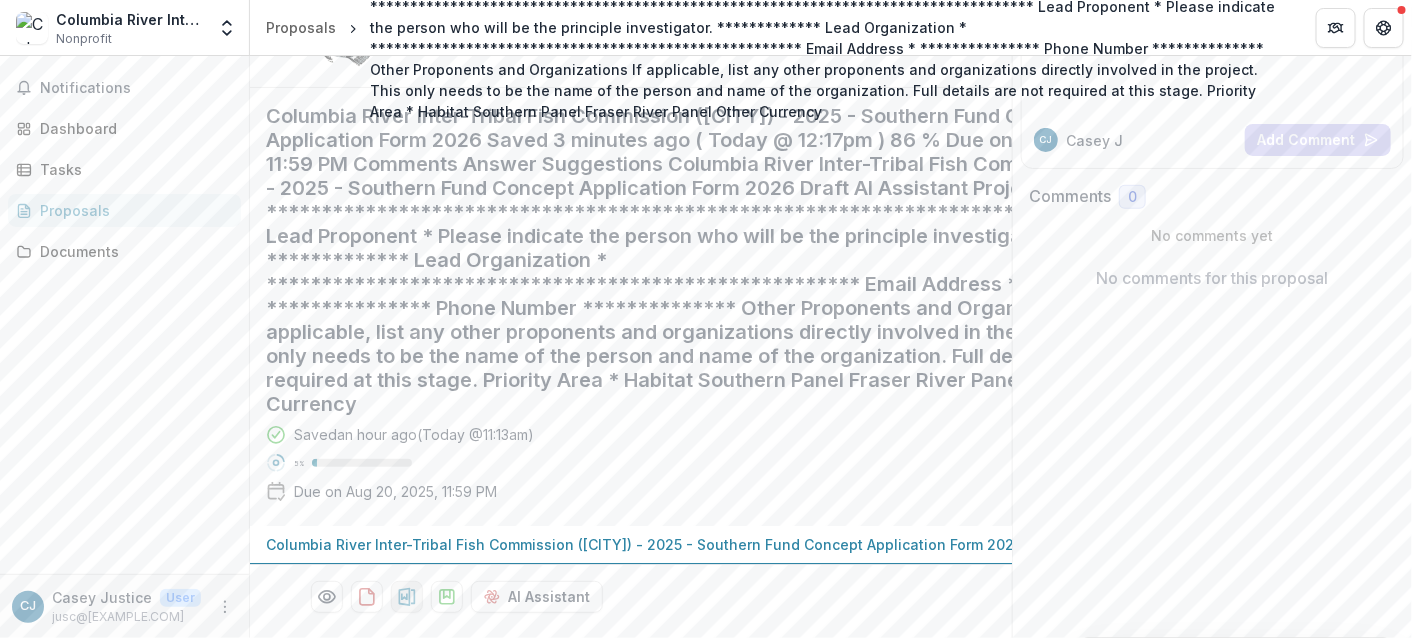 scroll, scrollTop: 200, scrollLeft: 0, axis: vertical 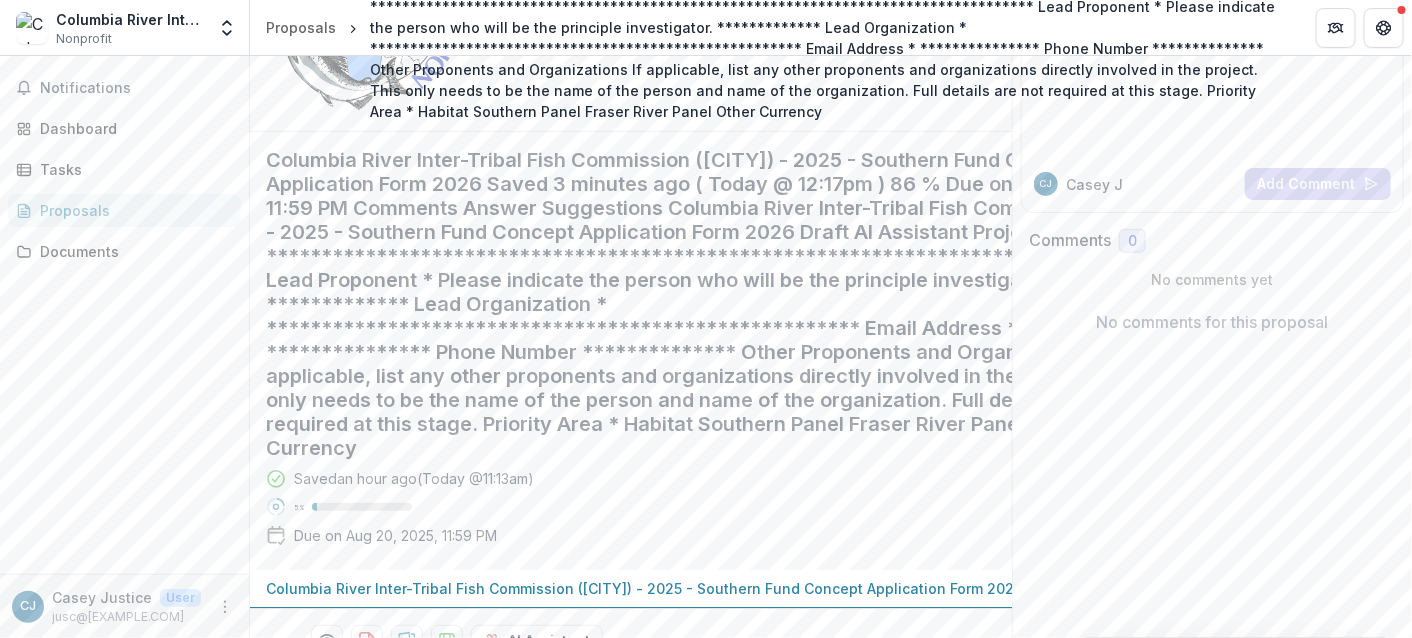 click on "Project Title *" at bounding box center [631, 741] 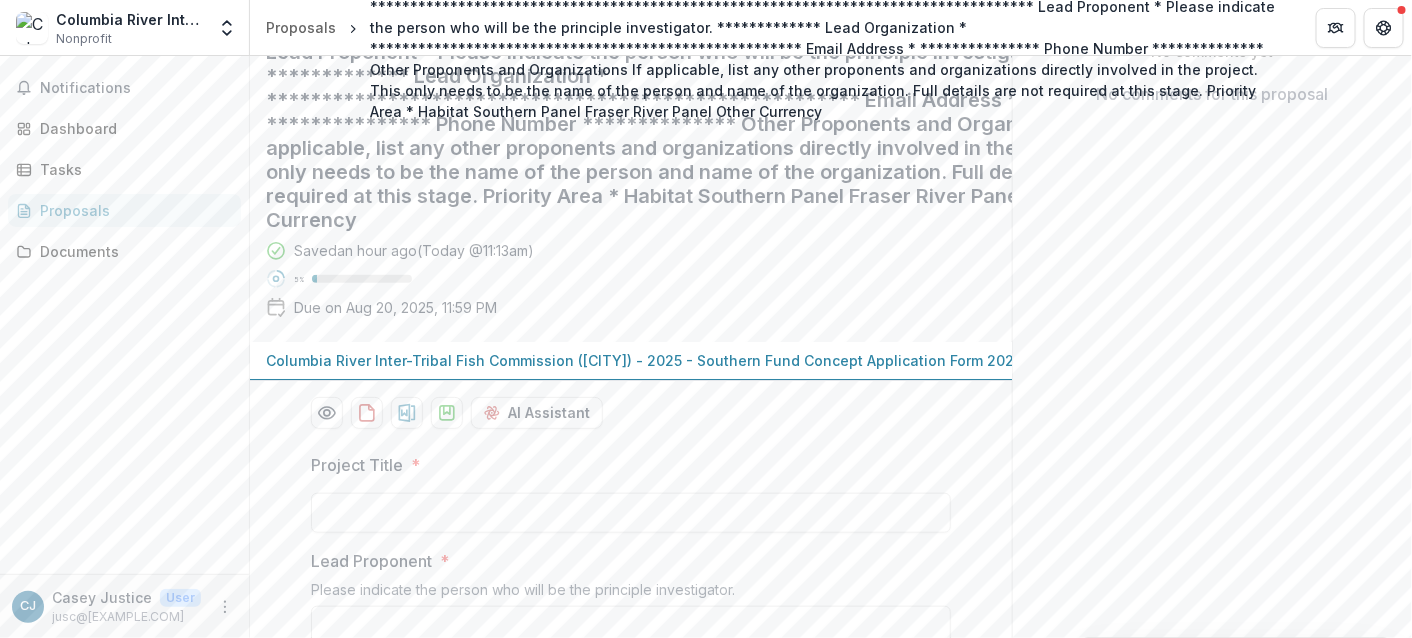 scroll, scrollTop: 300, scrollLeft: 0, axis: vertical 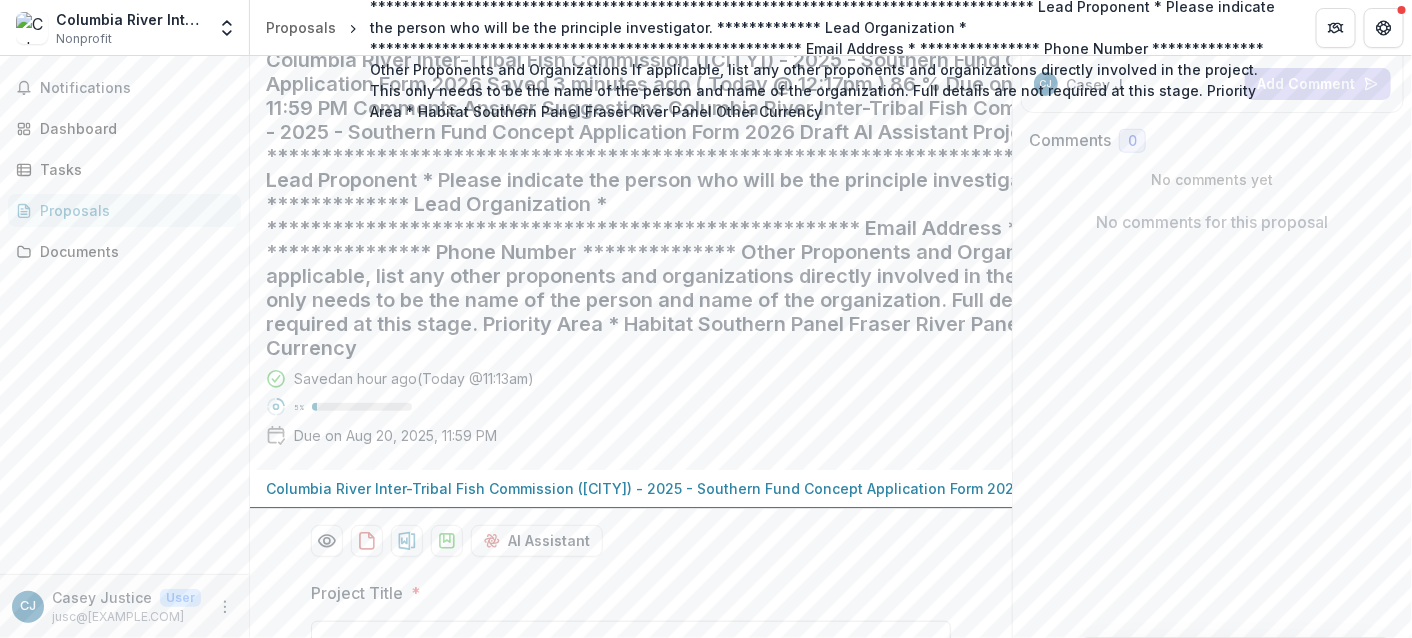 click on "Project Title *" at bounding box center [631, 641] 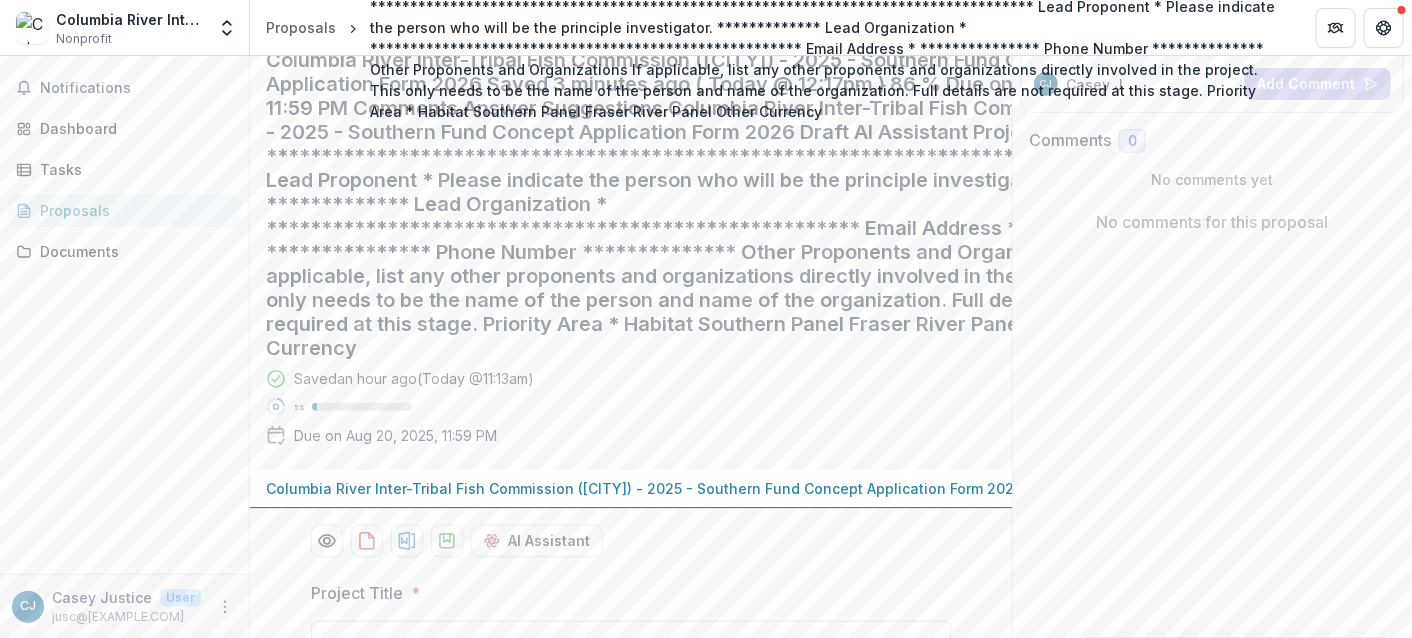 paste on "**********" 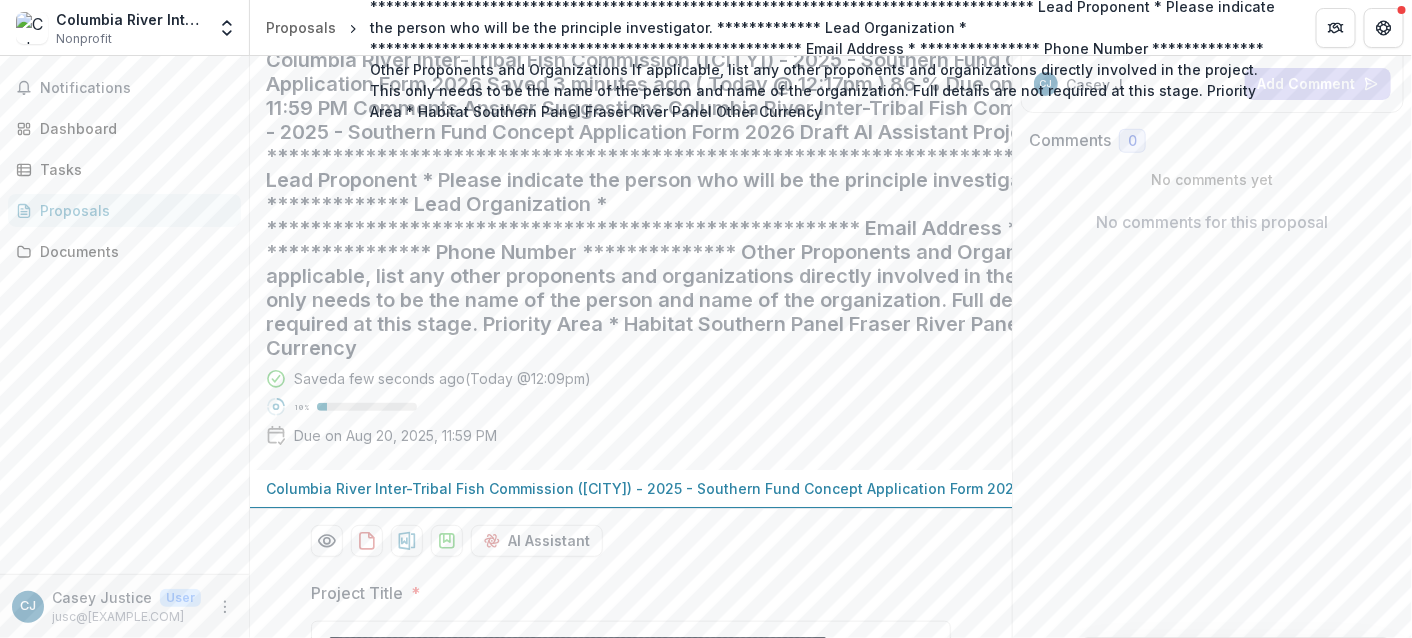 scroll, scrollTop: 0, scrollLeft: 0, axis: both 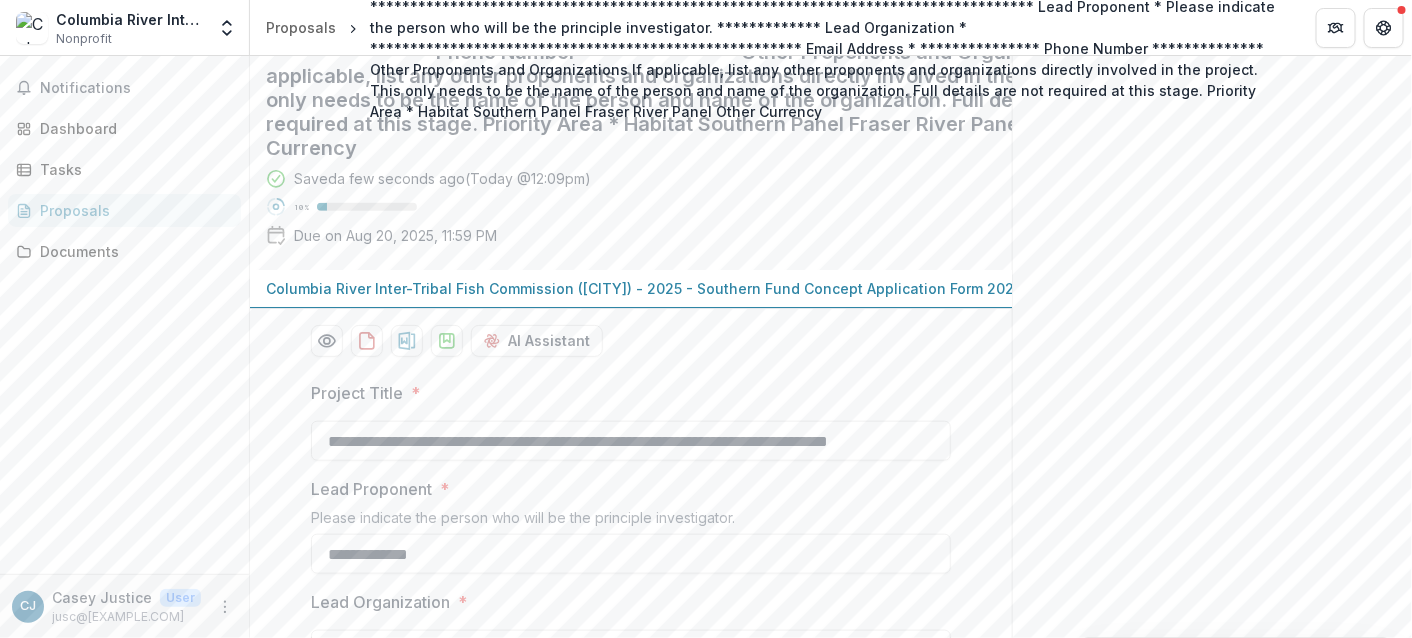 type on "**********" 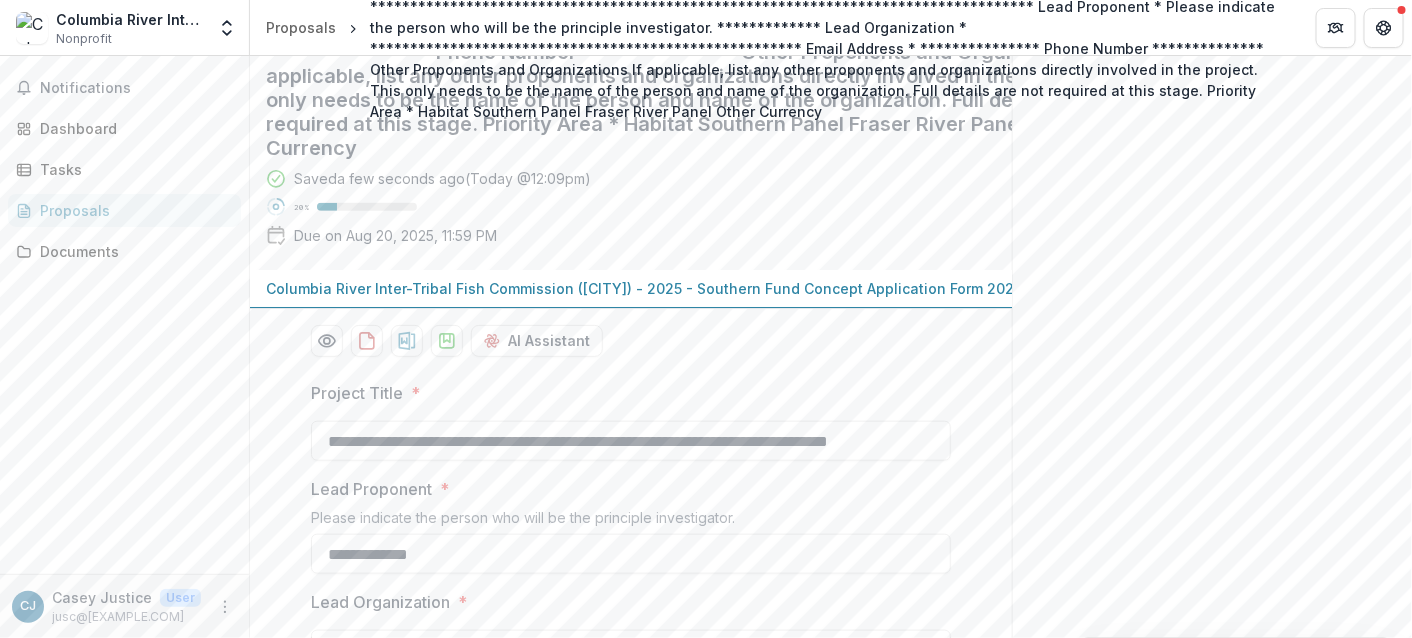 type on "**********" 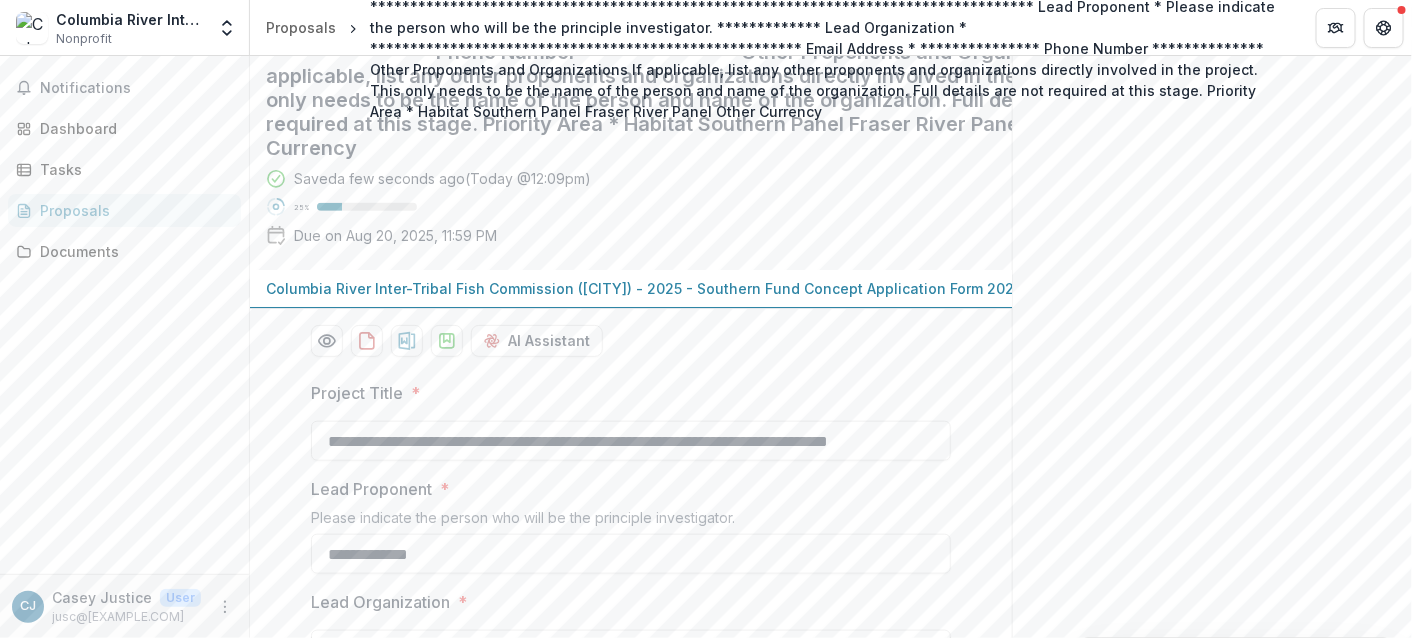 type on "**********" 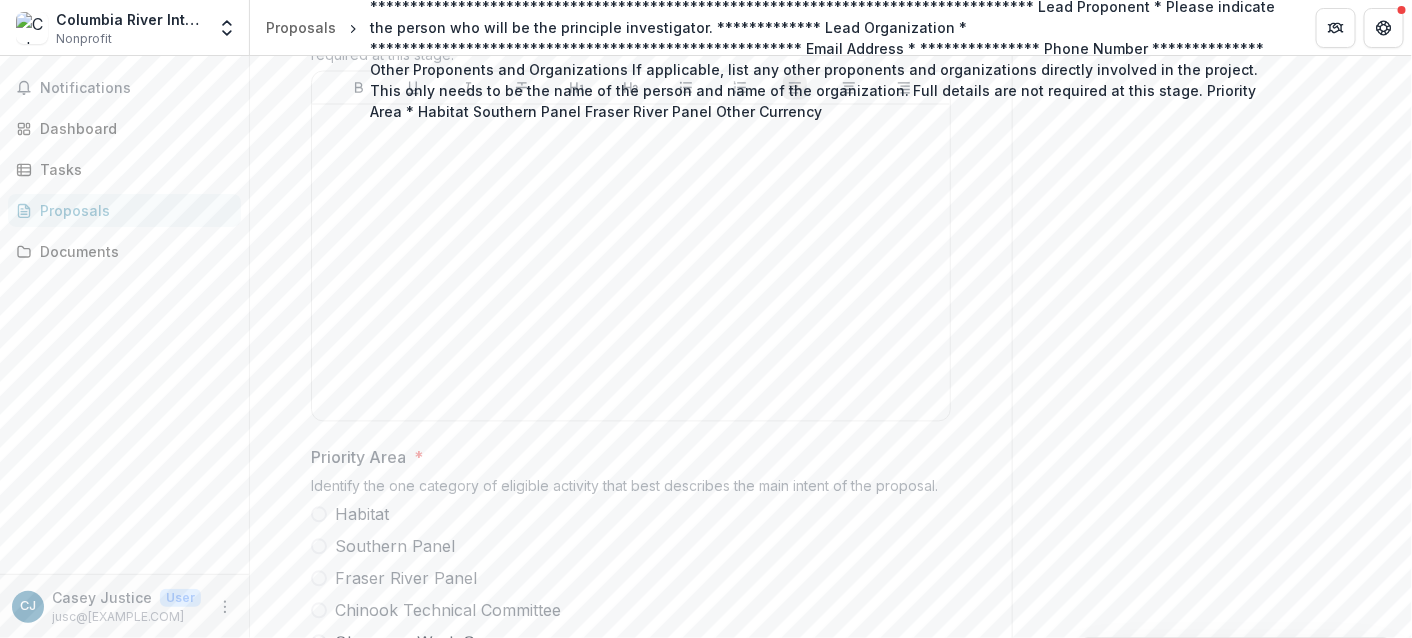 scroll, scrollTop: 1400, scrollLeft: 0, axis: vertical 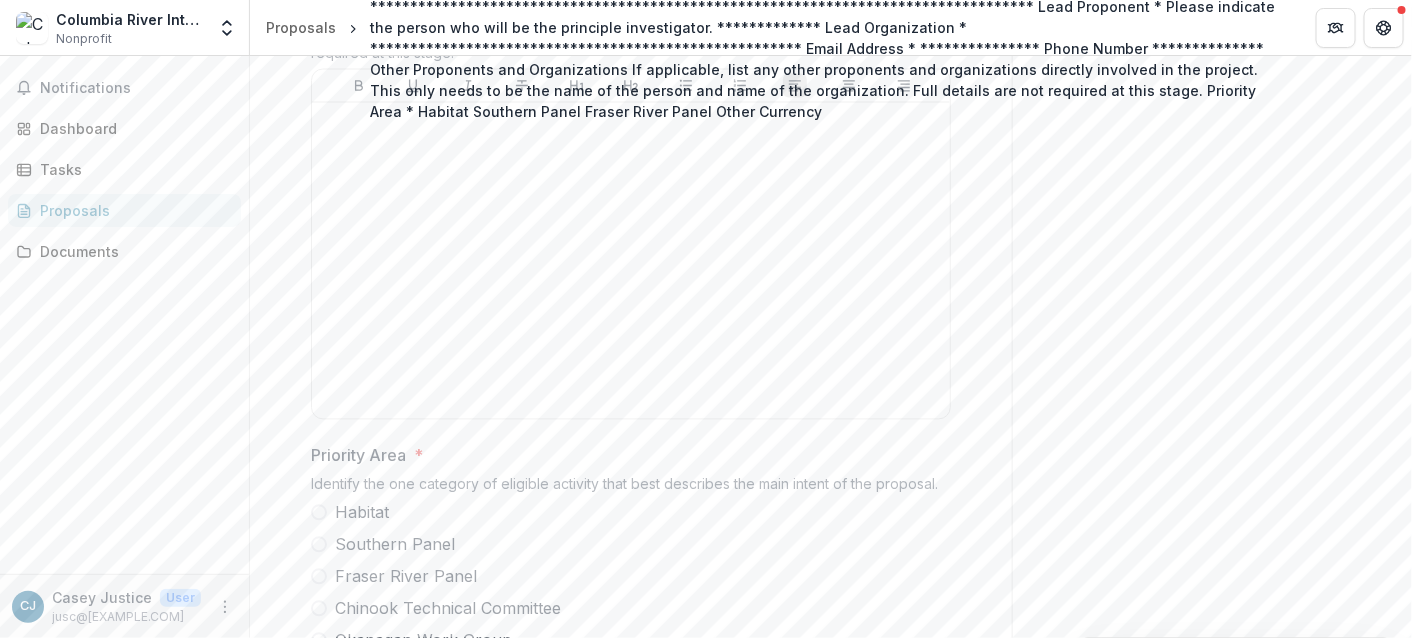 click at bounding box center (319, 673) 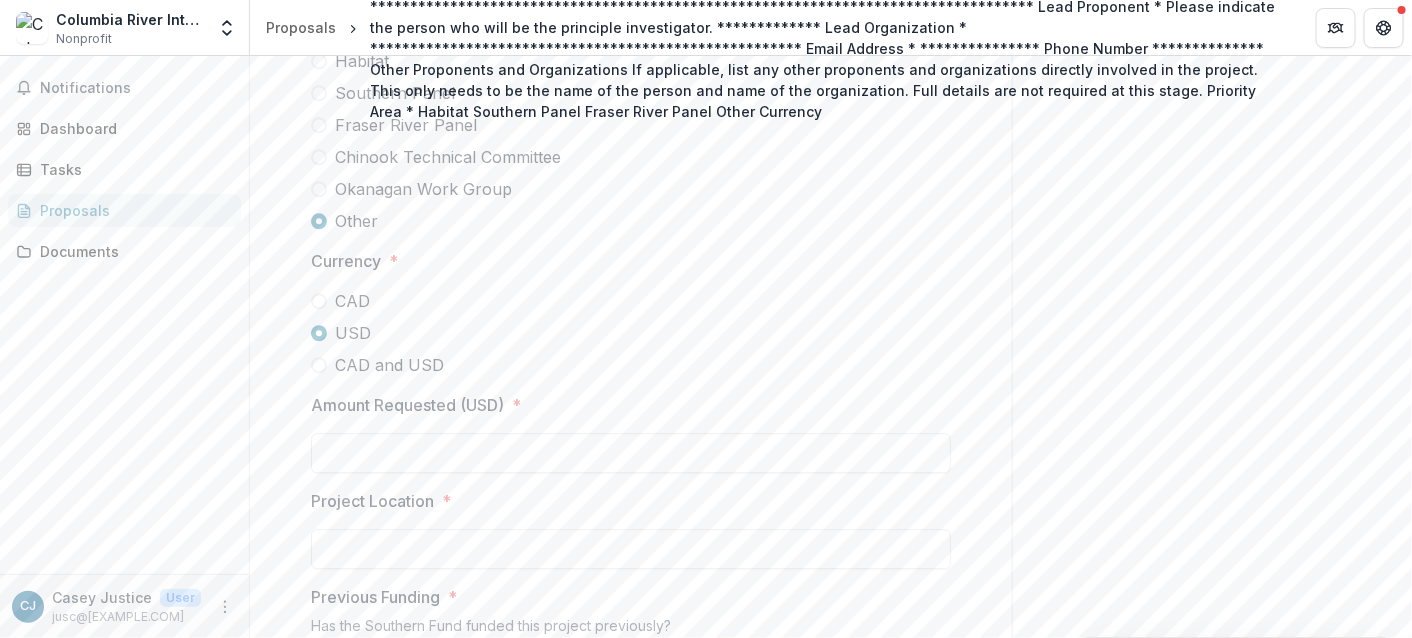 scroll, scrollTop: 1900, scrollLeft: 0, axis: vertical 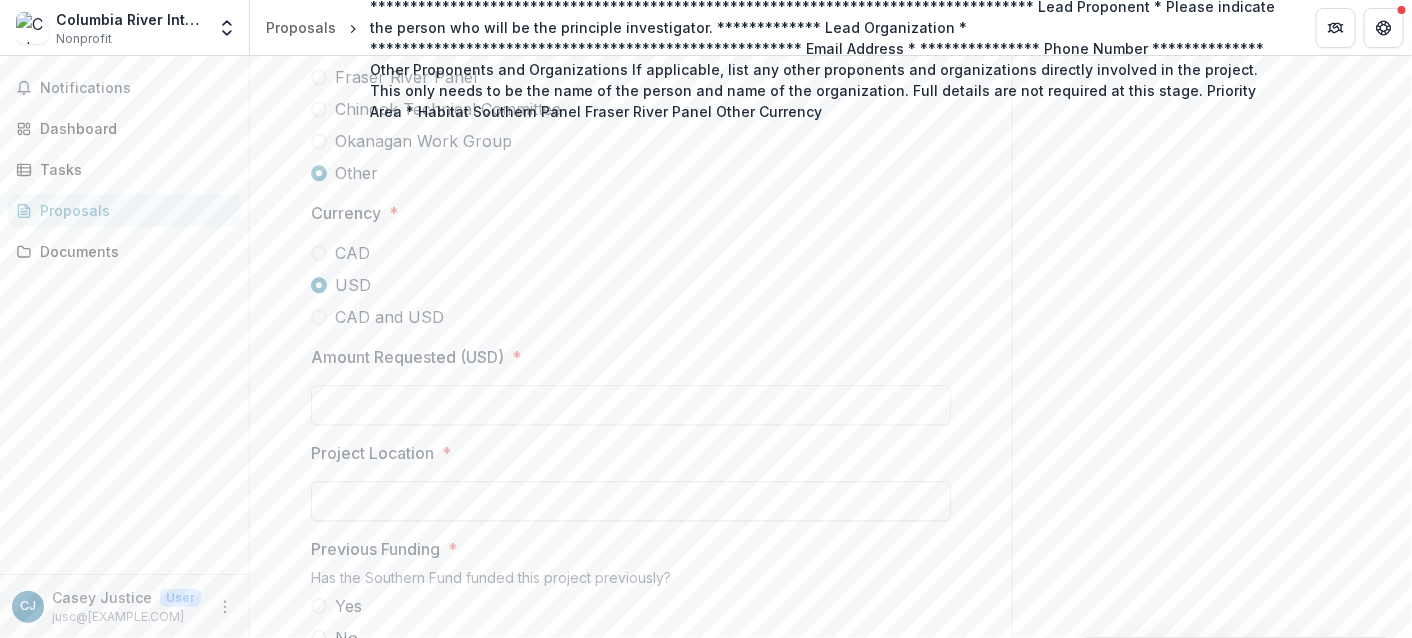 click on "Project Location *" at bounding box center (631, 501) 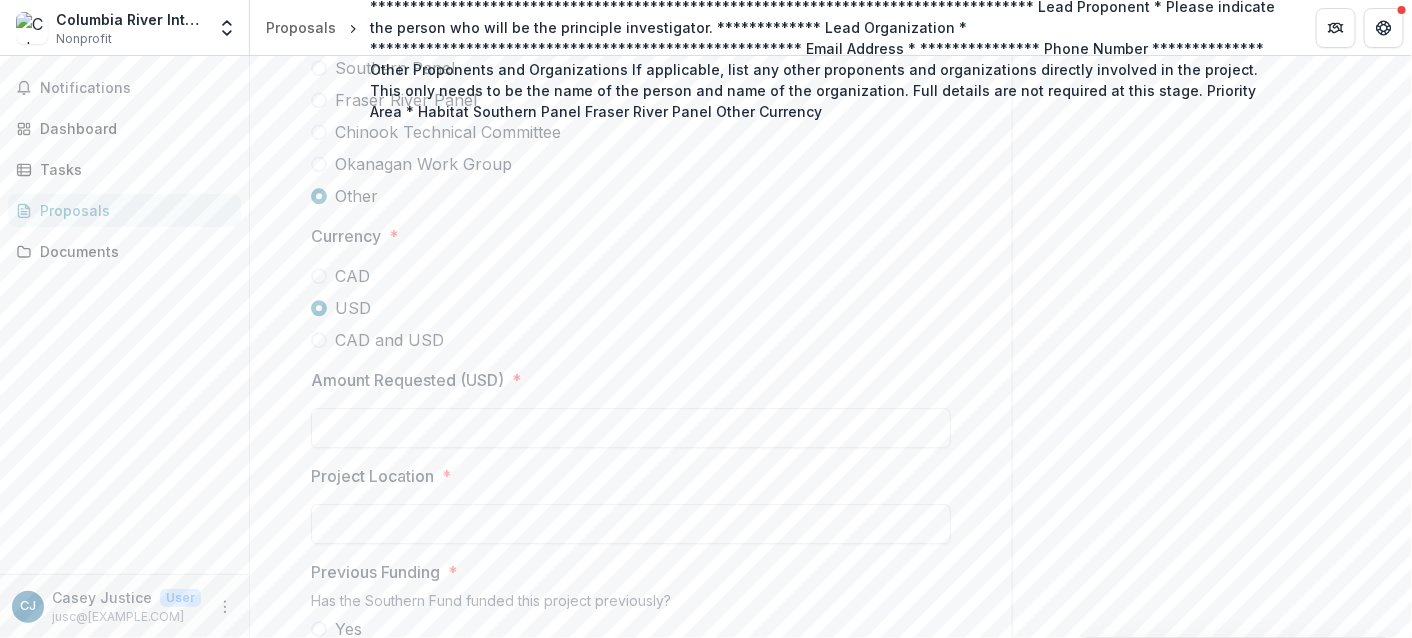 scroll, scrollTop: 1800, scrollLeft: 0, axis: vertical 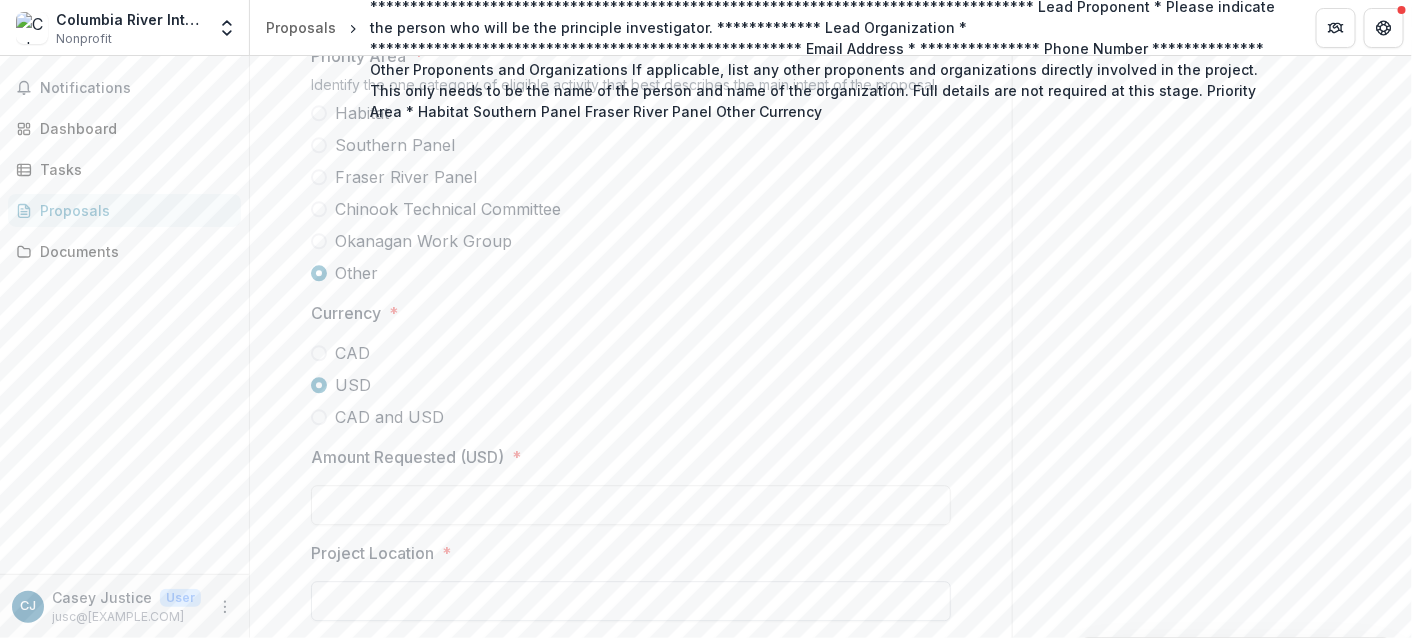 click on "Project Location *" at bounding box center (631, 601) 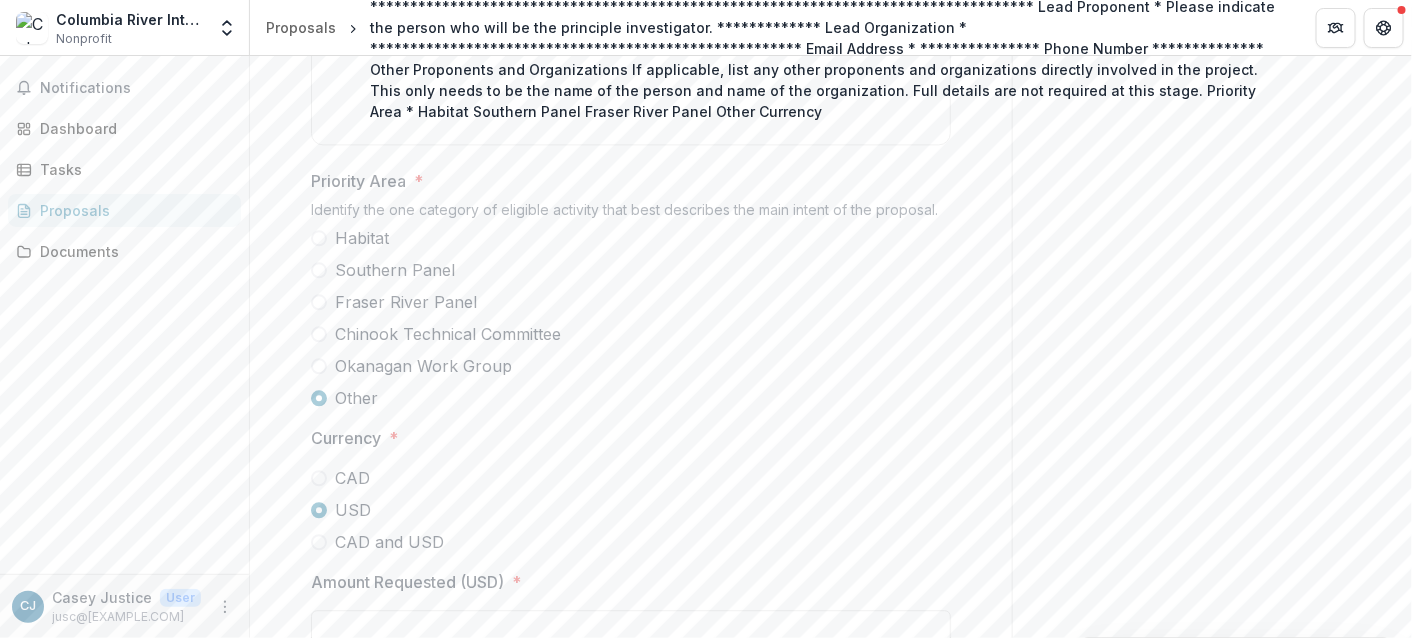 scroll, scrollTop: 1600, scrollLeft: 0, axis: vertical 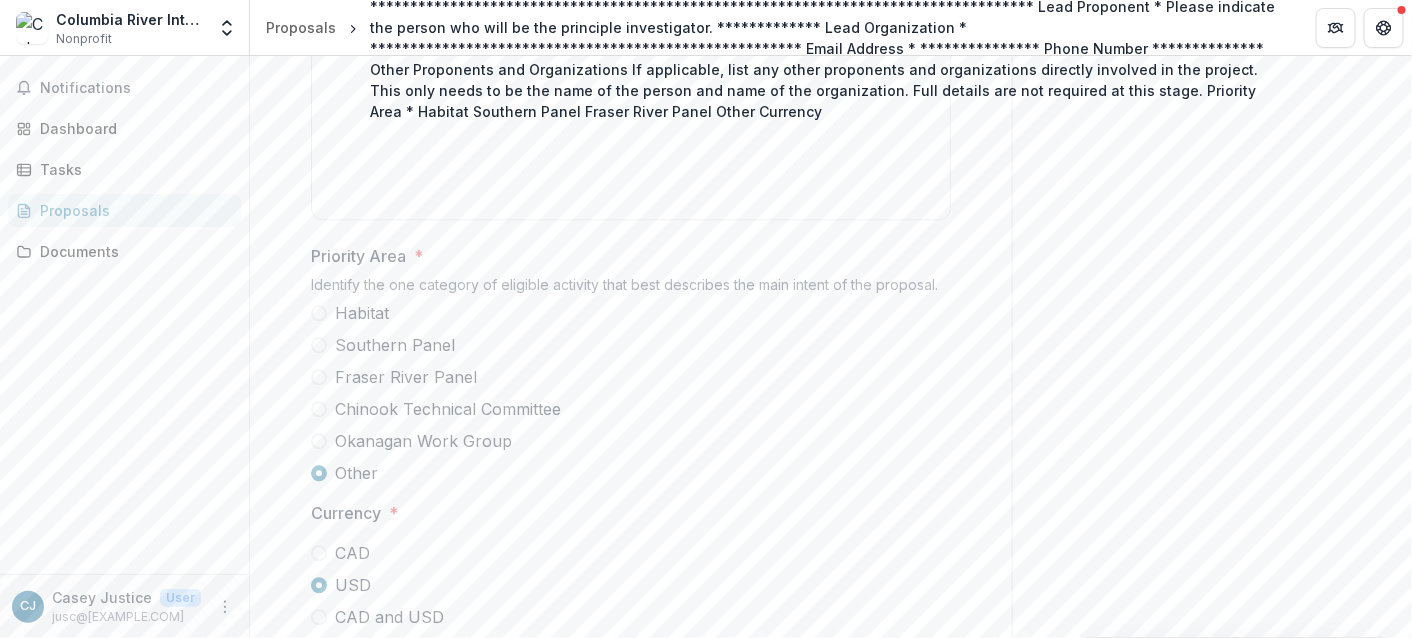 click on "Project Location *" at bounding box center (631, 801) 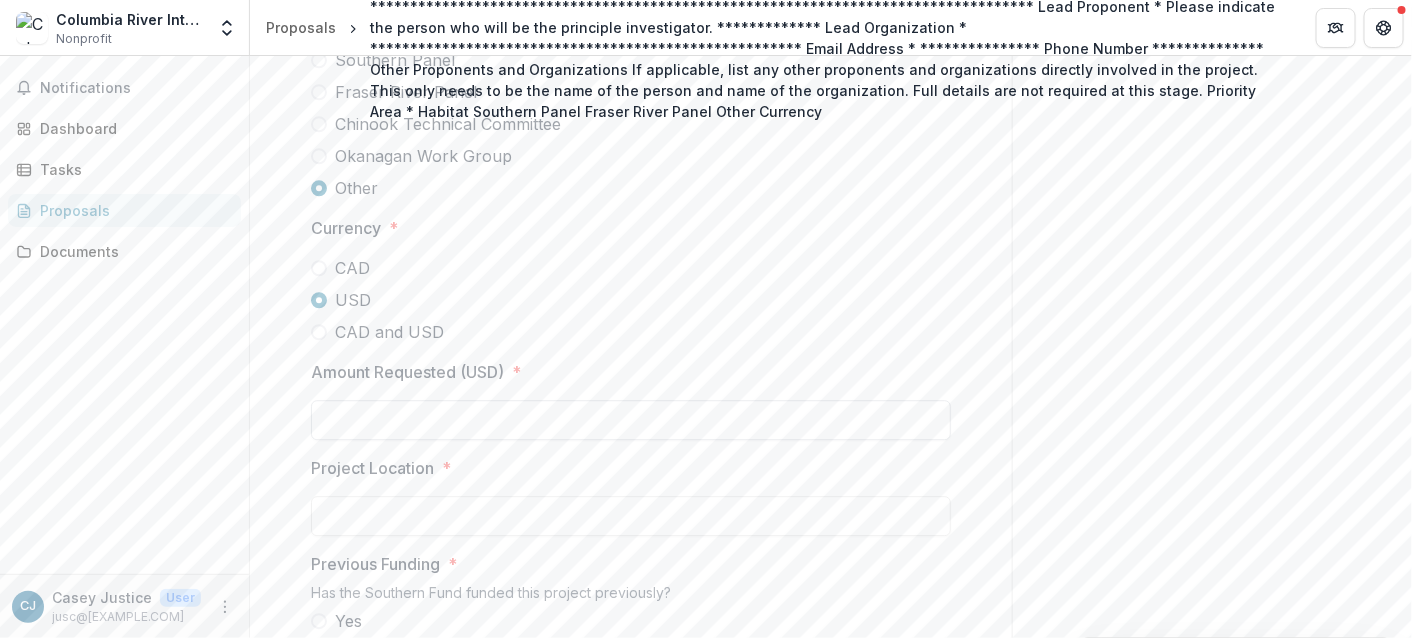 scroll, scrollTop: 1800, scrollLeft: 0, axis: vertical 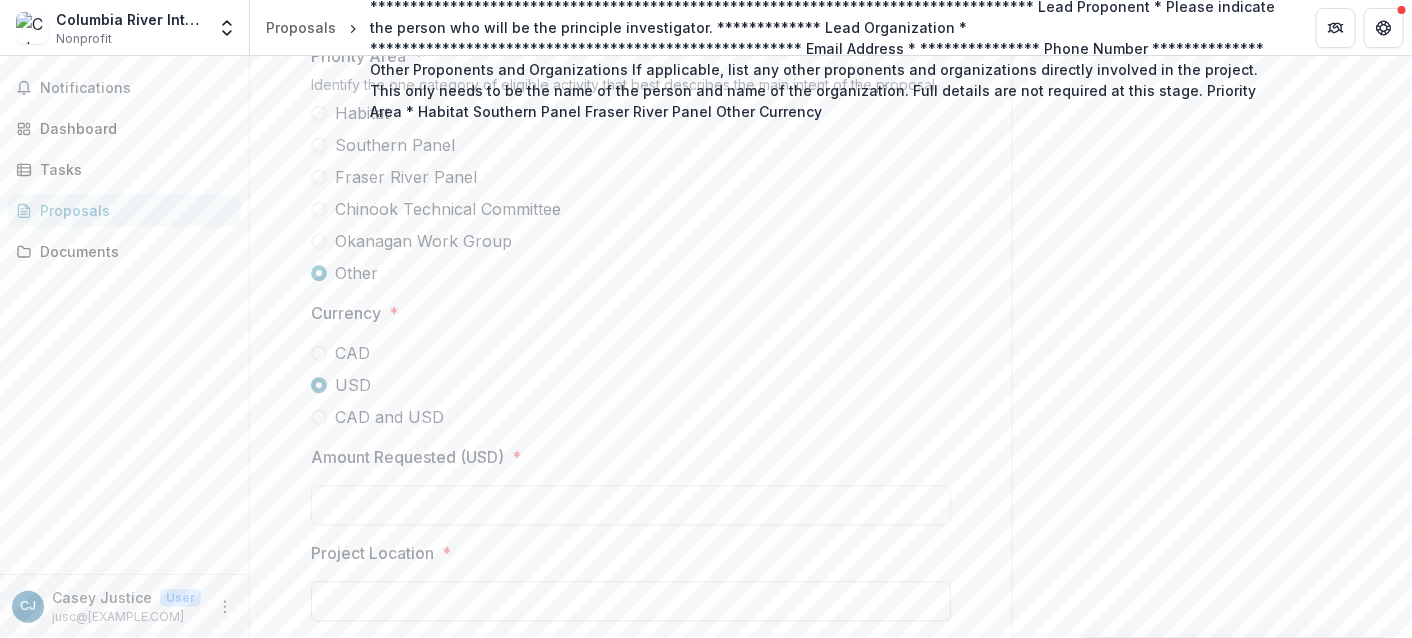 click on "Project Location *" at bounding box center [631, 601] 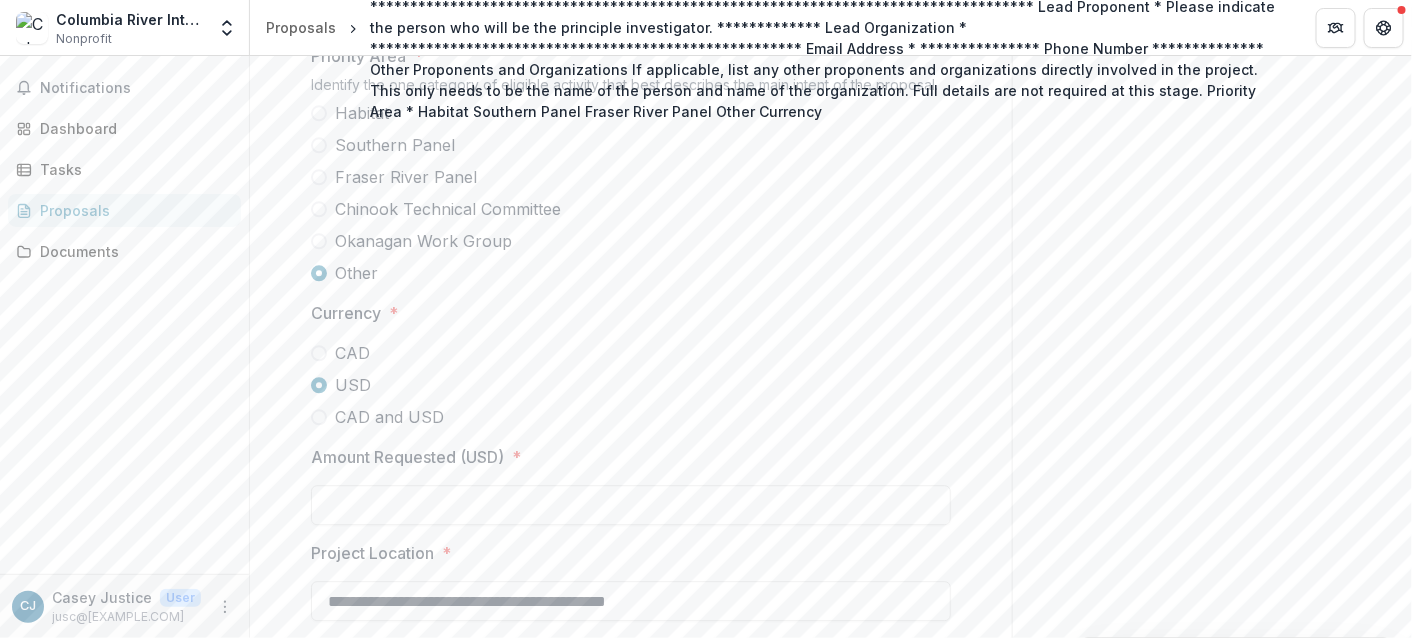type on "**********" 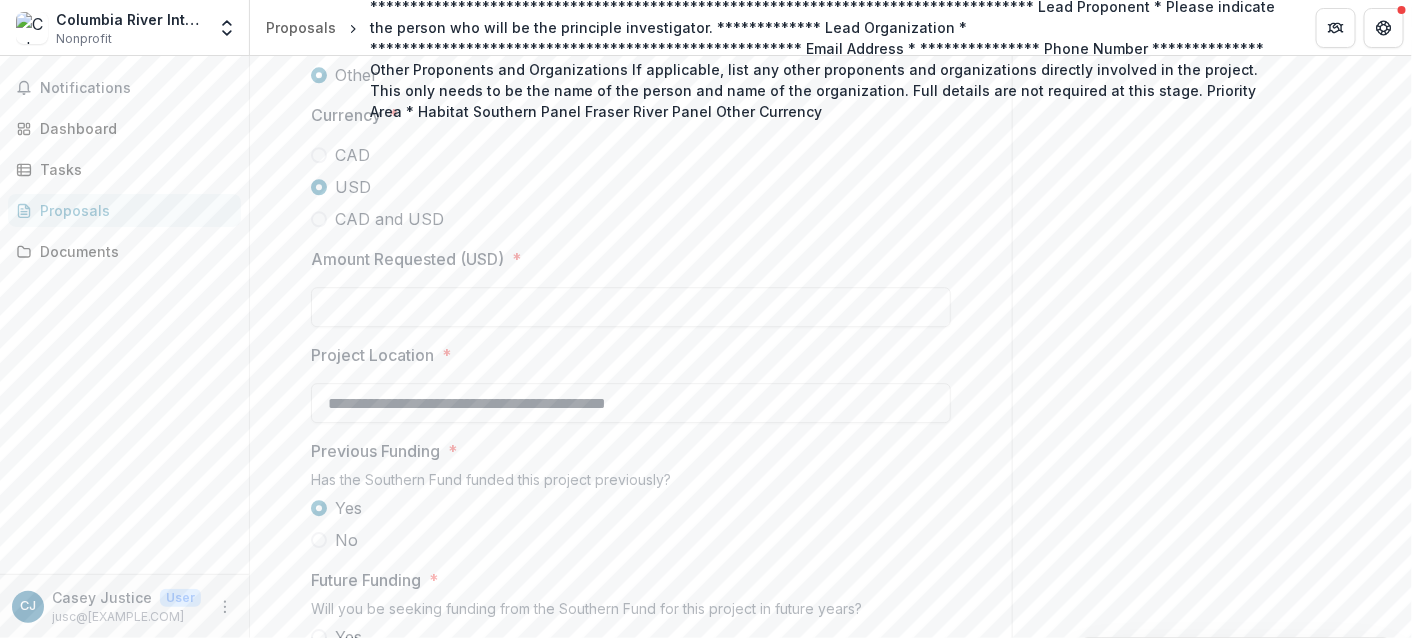 scroll, scrollTop: 2000, scrollLeft: 0, axis: vertical 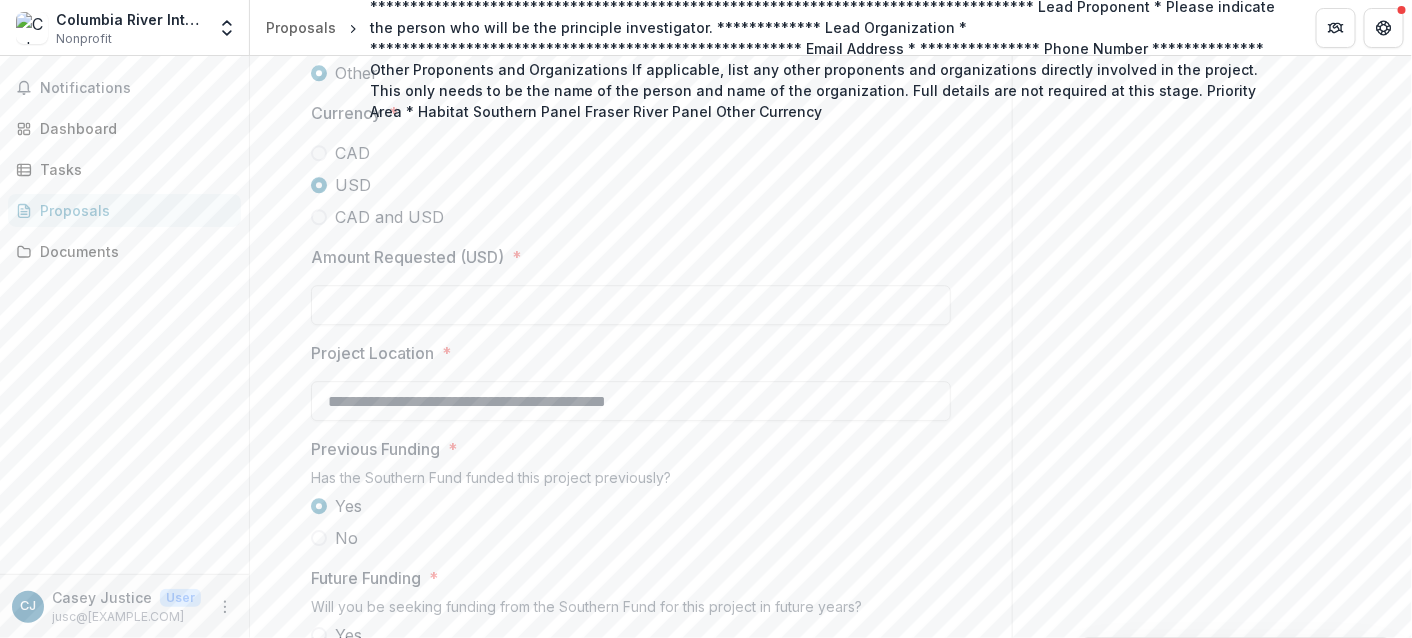 click at bounding box center [319, 667] 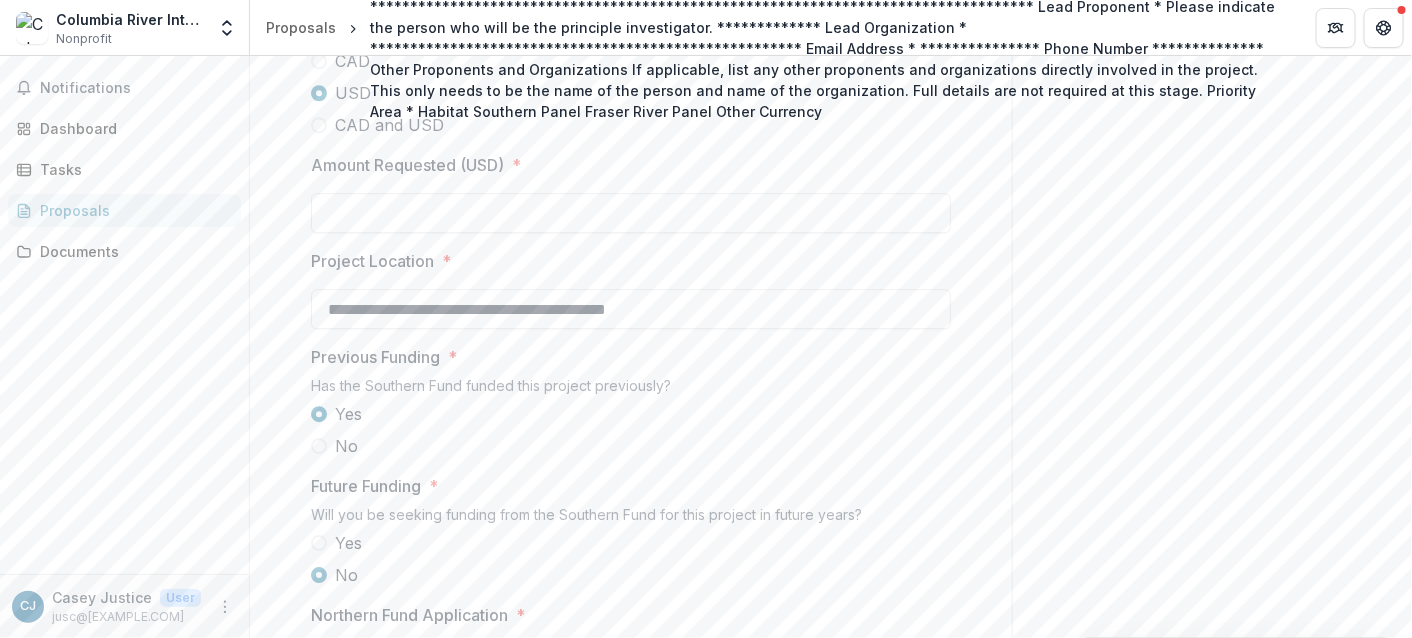 scroll, scrollTop: 2100, scrollLeft: 0, axis: vertical 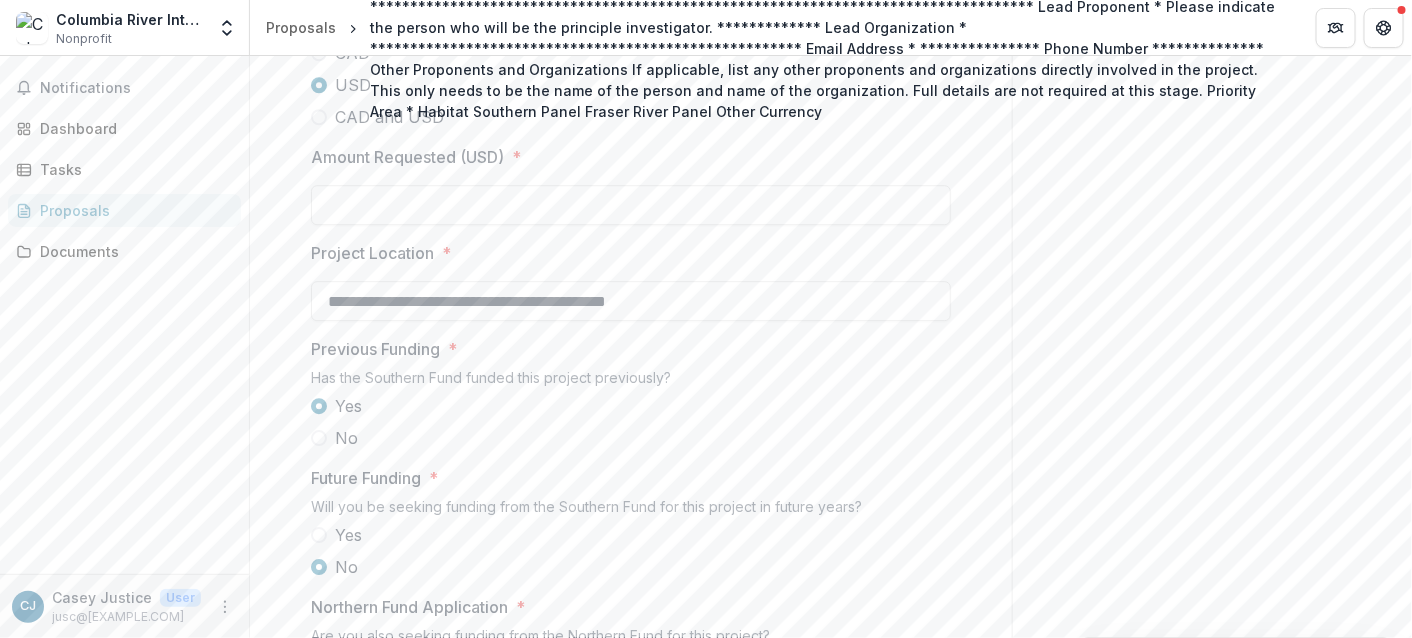 click at bounding box center (319, 696) 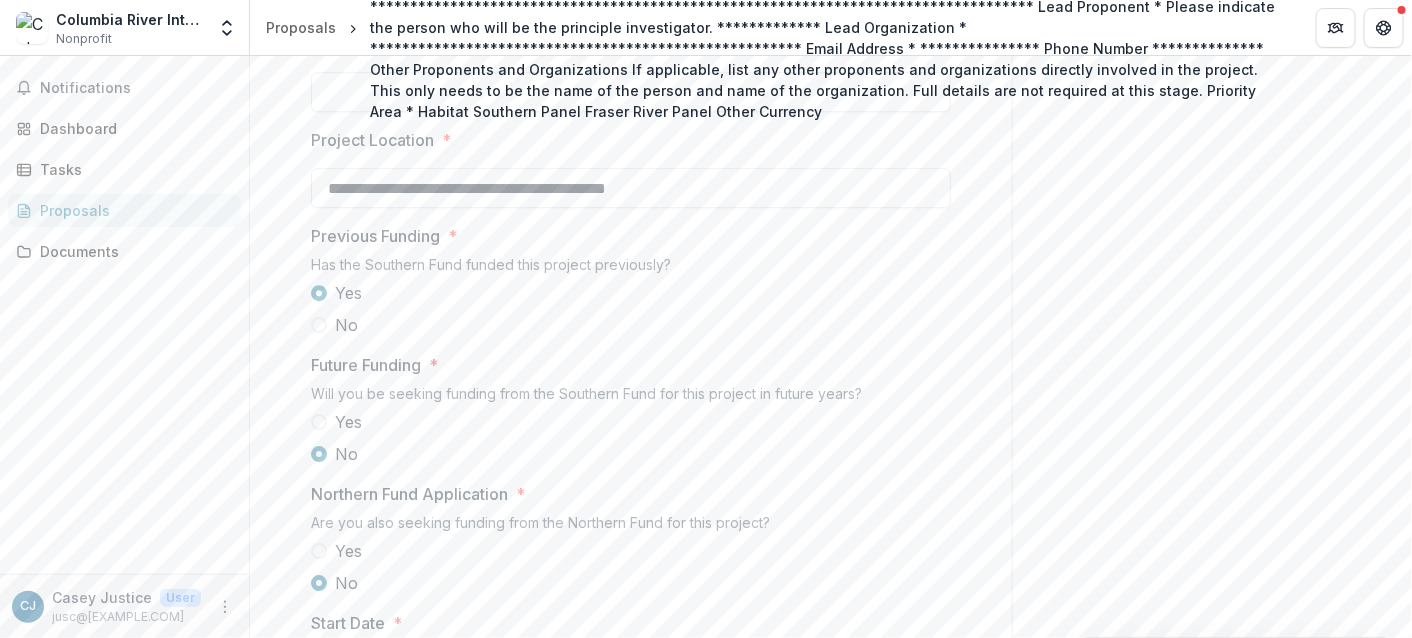 scroll, scrollTop: 2282, scrollLeft: 0, axis: vertical 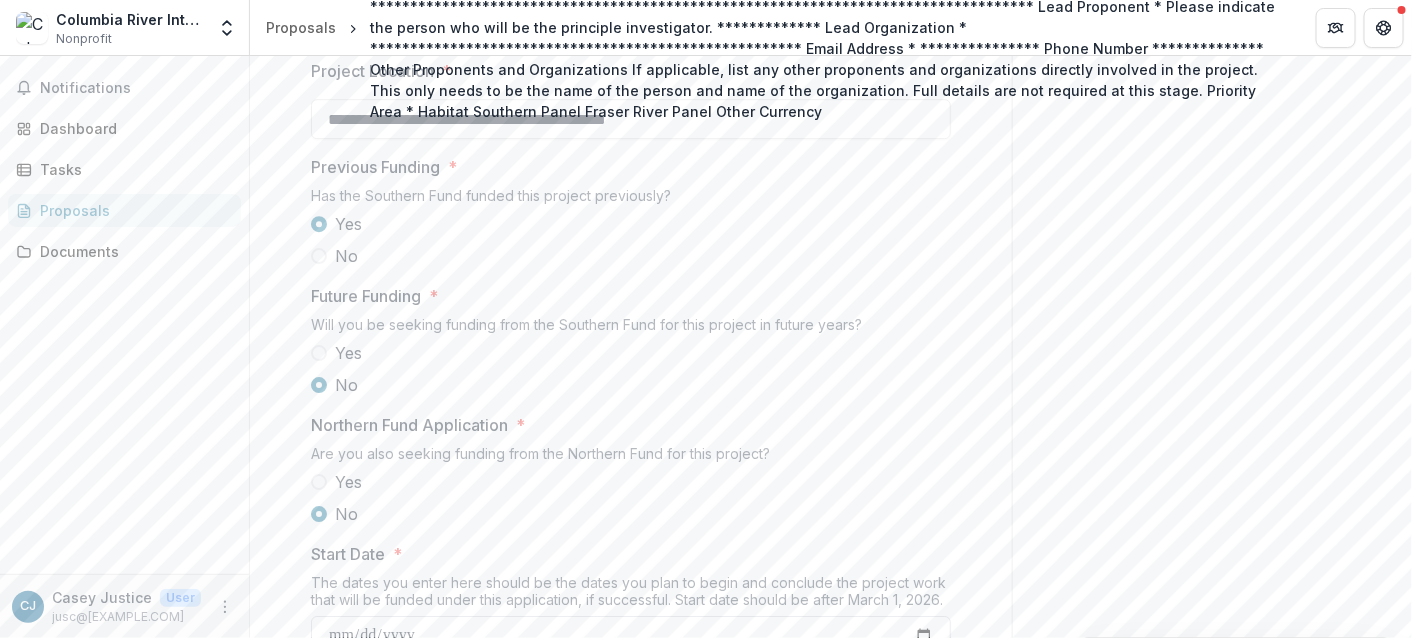 click on "Start Date *" at bounding box center (631, 636) 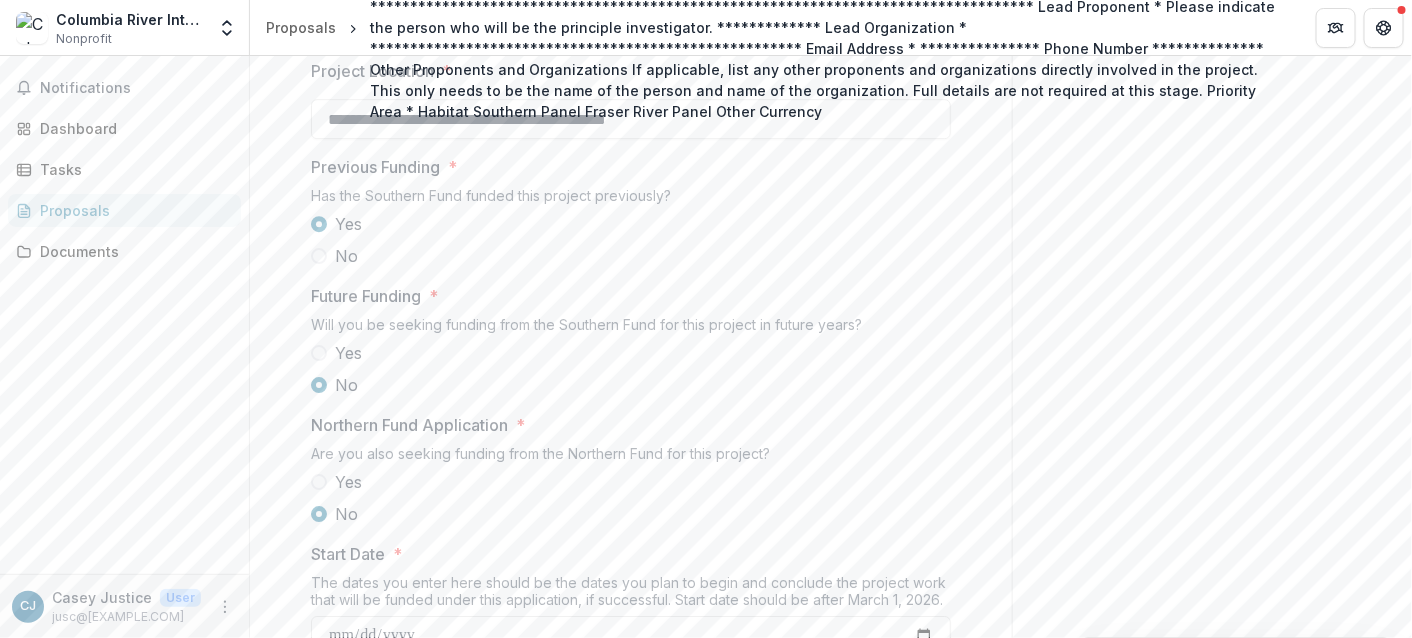type on "**********" 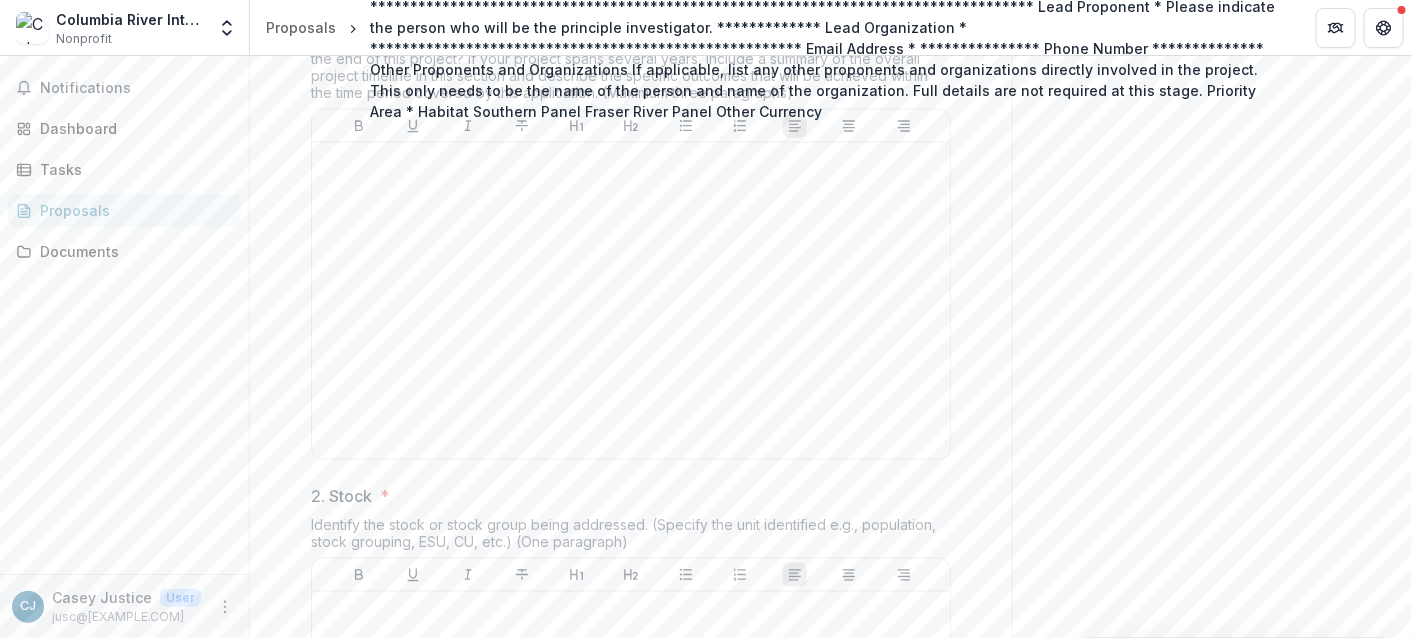 scroll, scrollTop: 882, scrollLeft: 0, axis: vertical 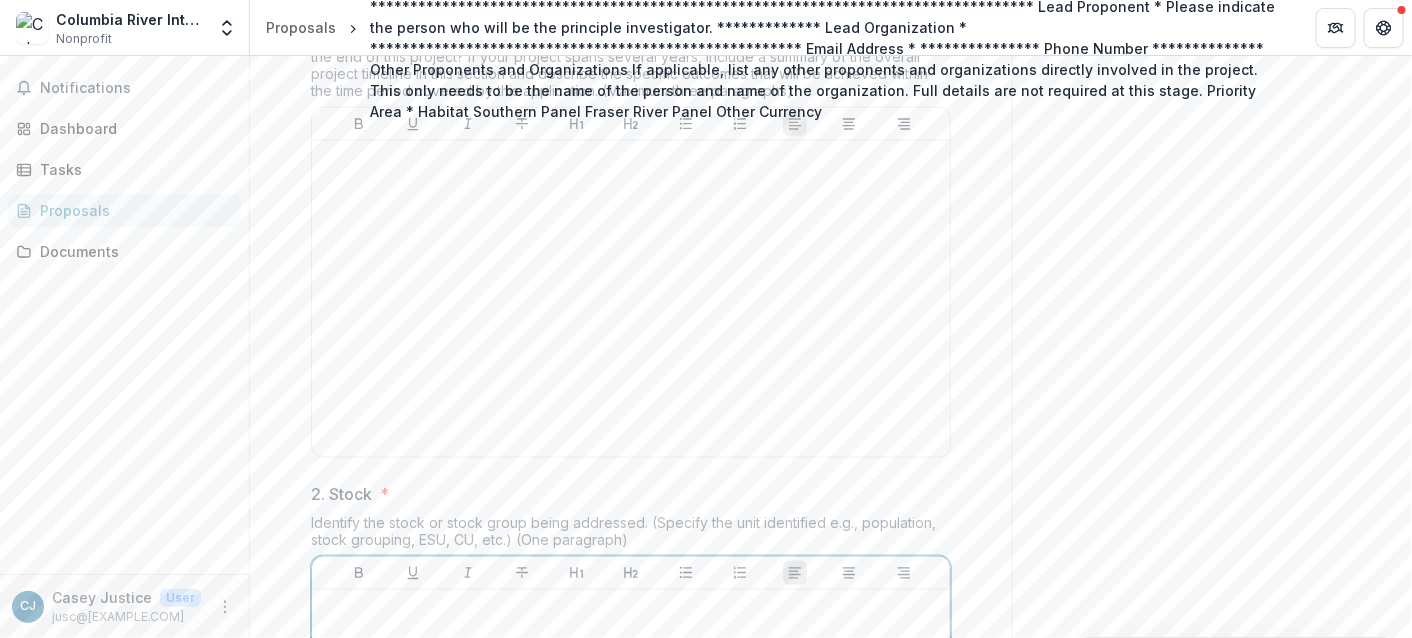 click at bounding box center (631, 609) 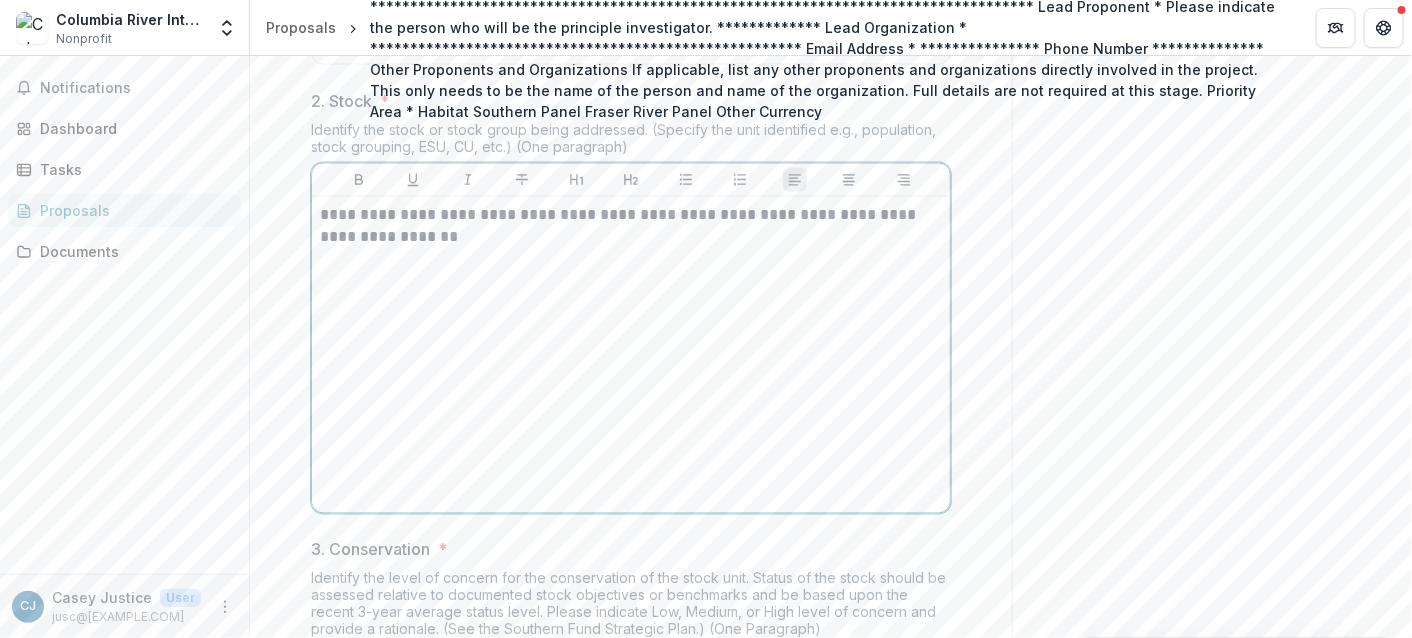 scroll, scrollTop: 1282, scrollLeft: 0, axis: vertical 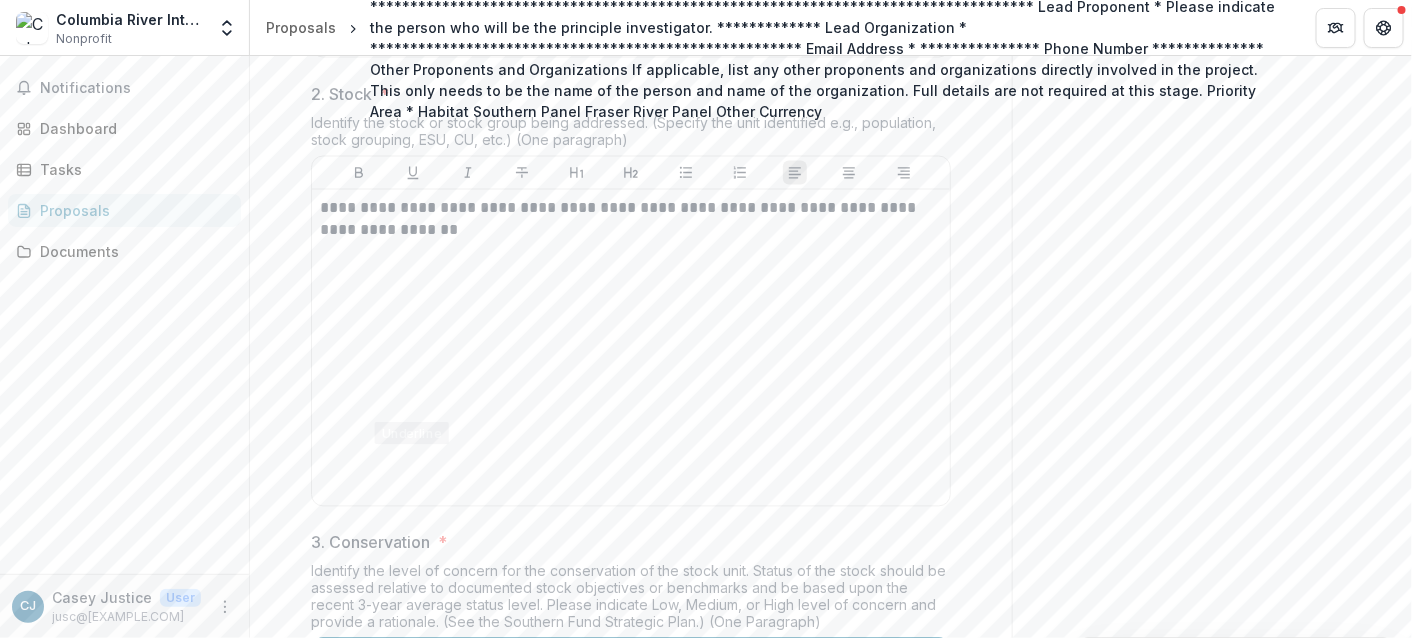 click at bounding box center [631, 692] 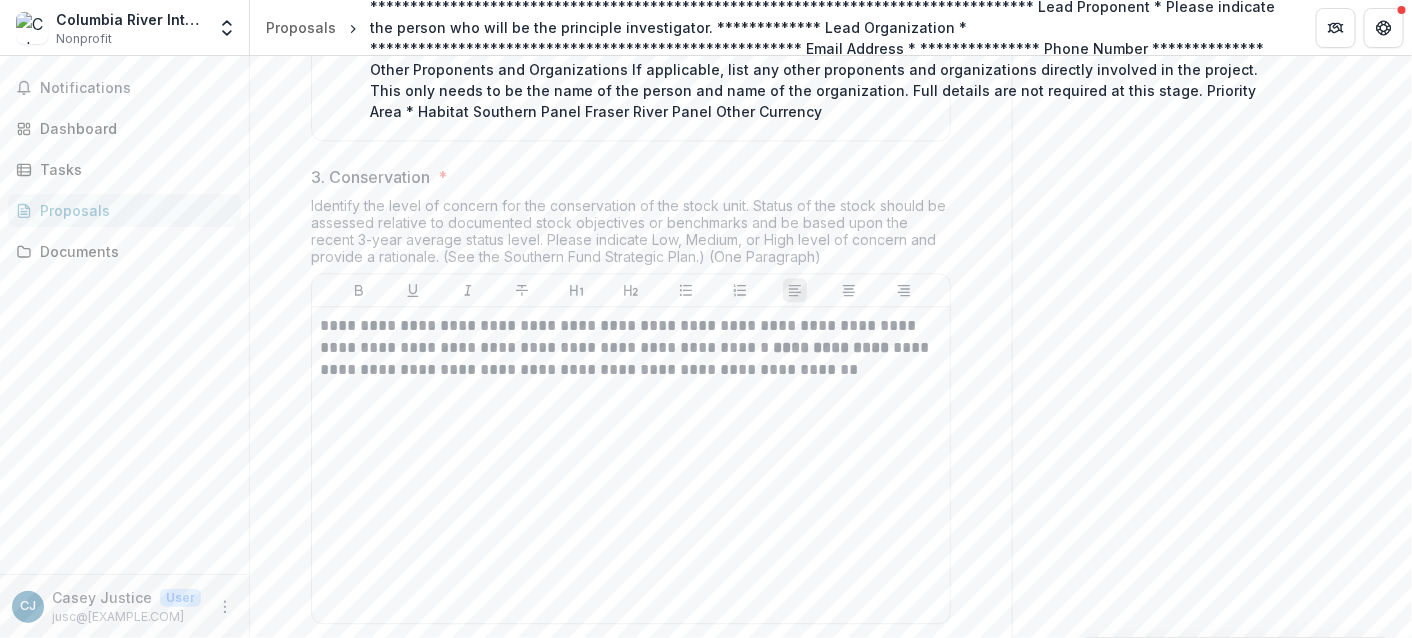 scroll, scrollTop: 1882, scrollLeft: 0, axis: vertical 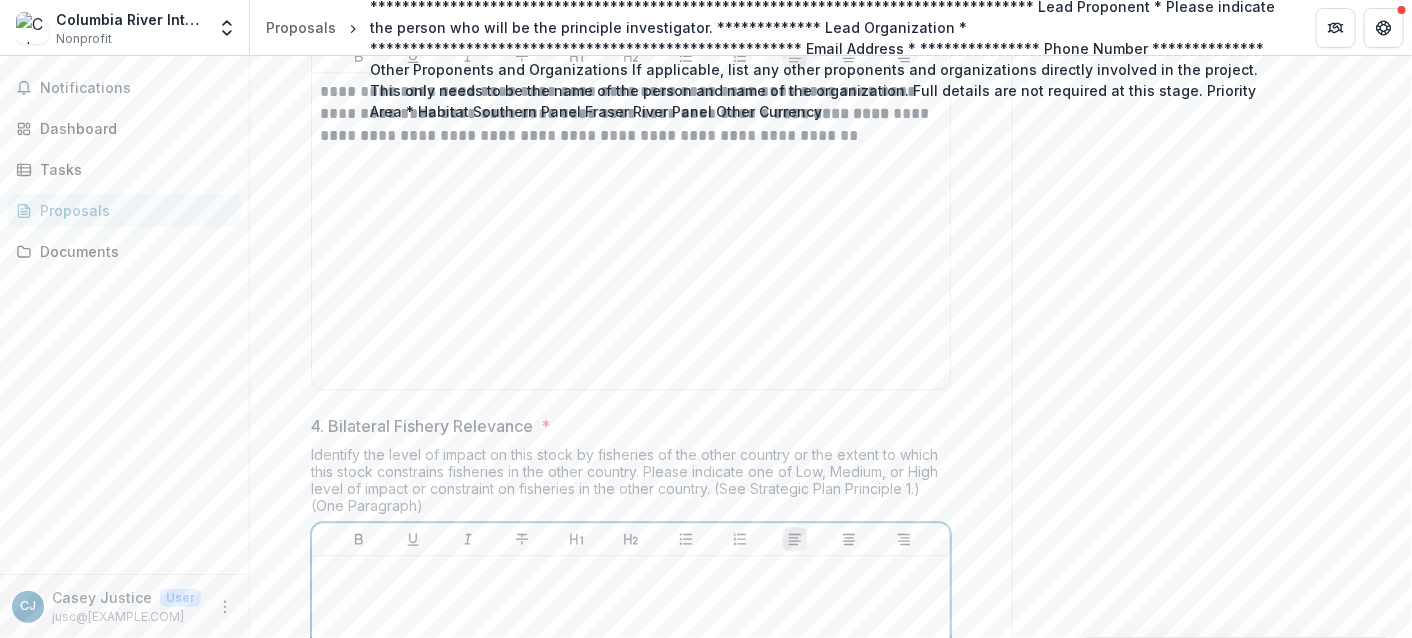 click at bounding box center [631, 714] 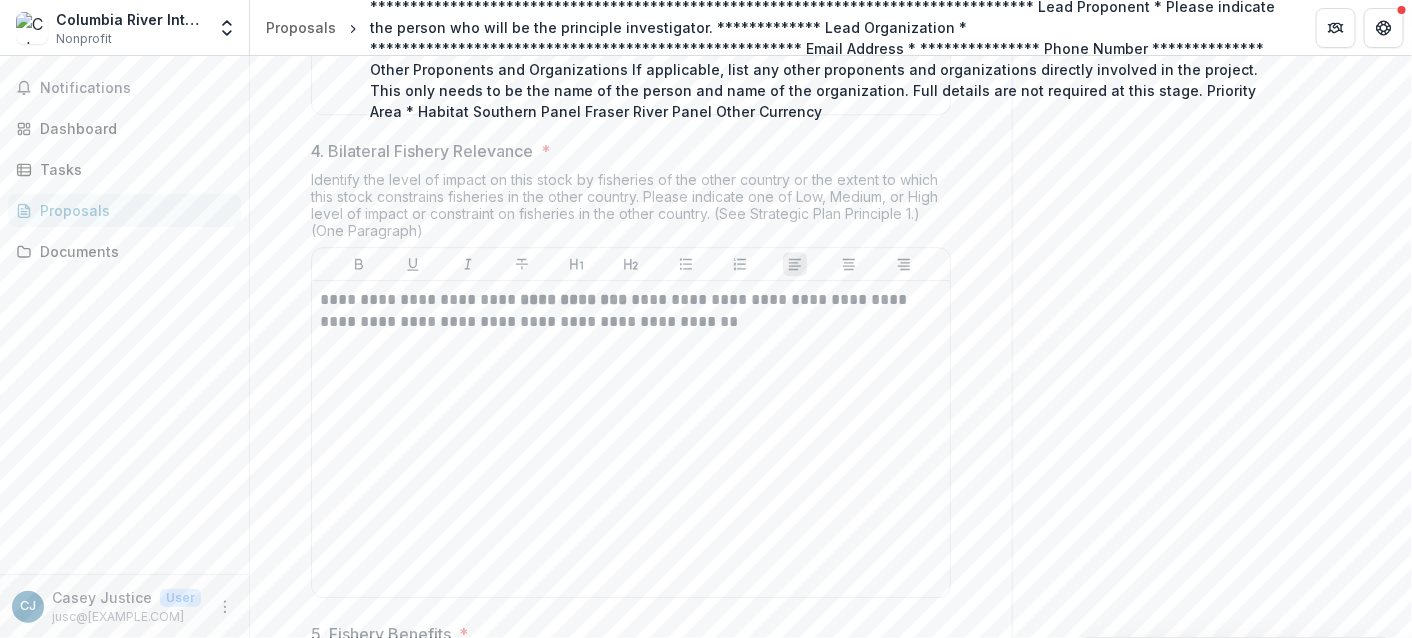 scroll, scrollTop: 2282, scrollLeft: 0, axis: vertical 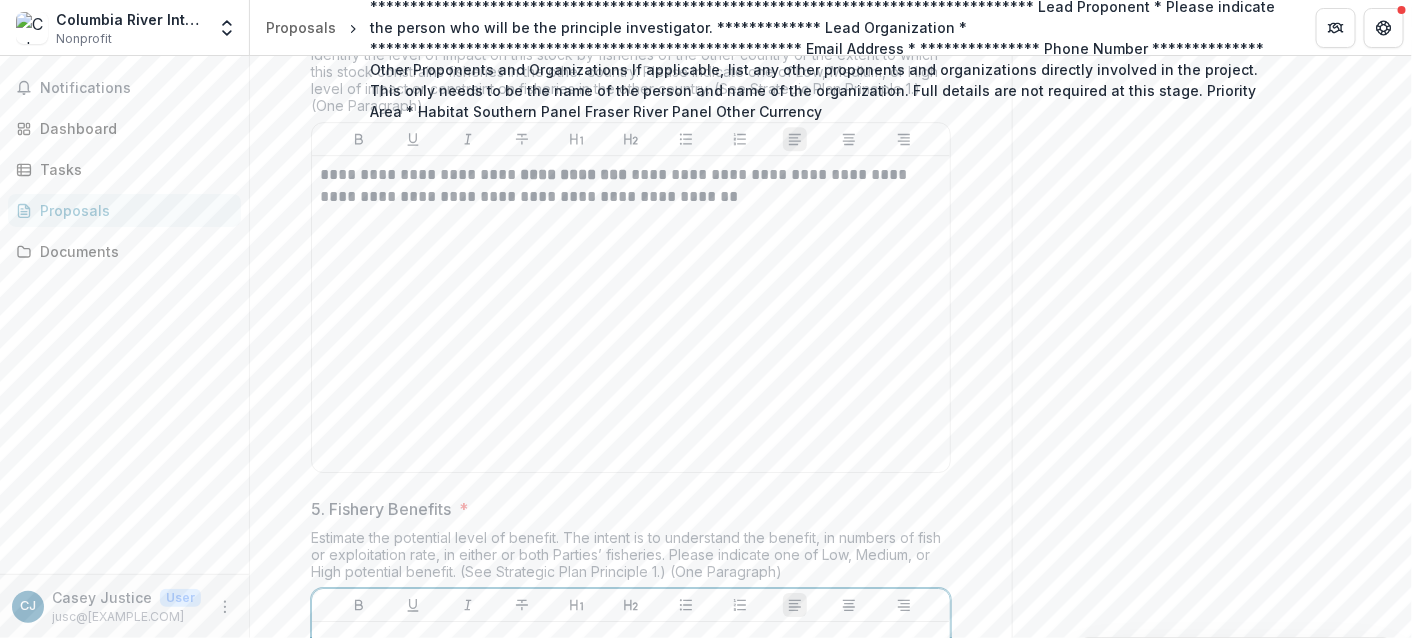 click at bounding box center [631, 641] 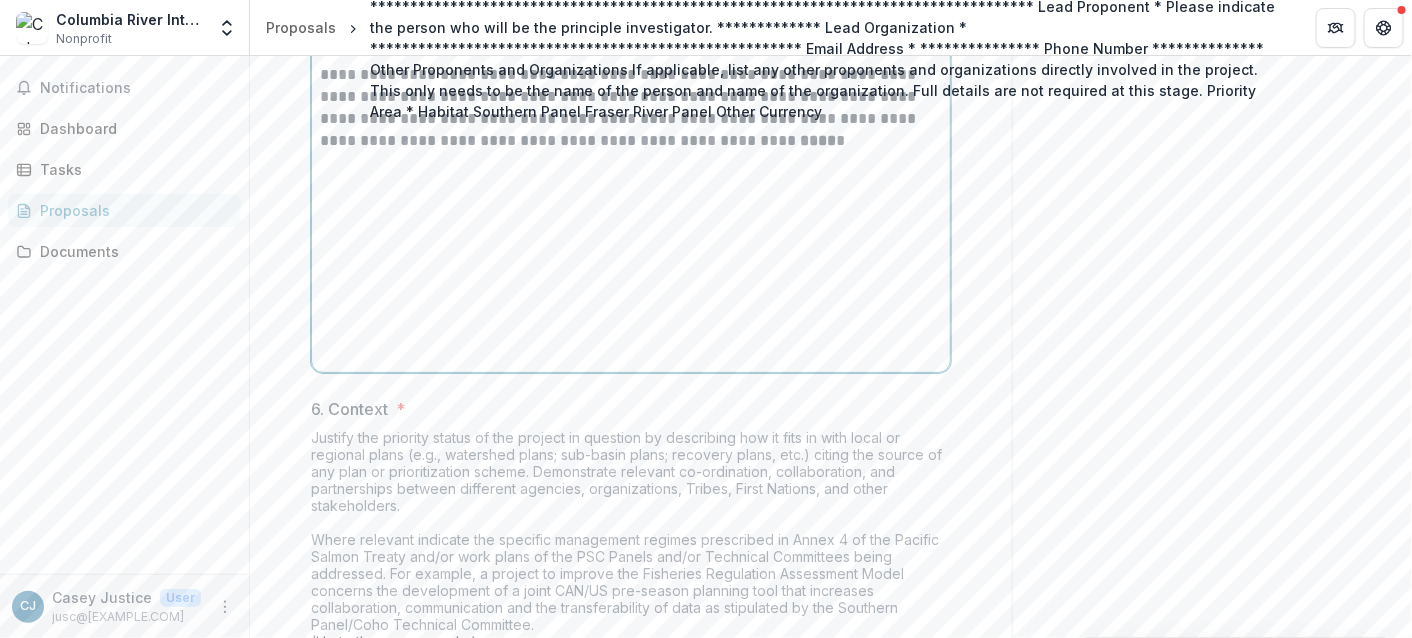 scroll, scrollTop: 2882, scrollLeft: 0, axis: vertical 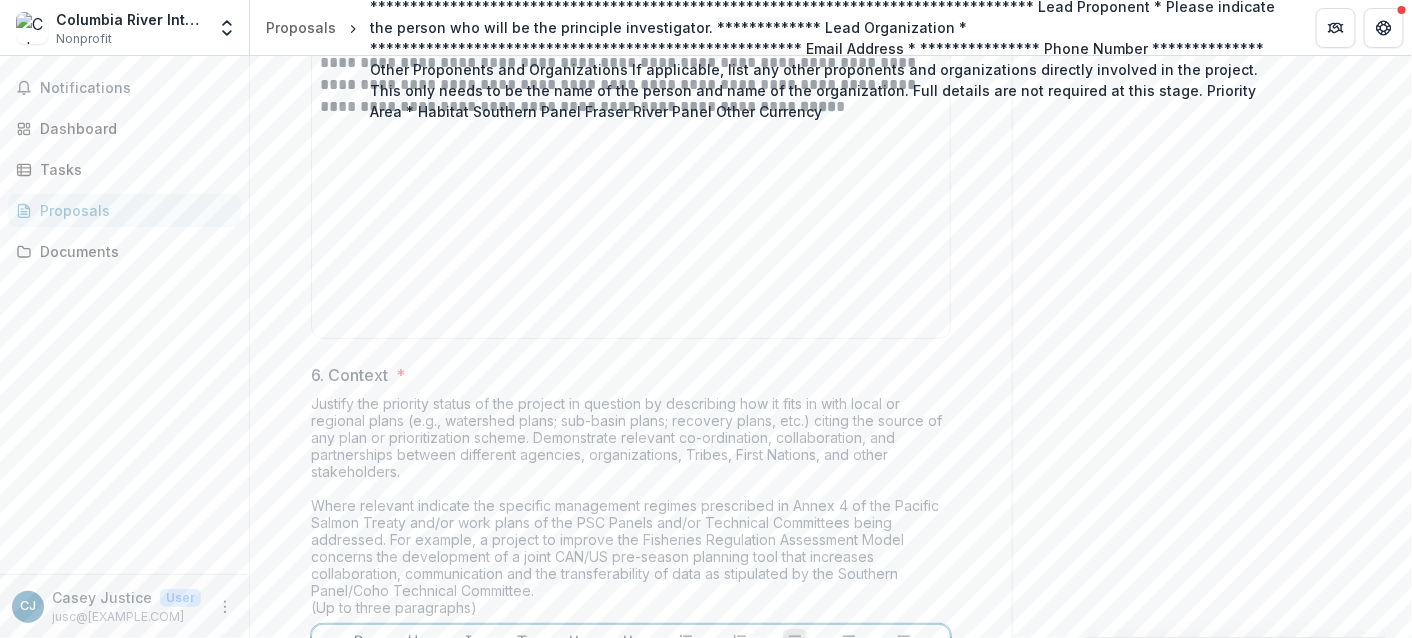 click at bounding box center [631, 816] 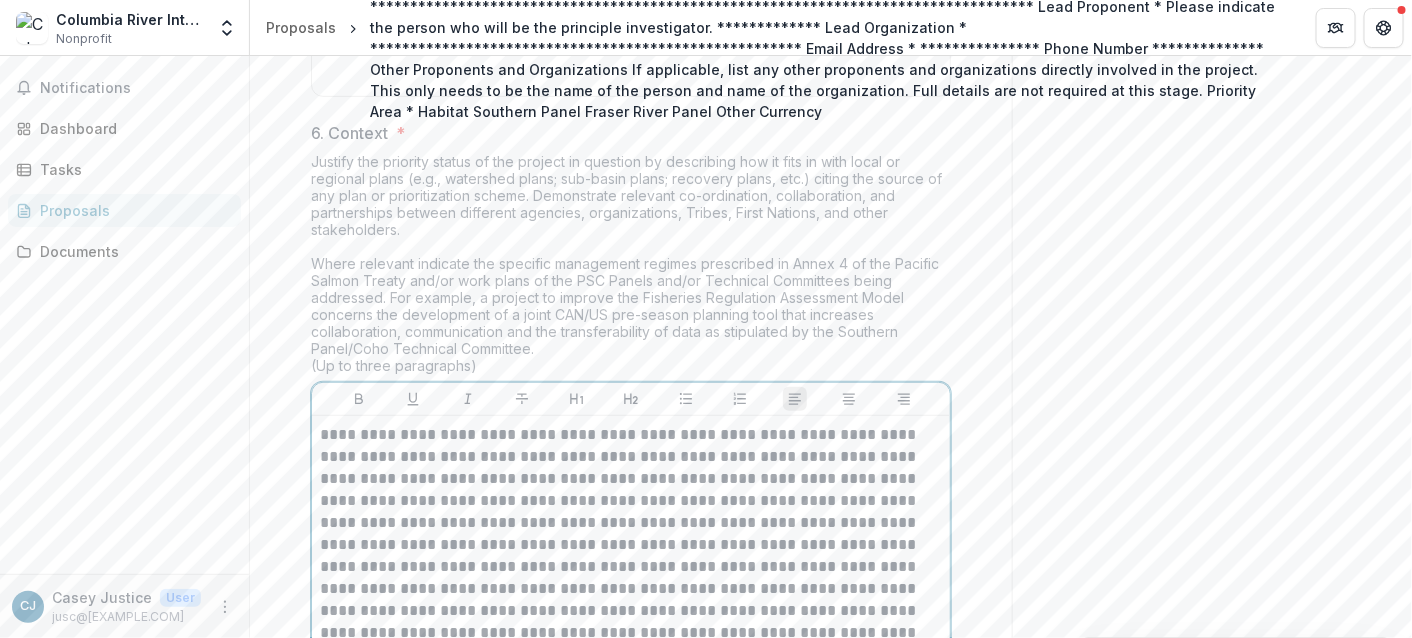 scroll, scrollTop: 3192, scrollLeft: 0, axis: vertical 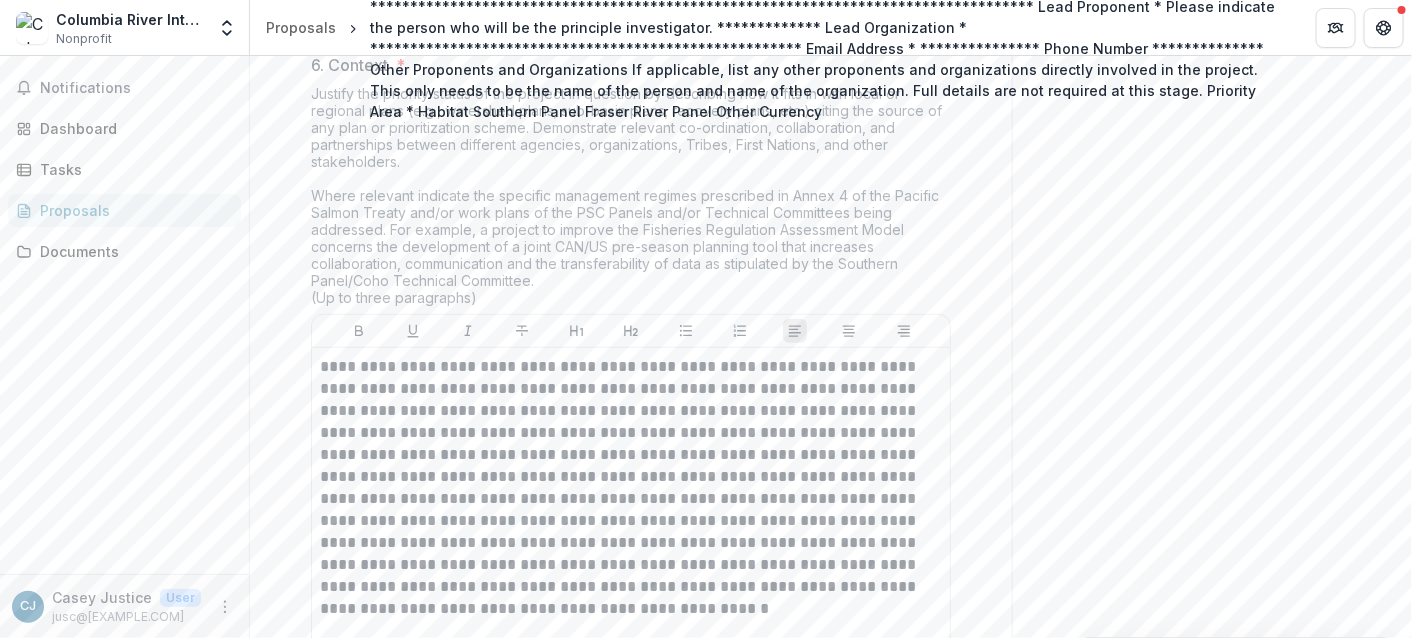 click on "**********" at bounding box center (631, 749) 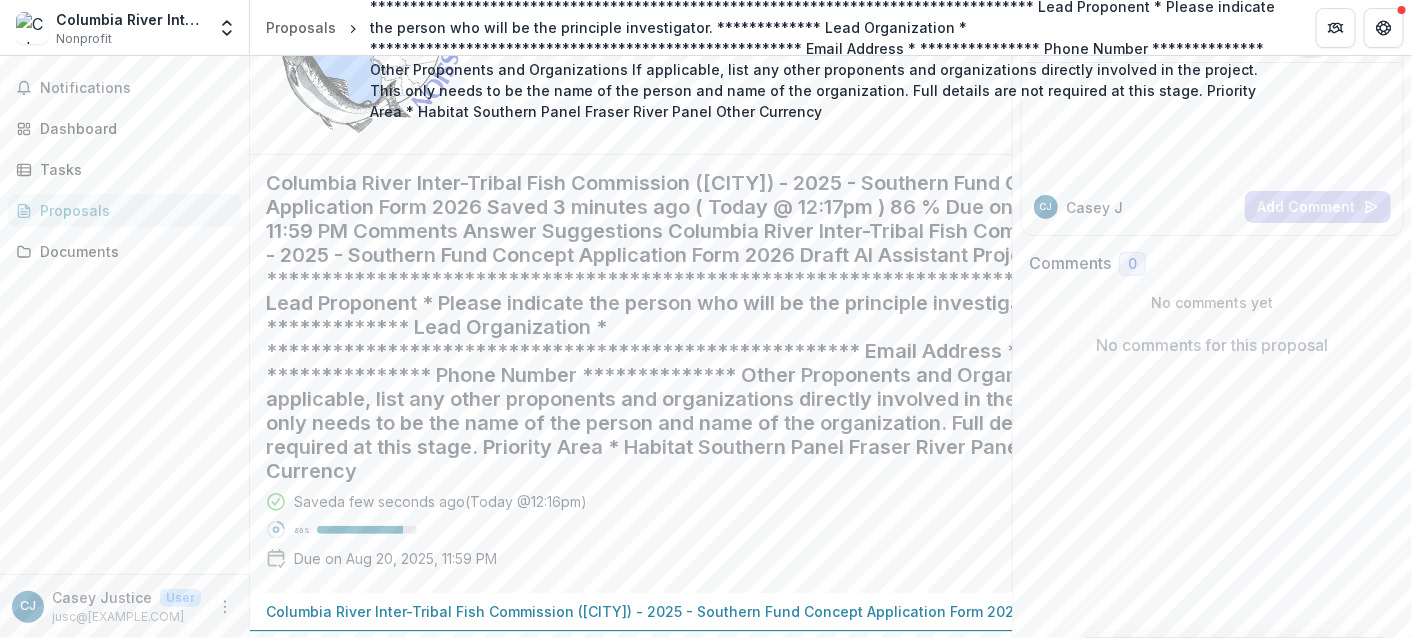 scroll, scrollTop: 0, scrollLeft: 0, axis: both 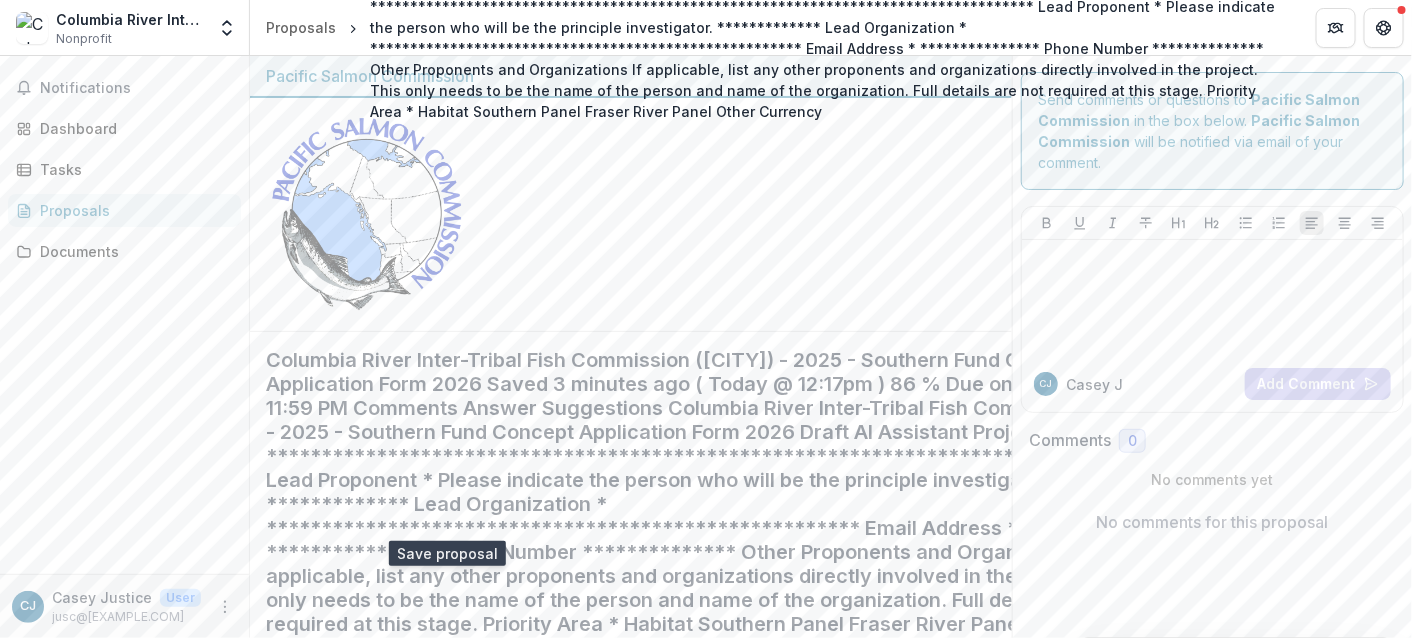 click 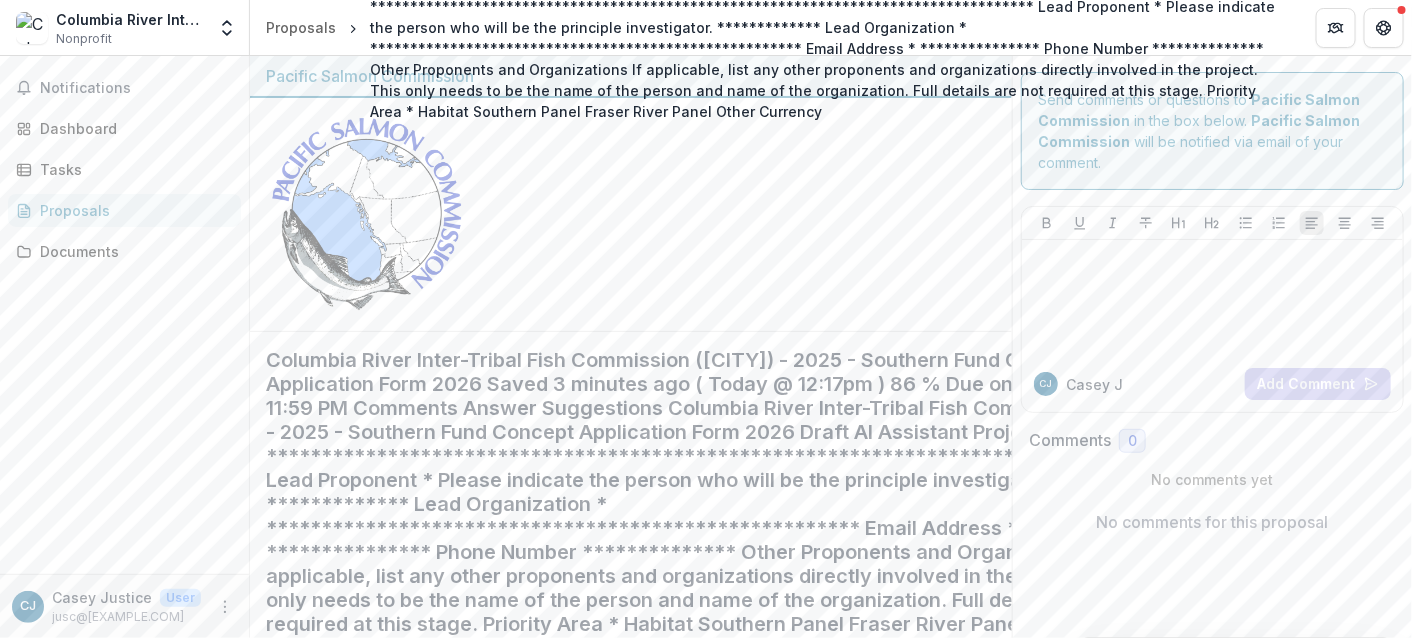 click on "Proposals" at bounding box center (132, 210) 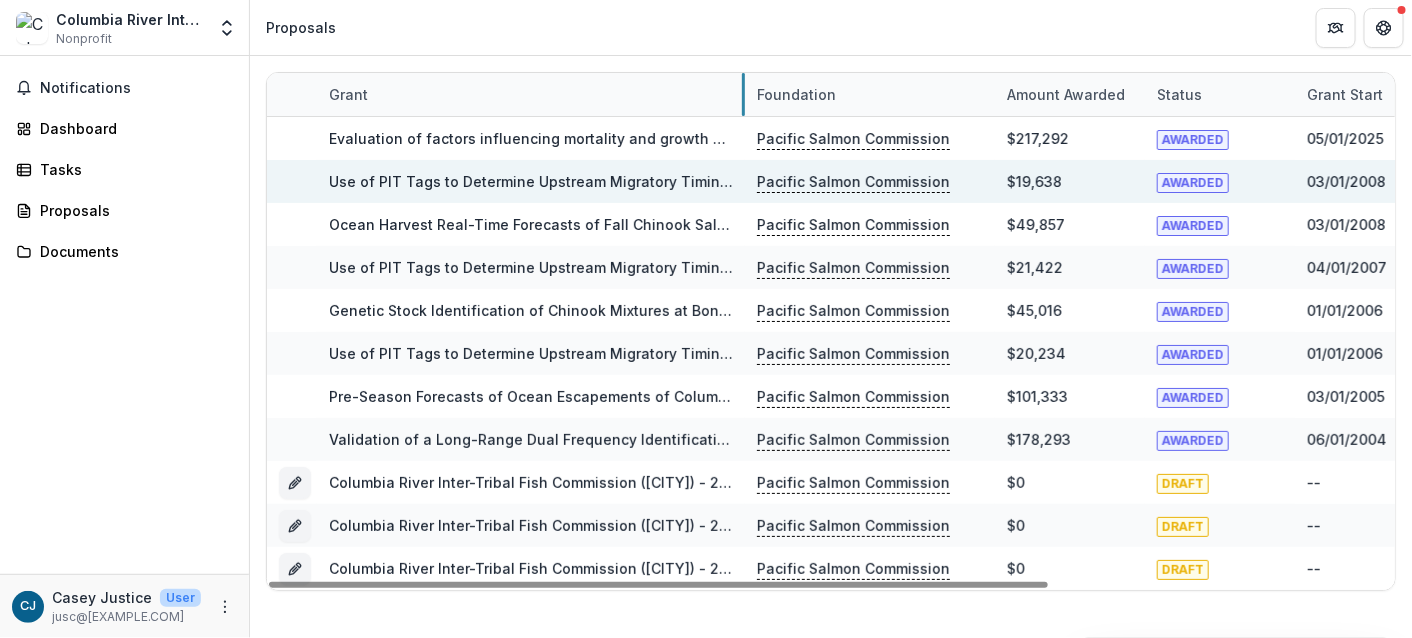 drag, startPoint x: 564, startPoint y: 97, endPoint x: 742, endPoint y: 184, distance: 198.1237 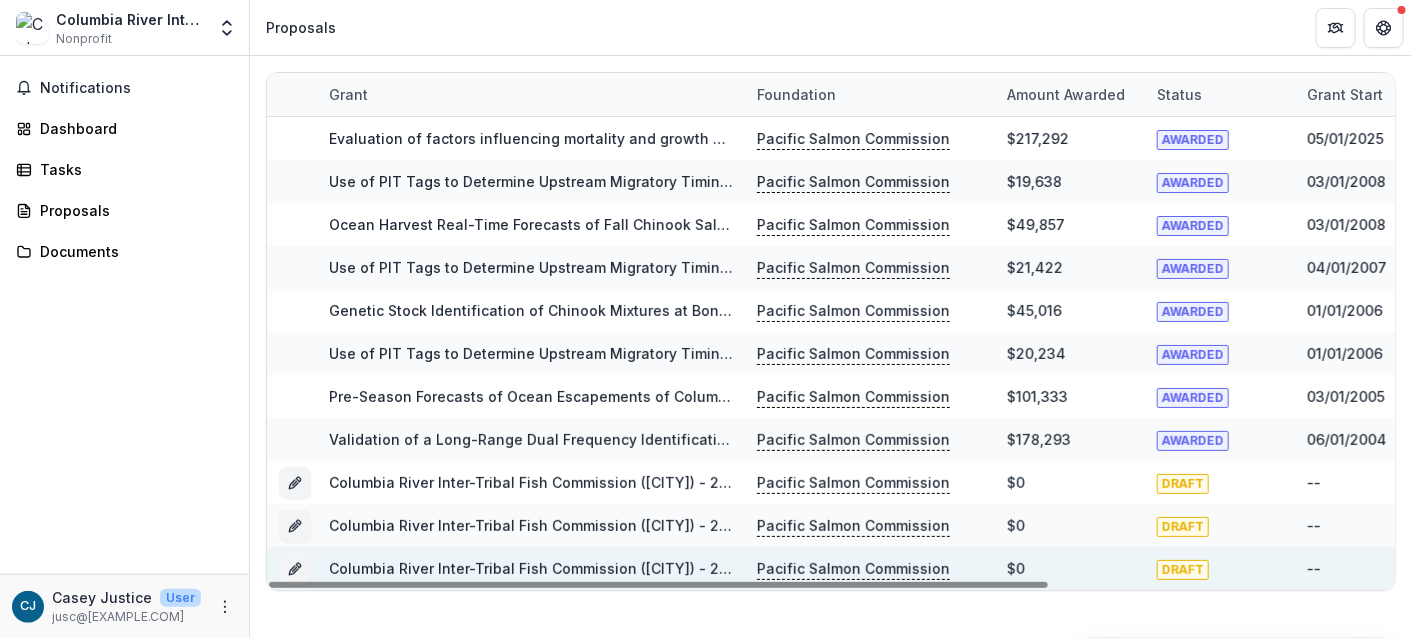 click on "**********" at bounding box center (3911, 568) 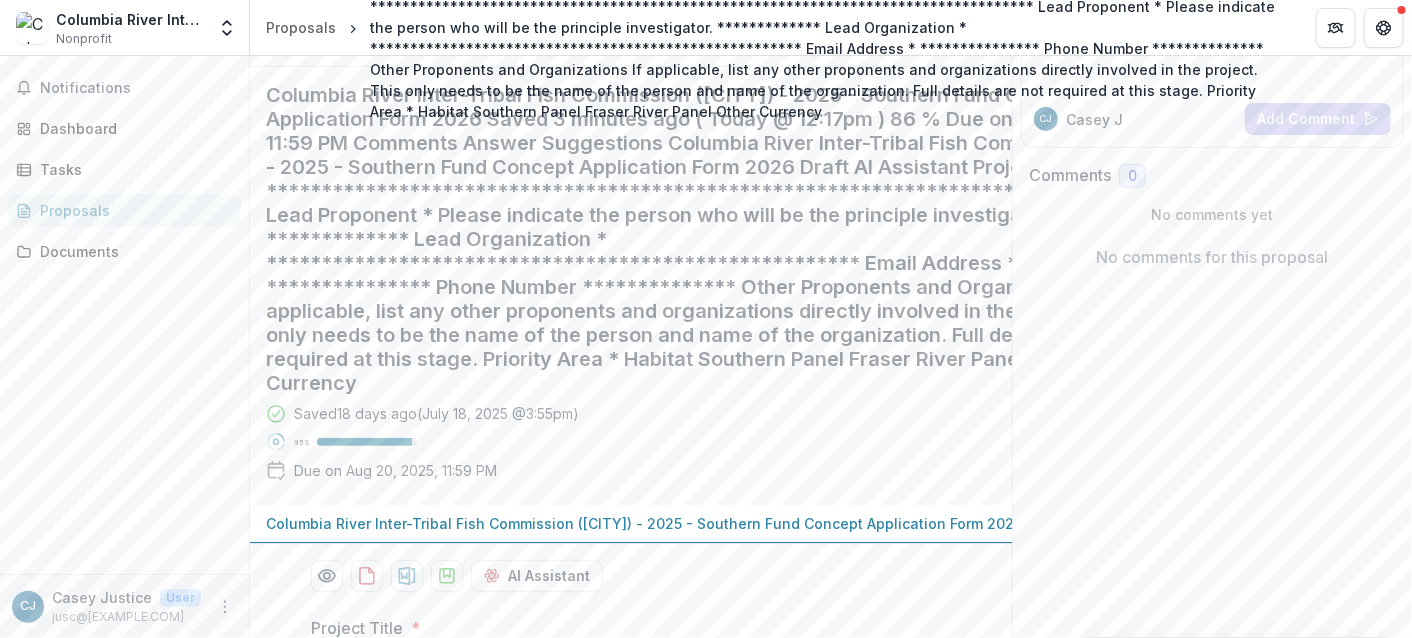 scroll, scrollTop: 200, scrollLeft: 0, axis: vertical 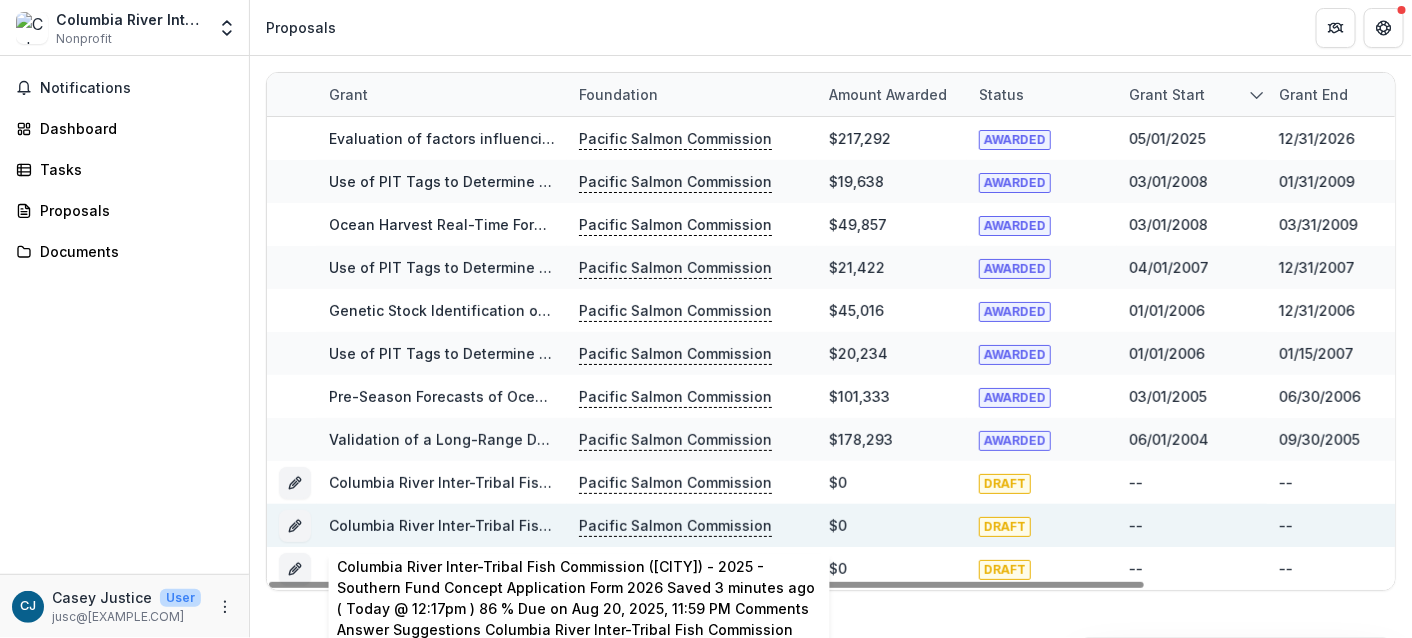 click on "**********" at bounding box center (3911, 525) 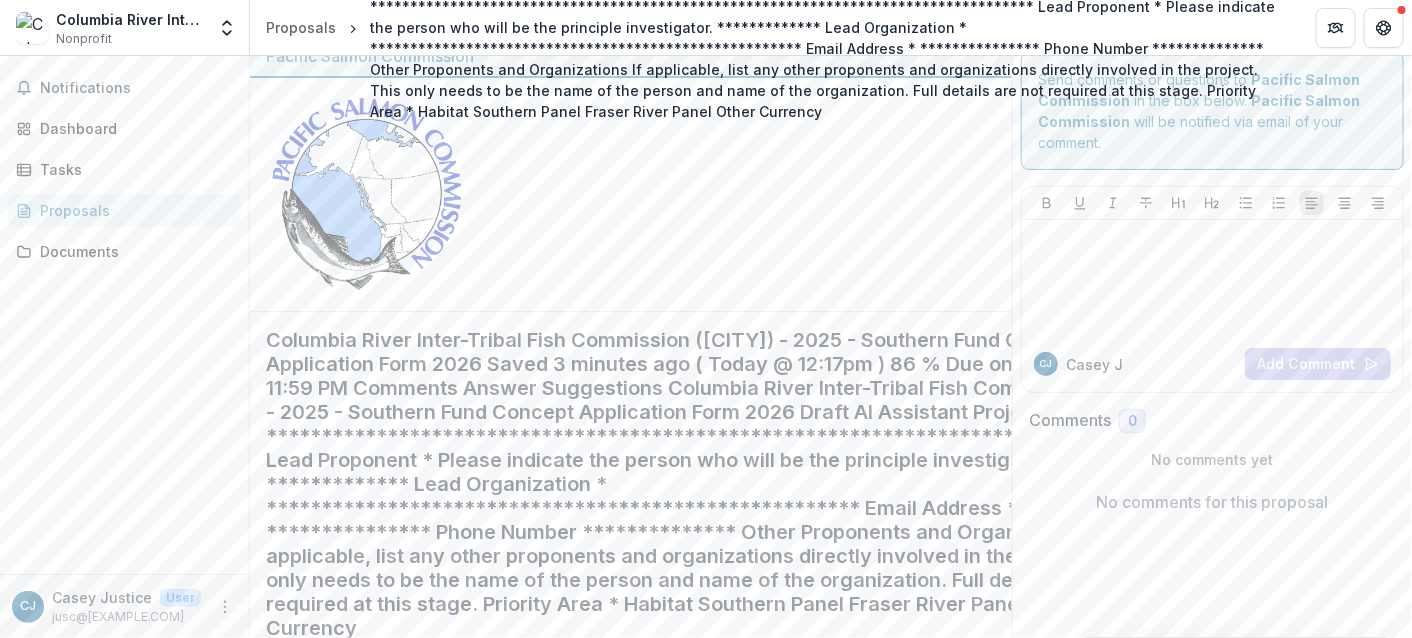 scroll, scrollTop: 0, scrollLeft: 0, axis: both 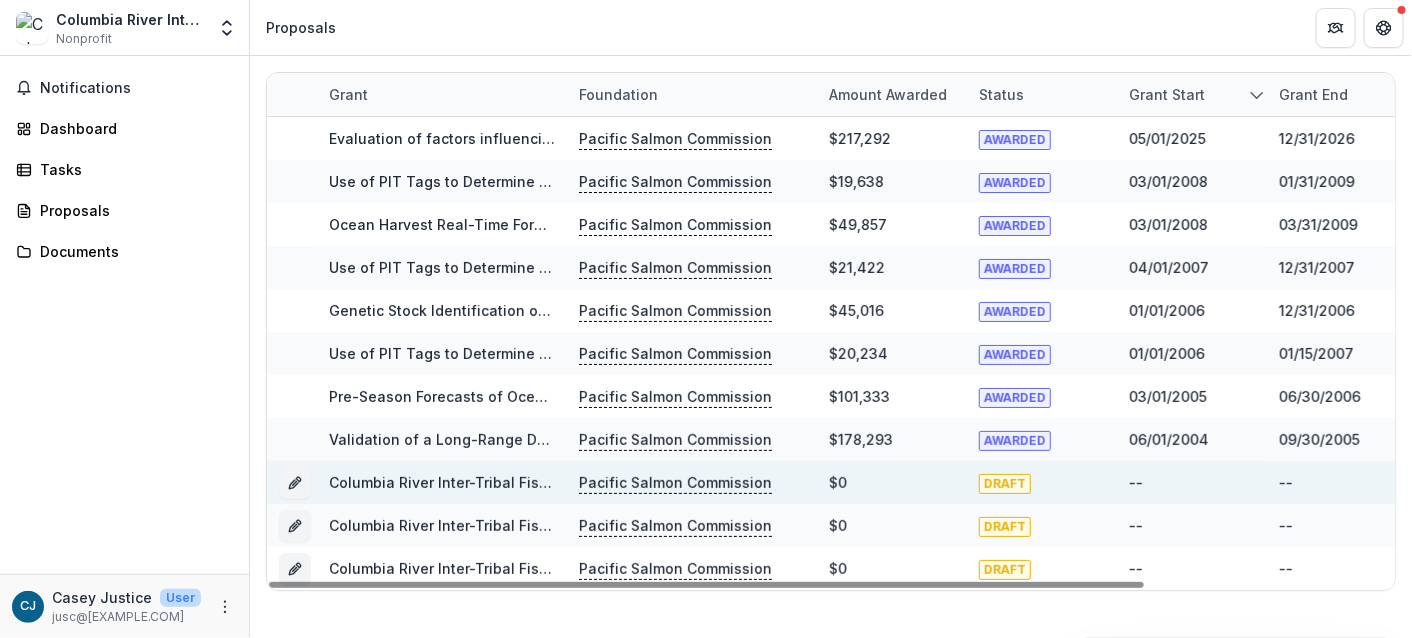 click on "**********" at bounding box center (3911, 482) 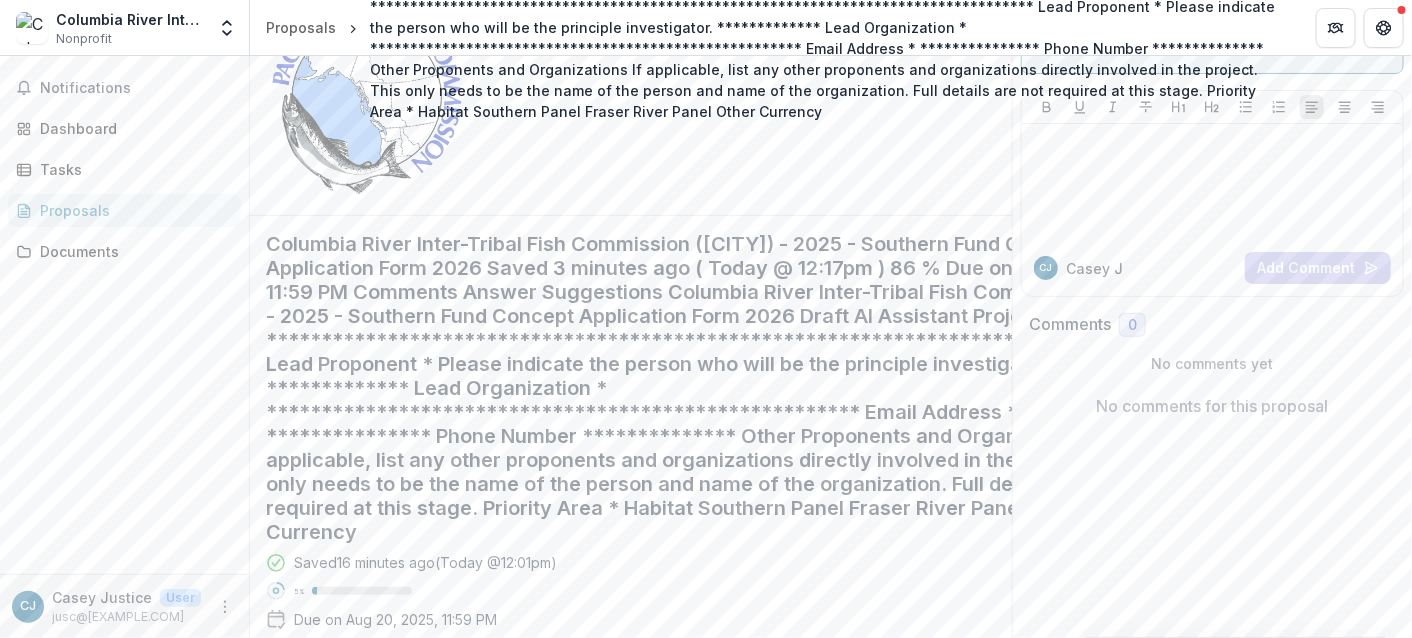 scroll, scrollTop: 100, scrollLeft: 0, axis: vertical 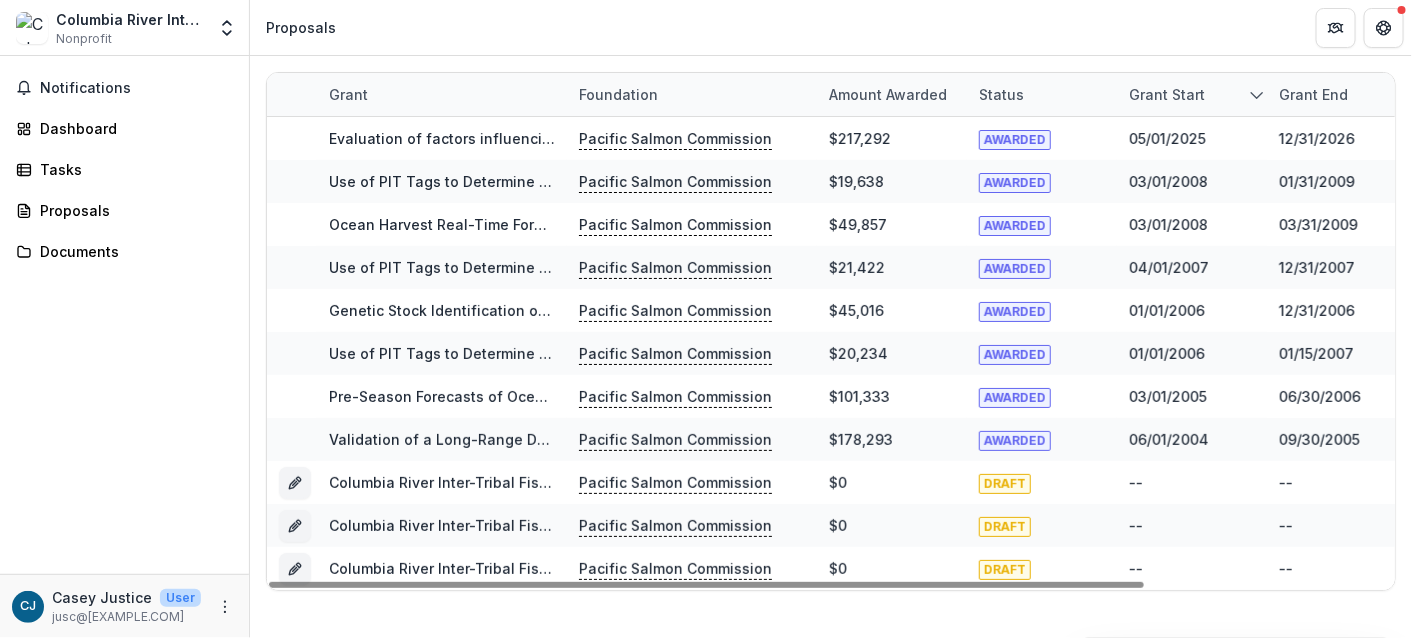 click on "**********" at bounding box center [3911, 482] 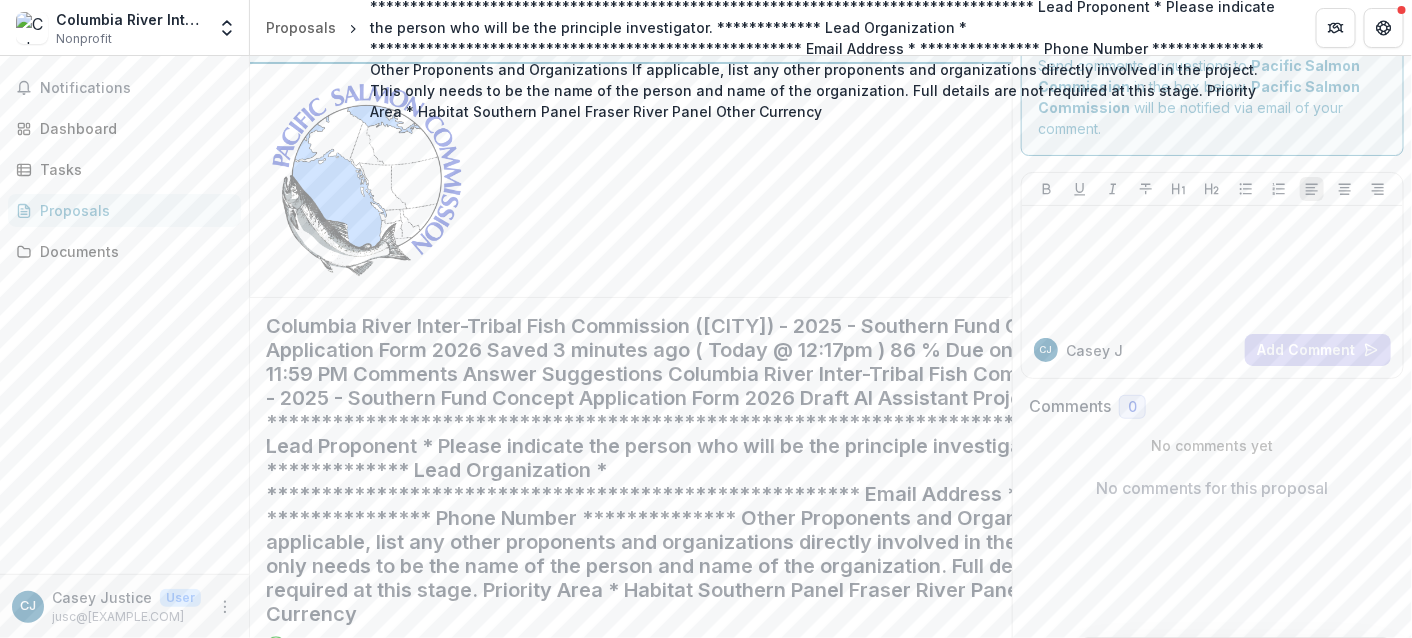 scroll, scrollTop: 0, scrollLeft: 0, axis: both 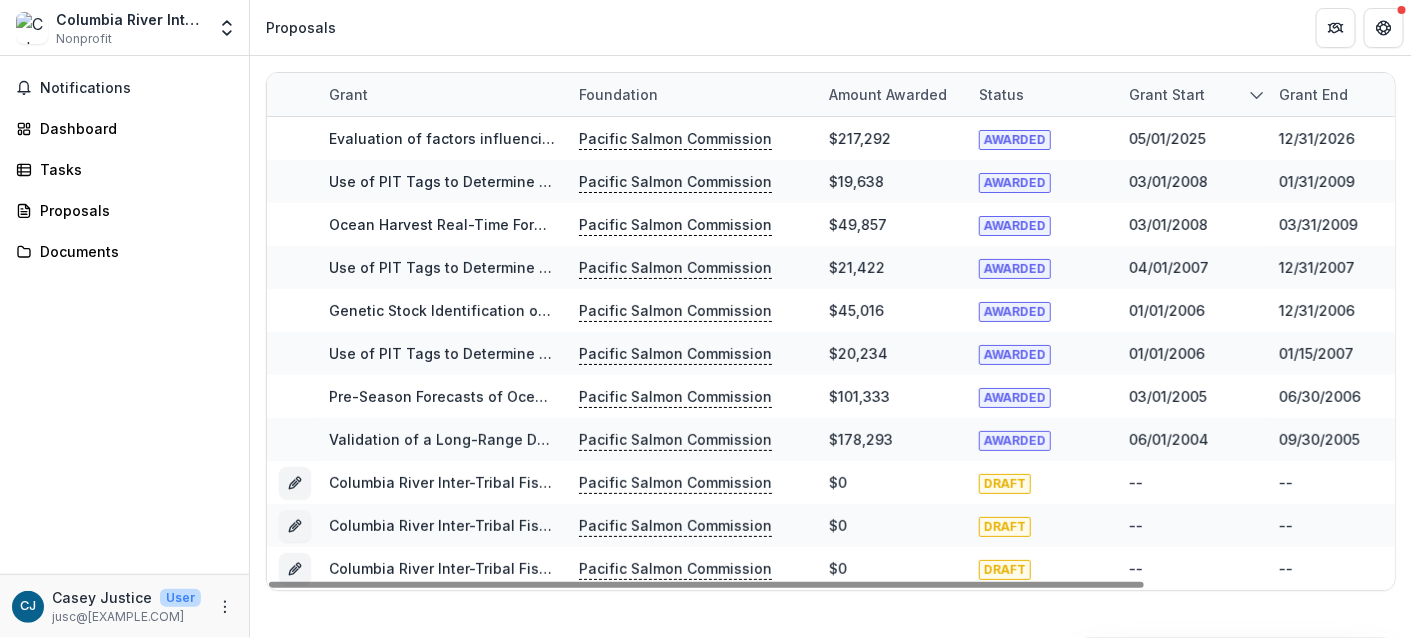 drag, startPoint x: 1135, startPoint y: 585, endPoint x: 638, endPoint y: 589, distance: 497.01608 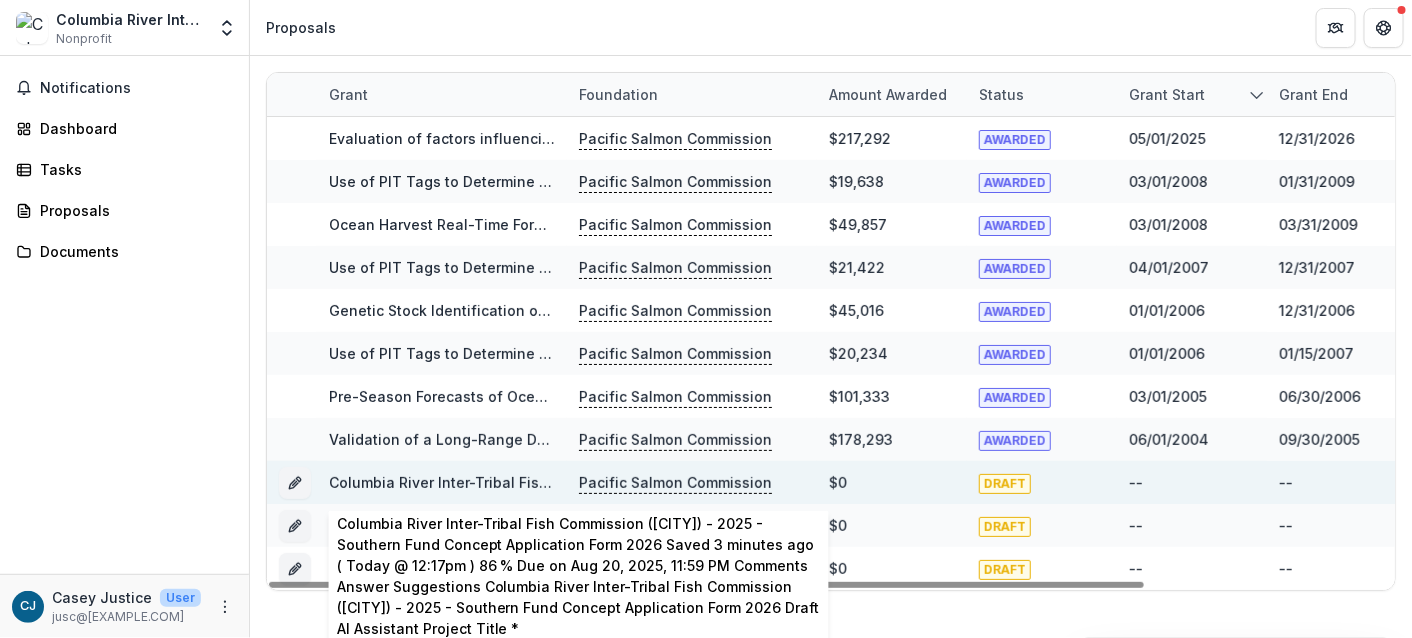 click on "**********" at bounding box center [3911, 482] 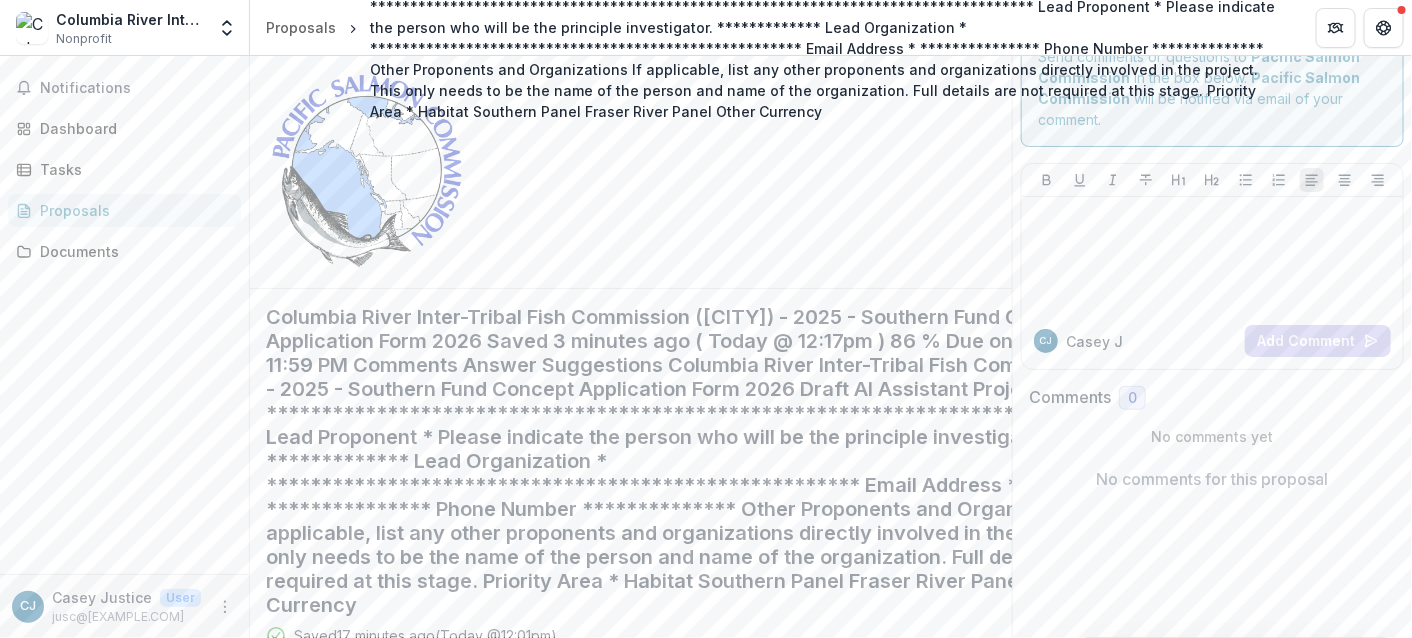 scroll, scrollTop: 0, scrollLeft: 0, axis: both 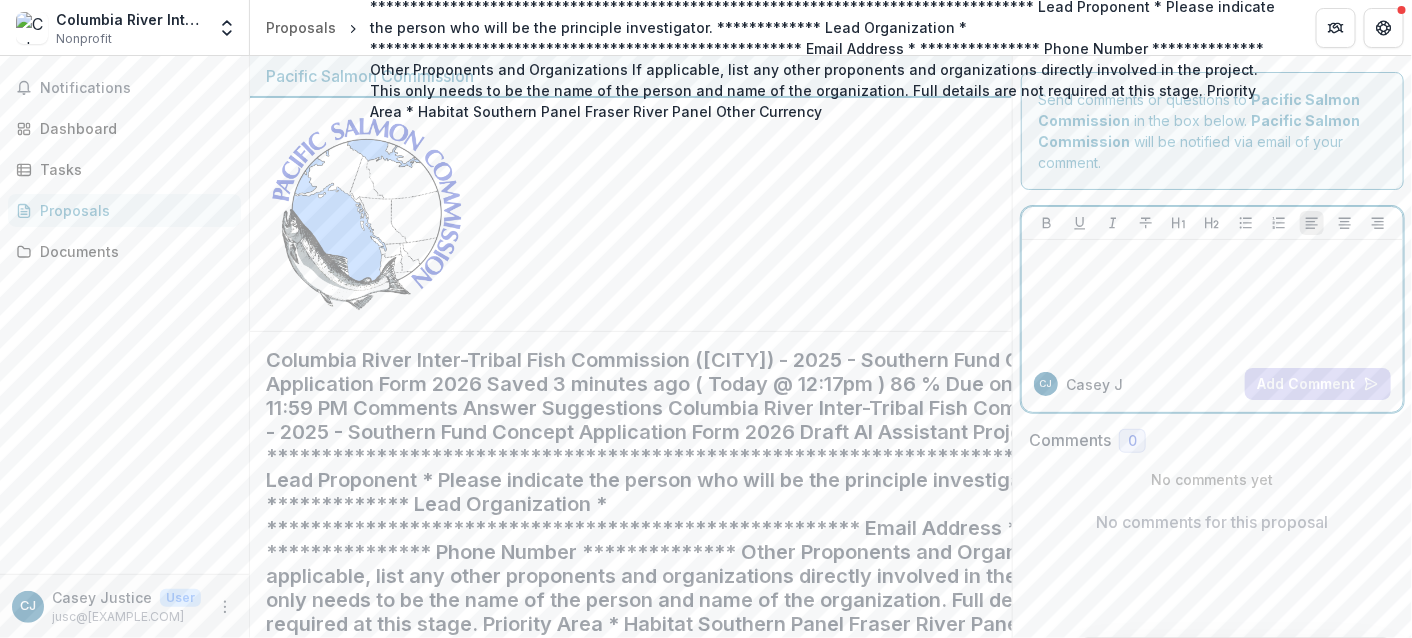 click at bounding box center [1212, 298] 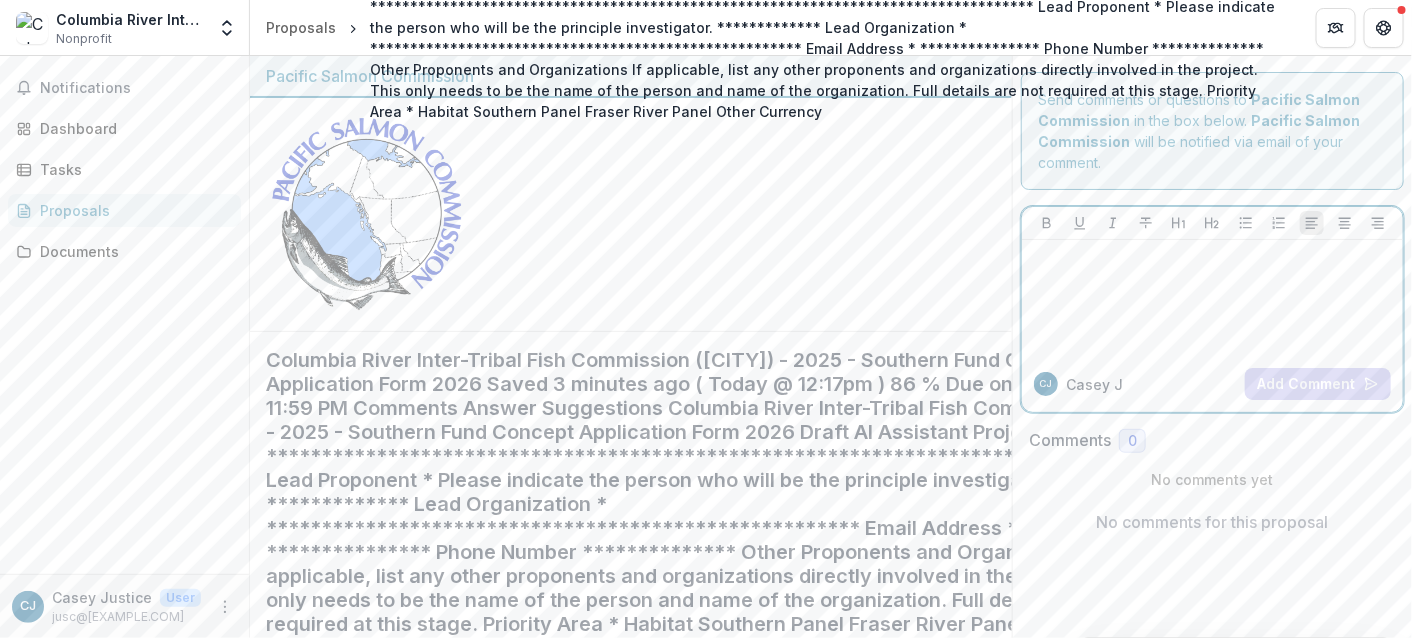 type 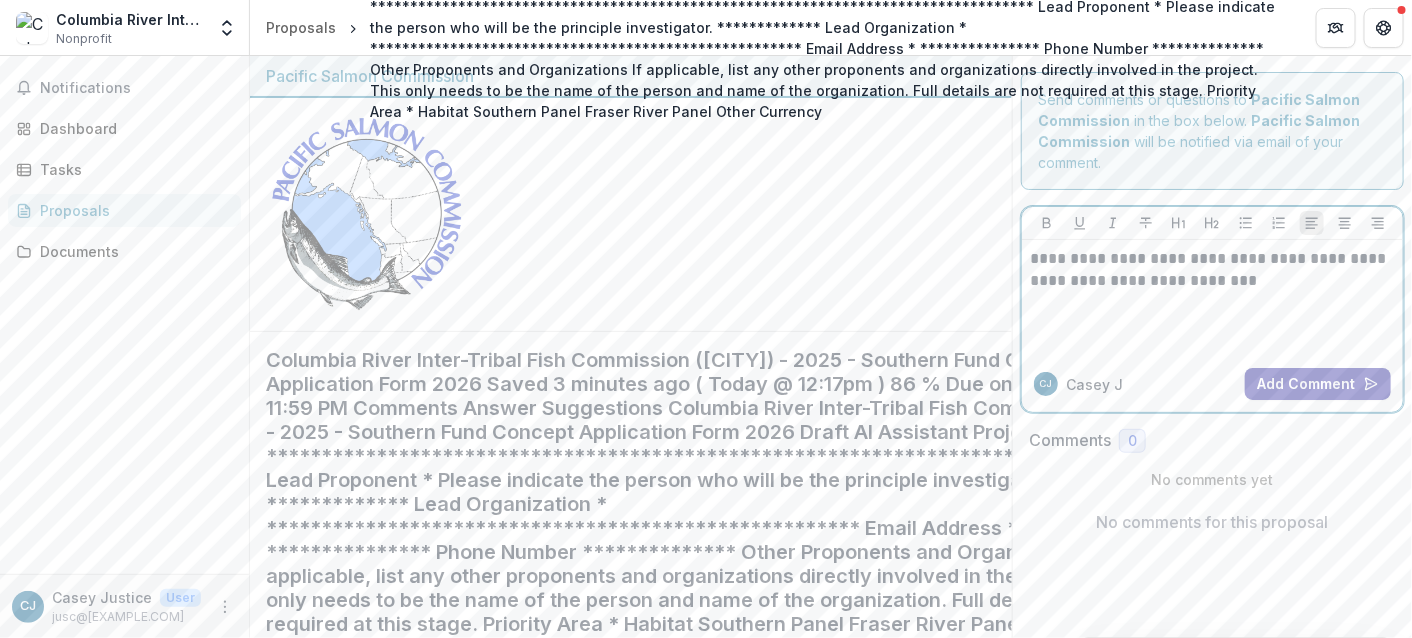 click on "Add Comment" at bounding box center [1318, 384] 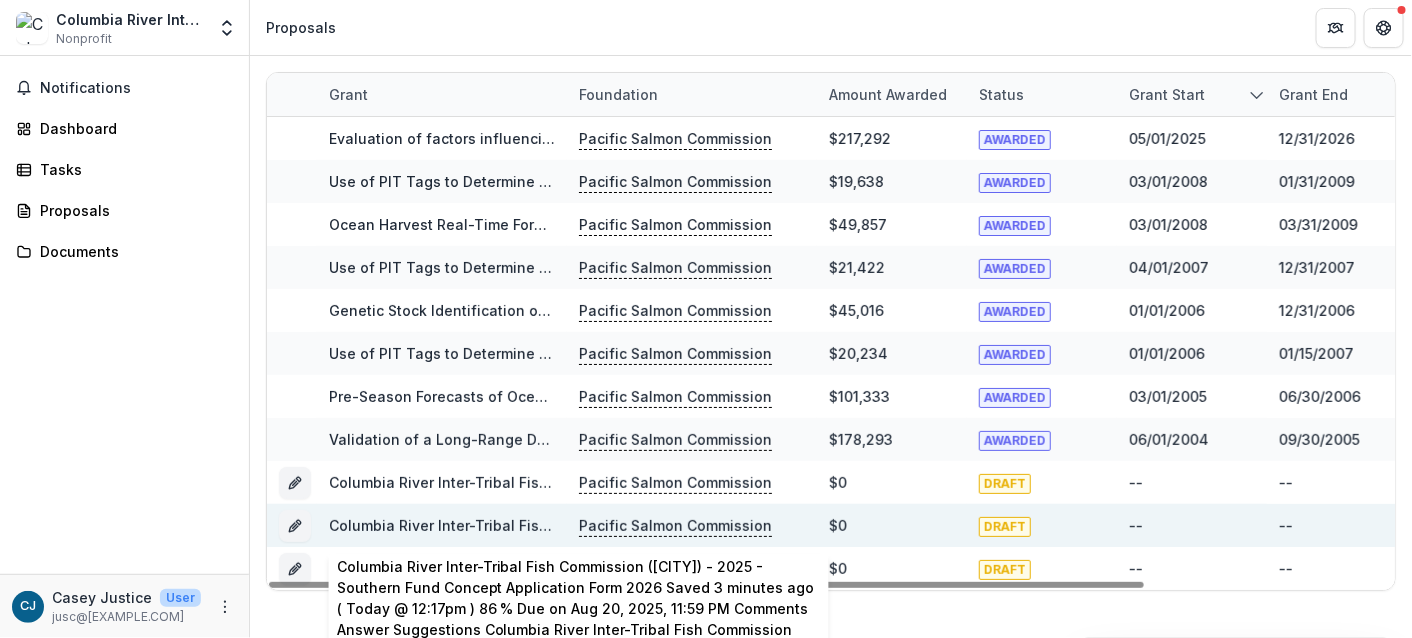 click on "**********" at bounding box center (3911, 525) 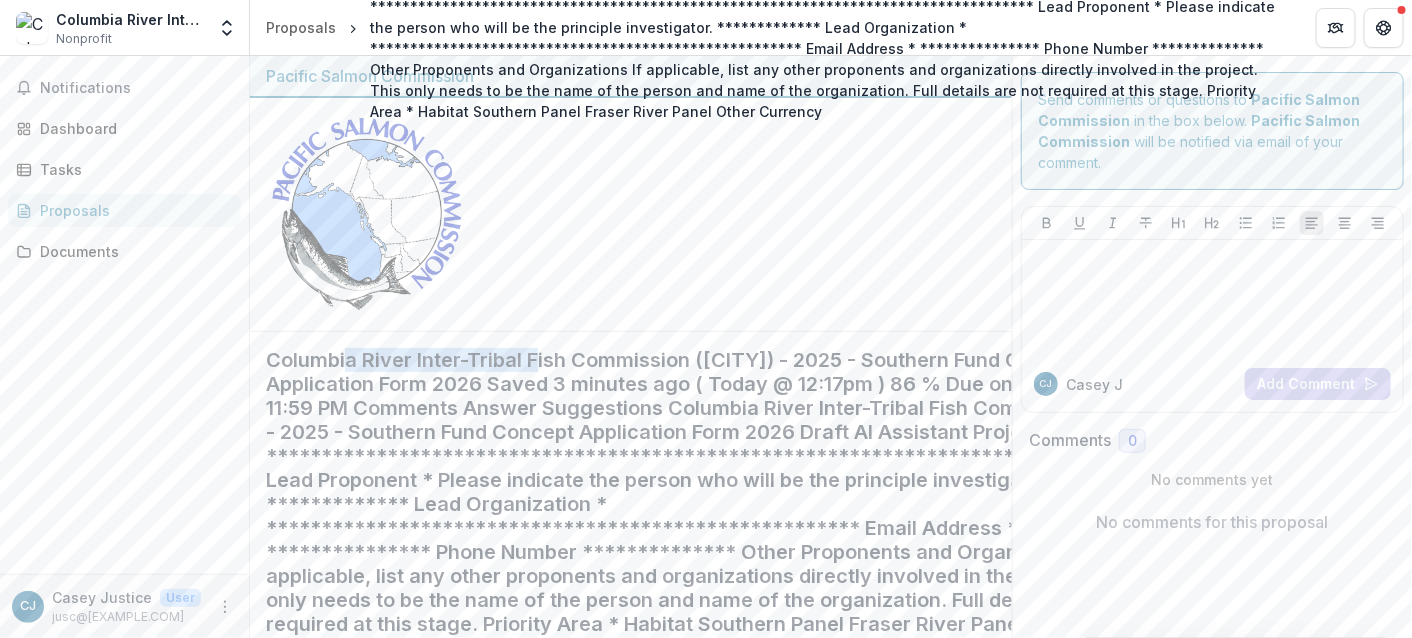 drag, startPoint x: 349, startPoint y: 356, endPoint x: 541, endPoint y: 362, distance: 192.09373 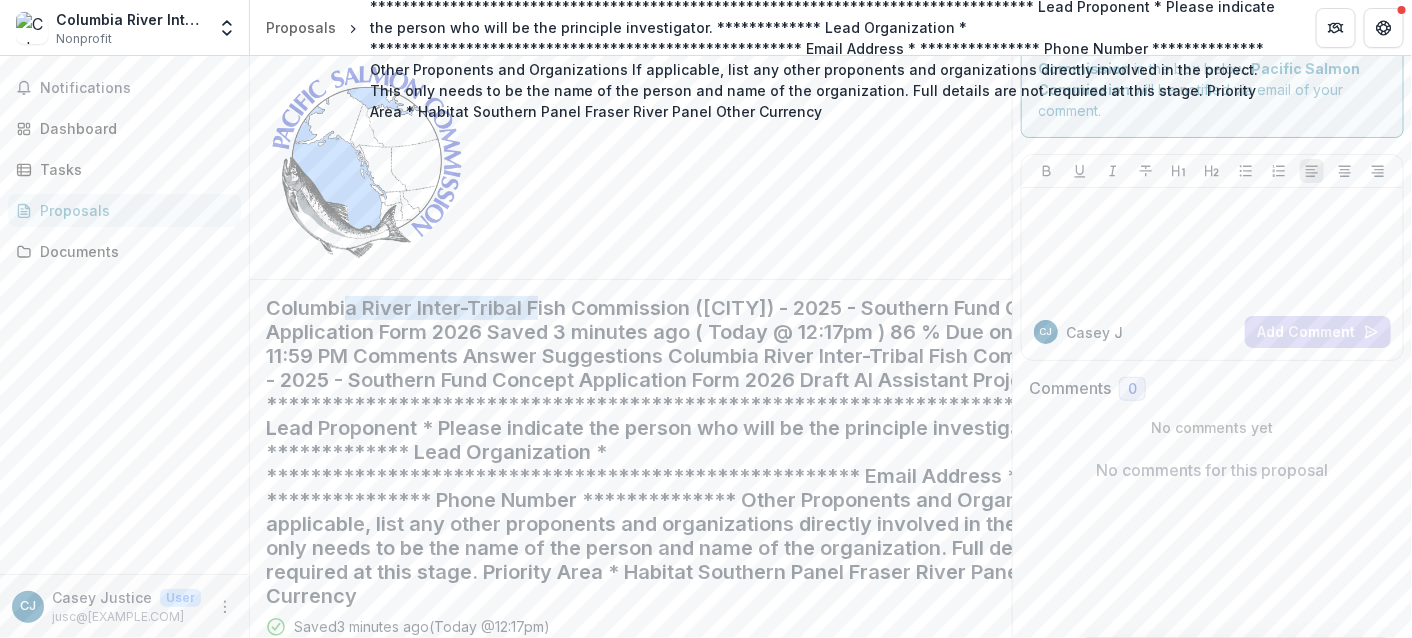 scroll, scrollTop: 0, scrollLeft: 0, axis: both 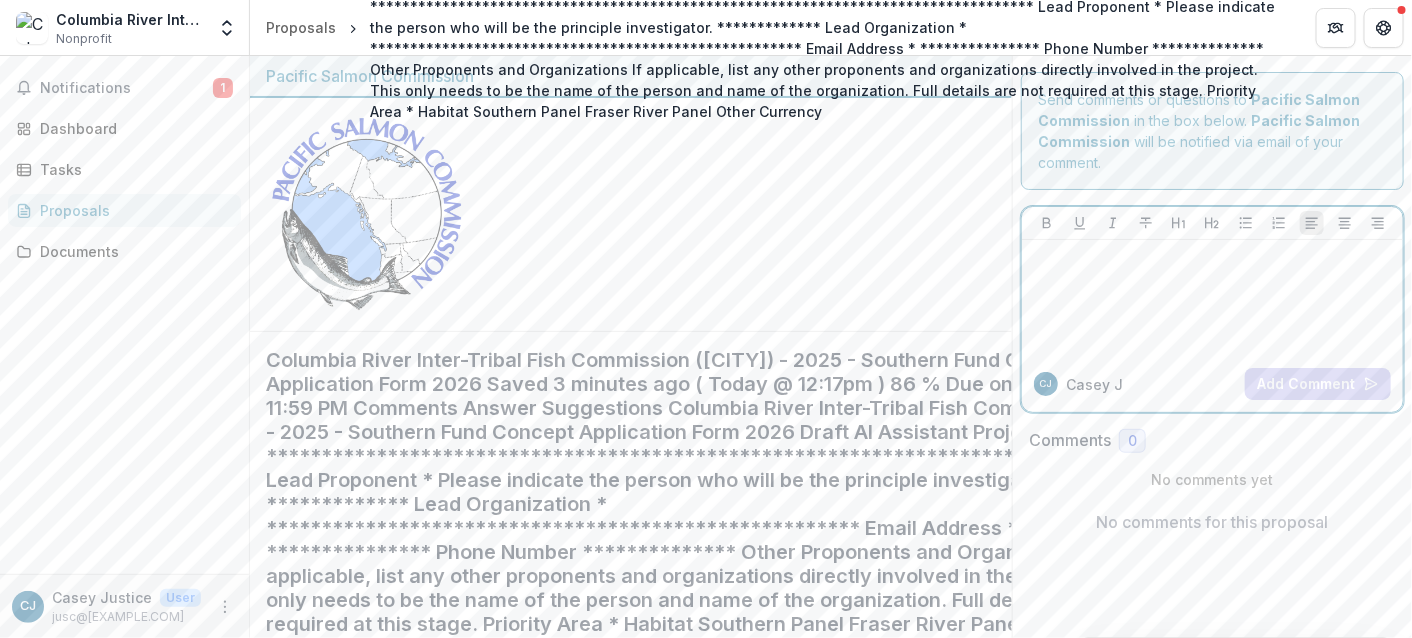 click at bounding box center (1212, 298) 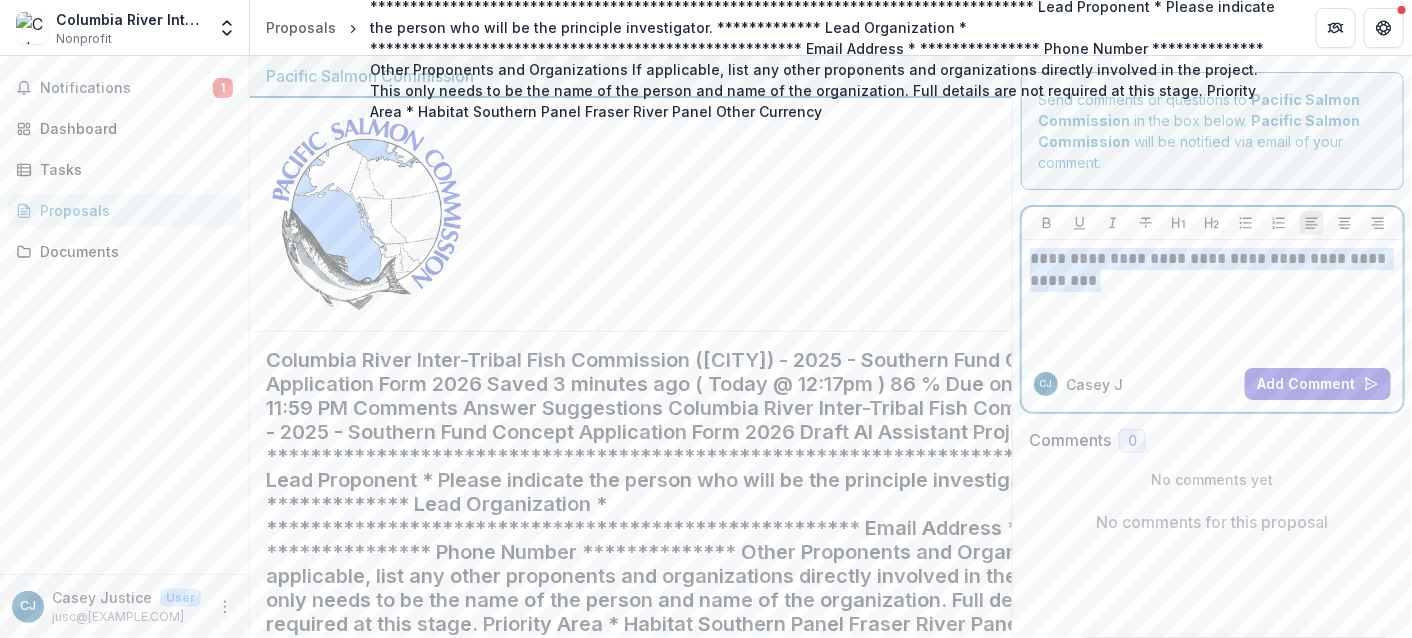 drag, startPoint x: 1111, startPoint y: 301, endPoint x: 991, endPoint y: 237, distance: 136 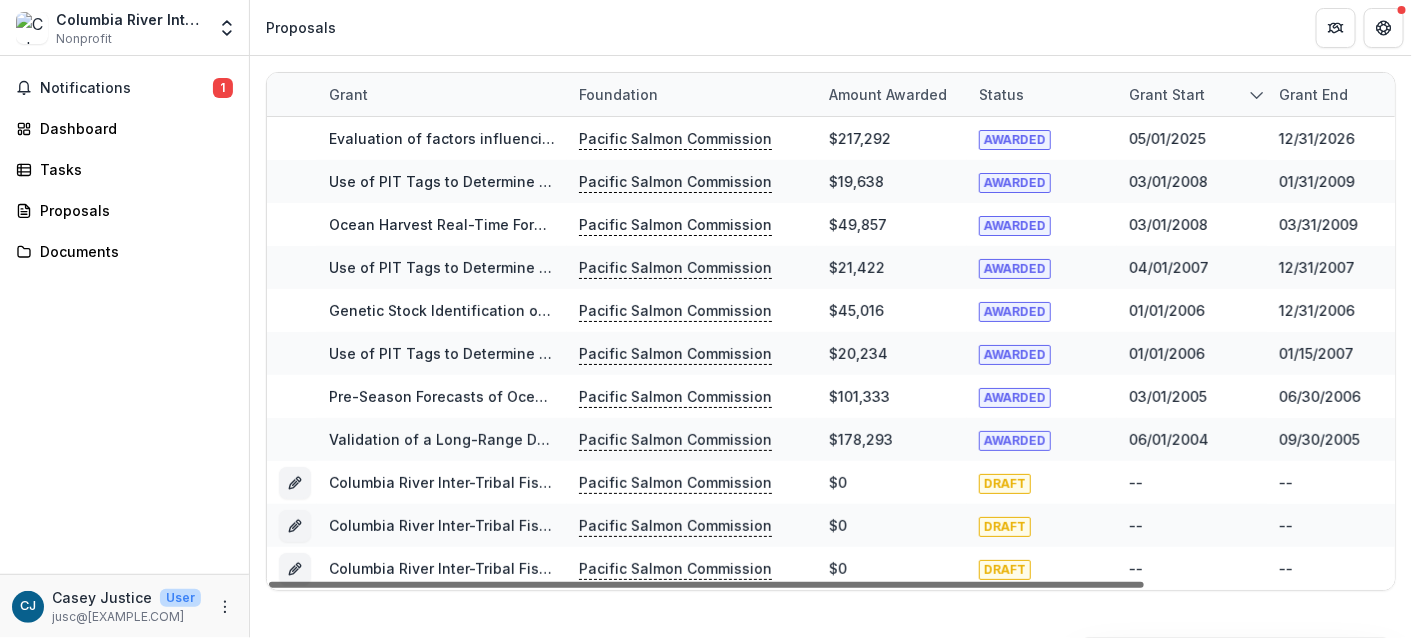drag, startPoint x: 494, startPoint y: 587, endPoint x: 376, endPoint y: 588, distance: 118.004234 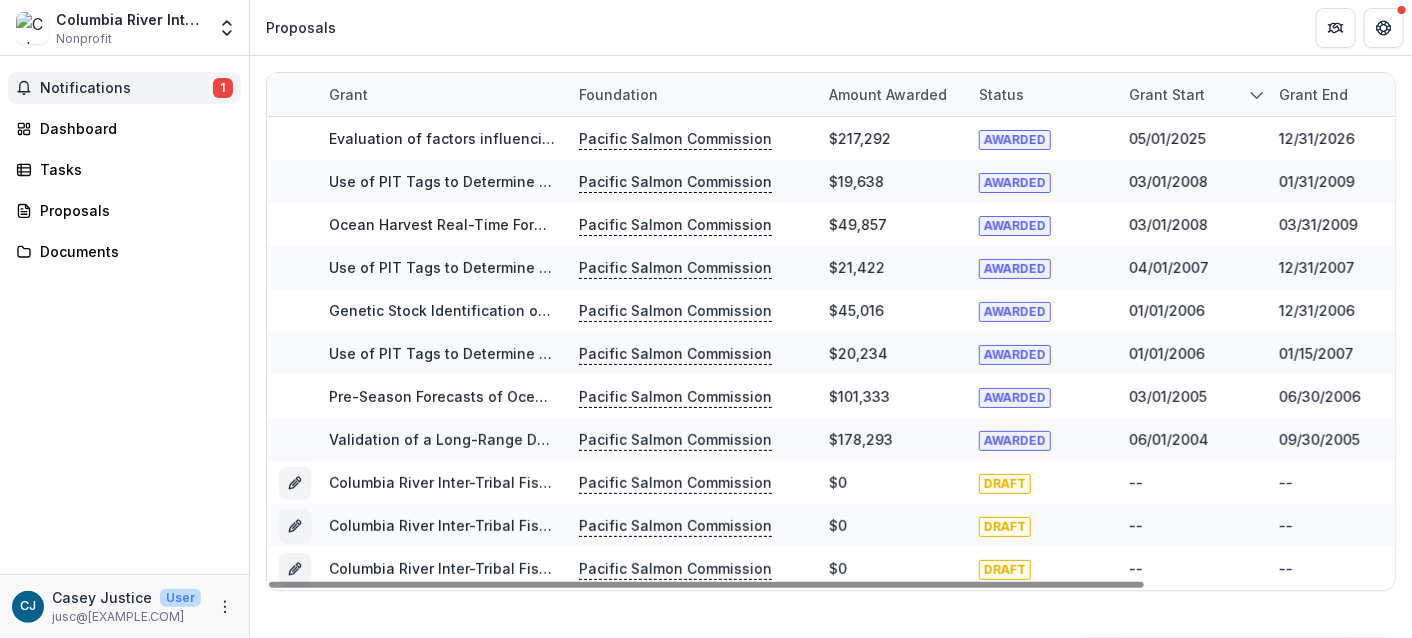 click on "Notifications" at bounding box center [126, 88] 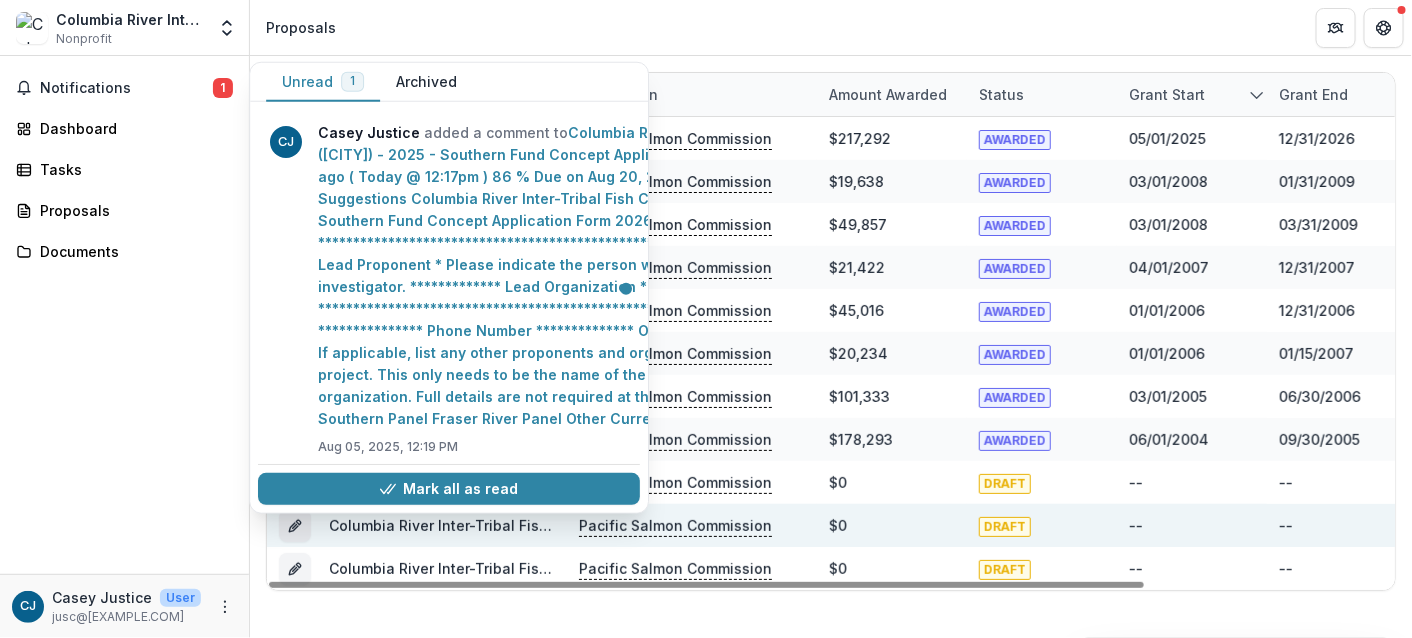 click 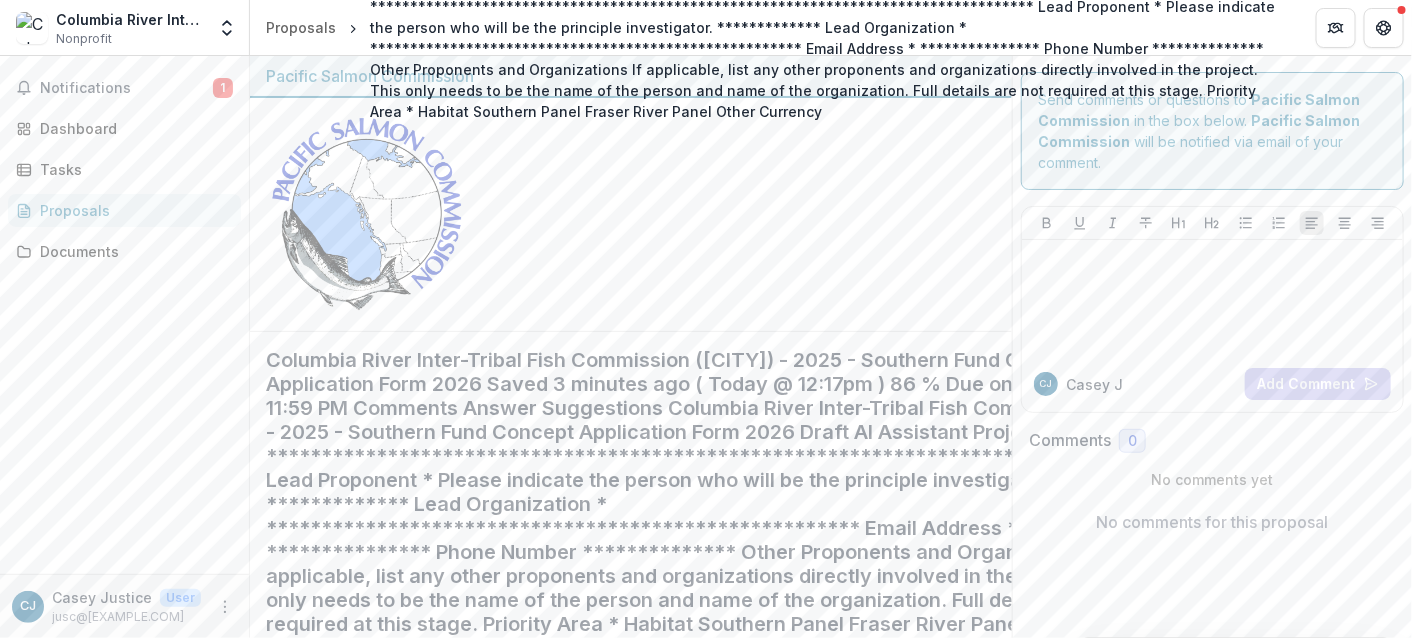 click on "**********" at bounding box center [3848, 788] 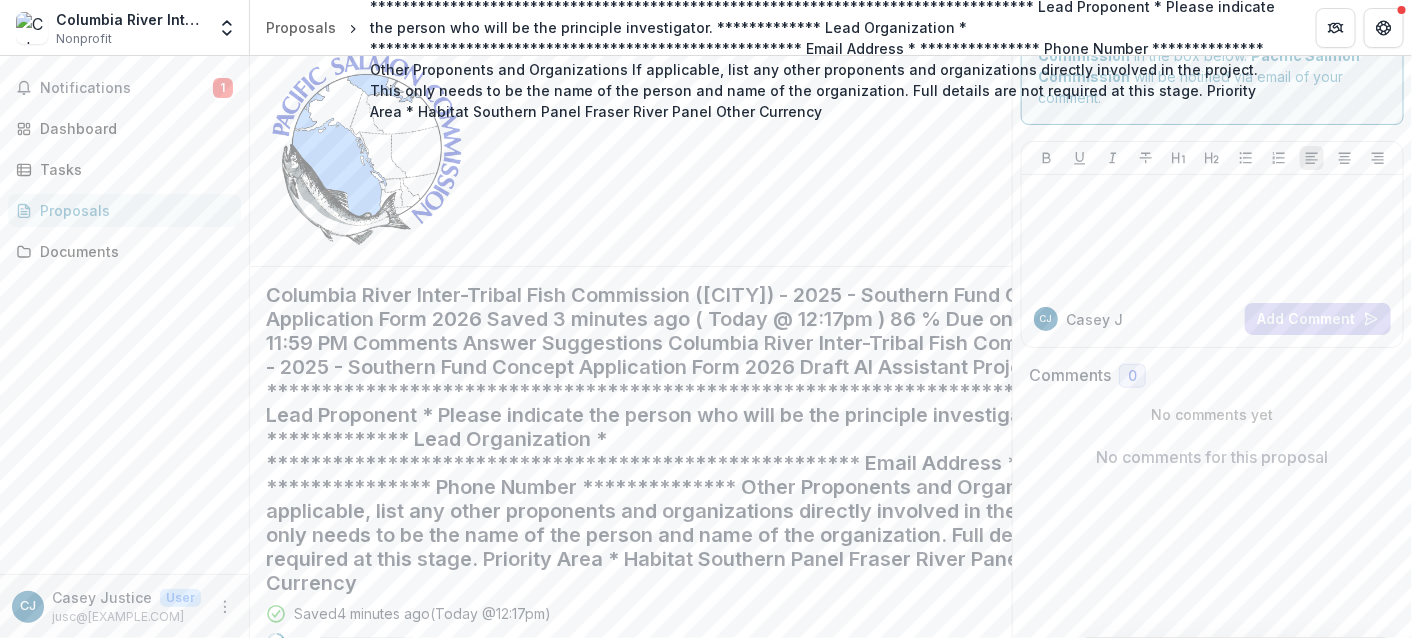 scroll, scrollTop: 0, scrollLeft: 0, axis: both 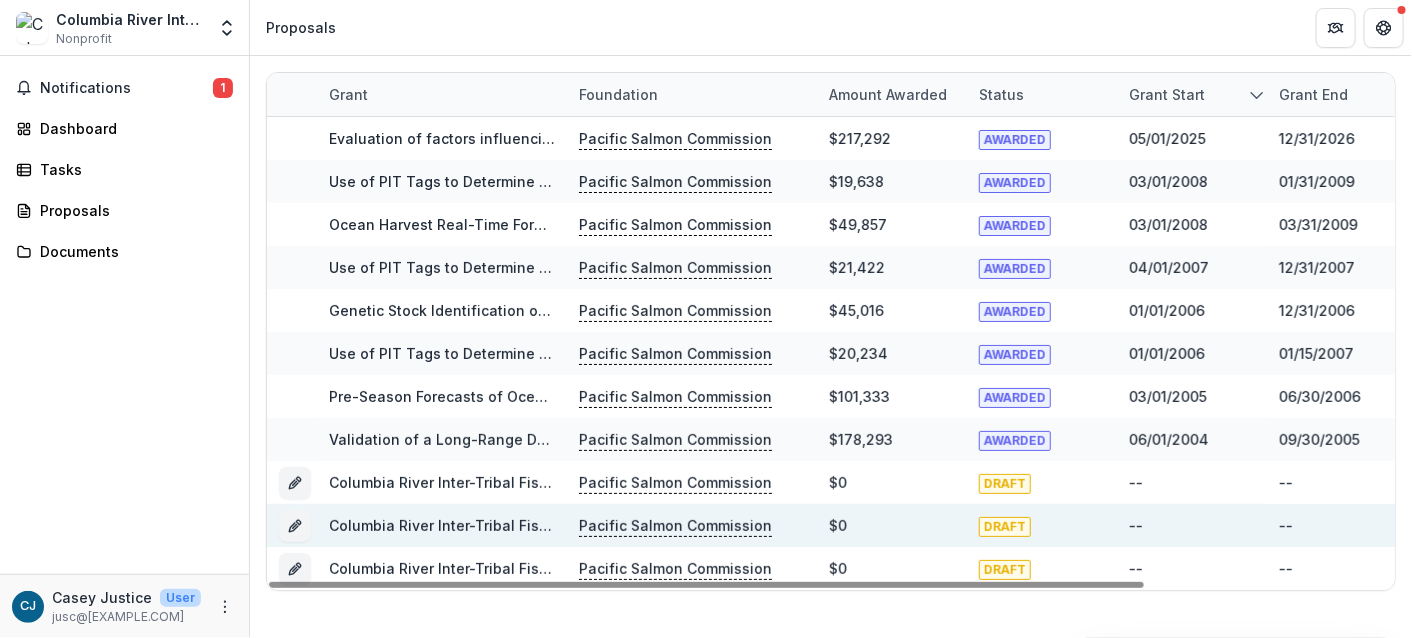 click on "**********" at bounding box center [3911, 525] 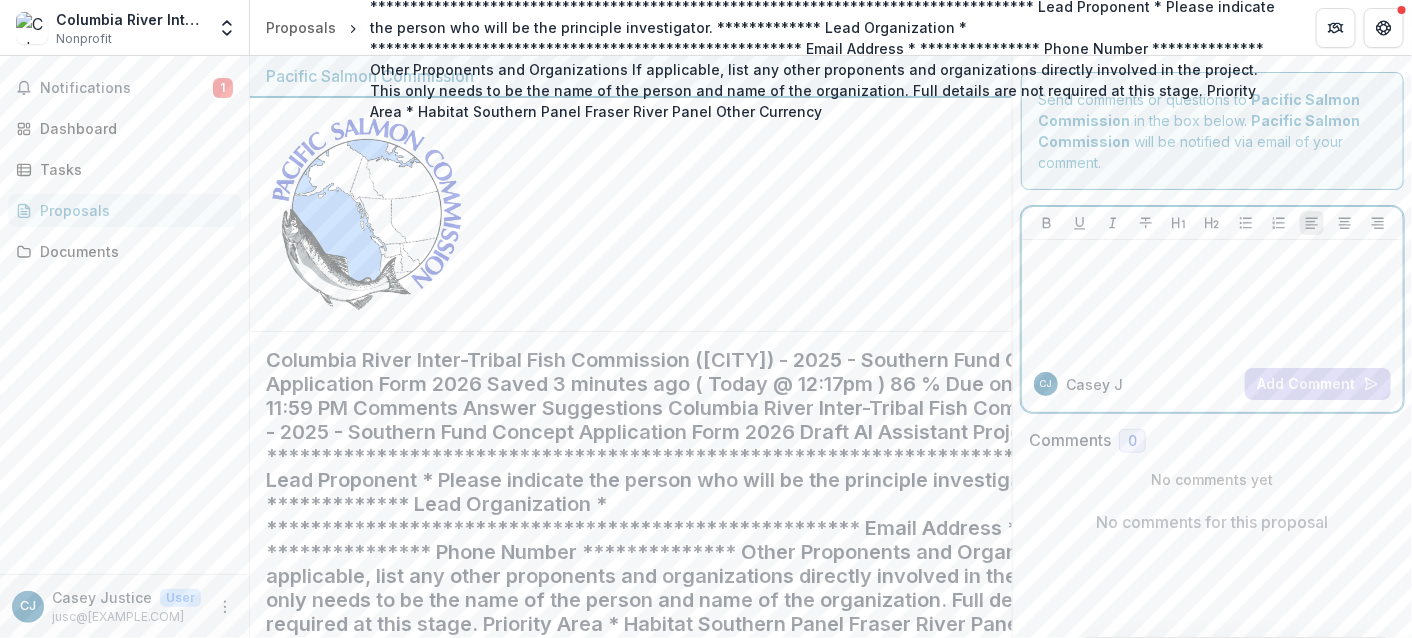 click at bounding box center [1212, 259] 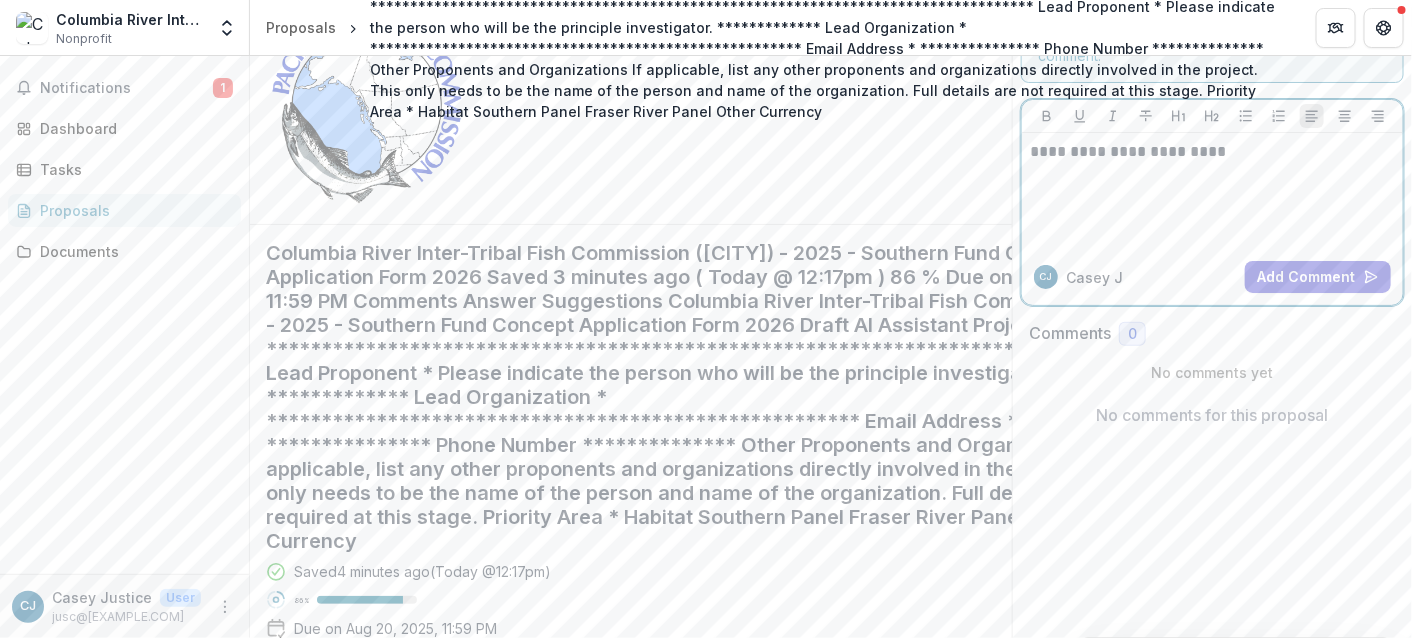 scroll, scrollTop: 100, scrollLeft: 0, axis: vertical 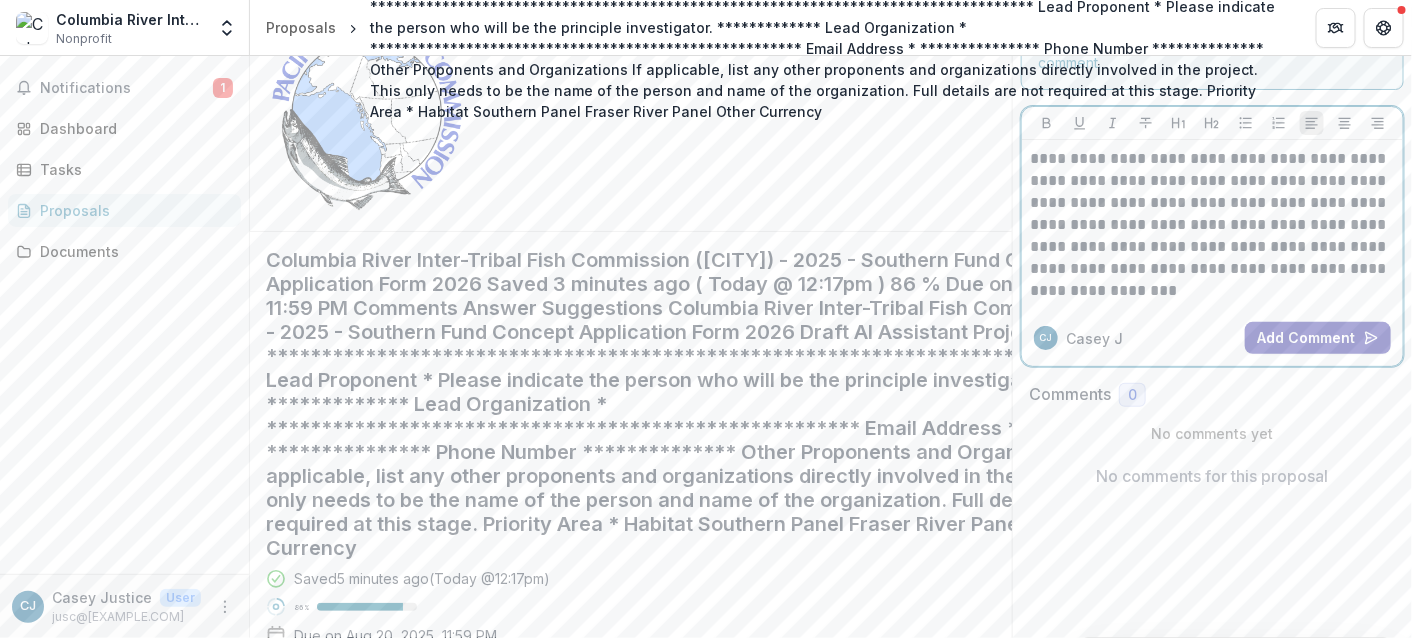 click on "Add Comment" at bounding box center (1318, 338) 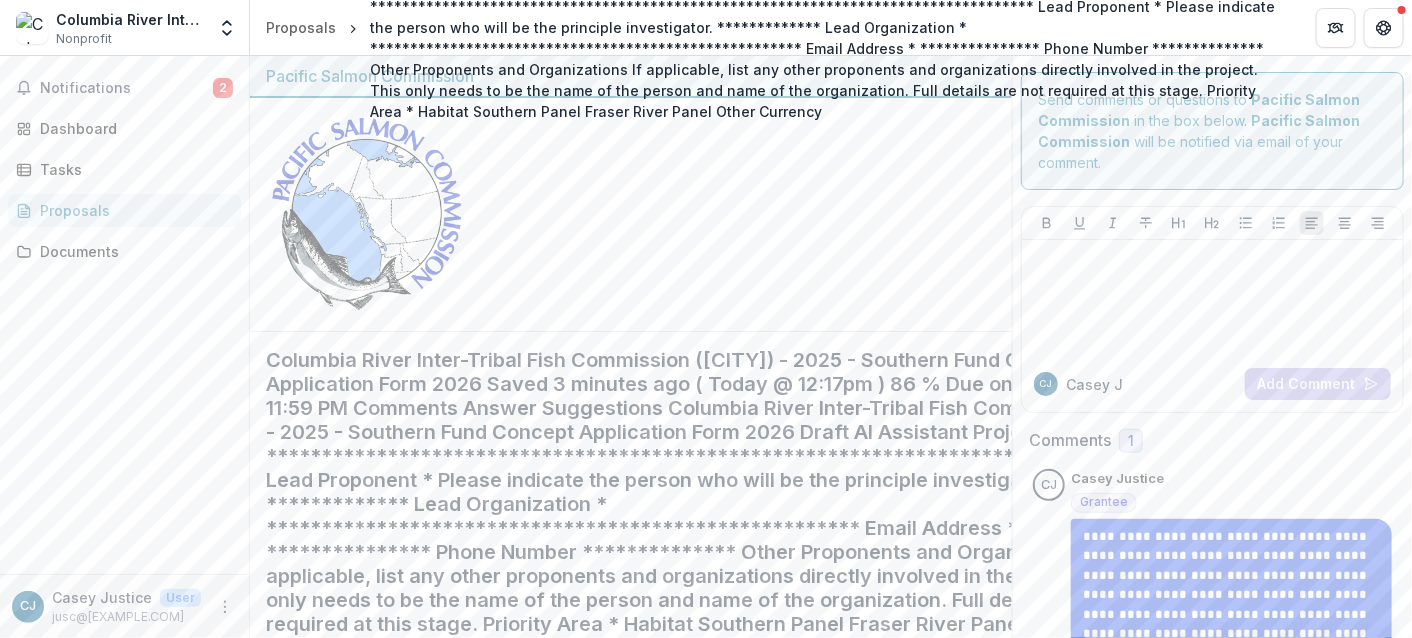scroll, scrollTop: 100, scrollLeft: 0, axis: vertical 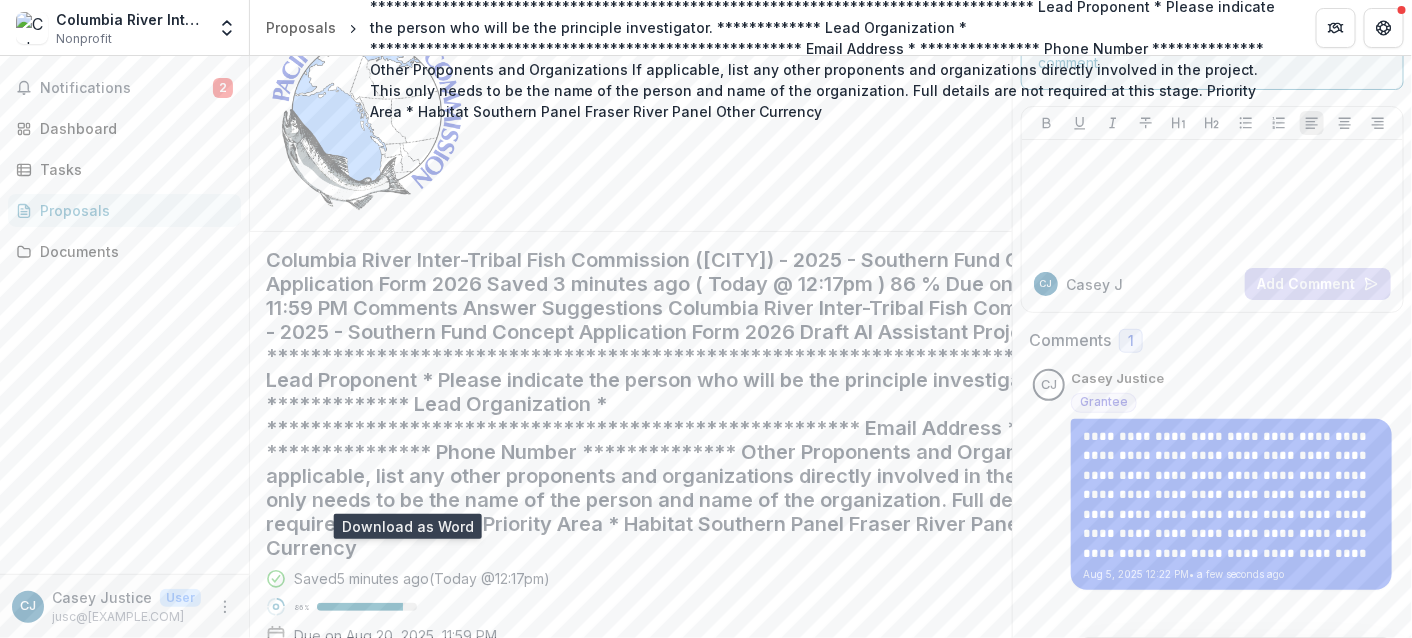 click 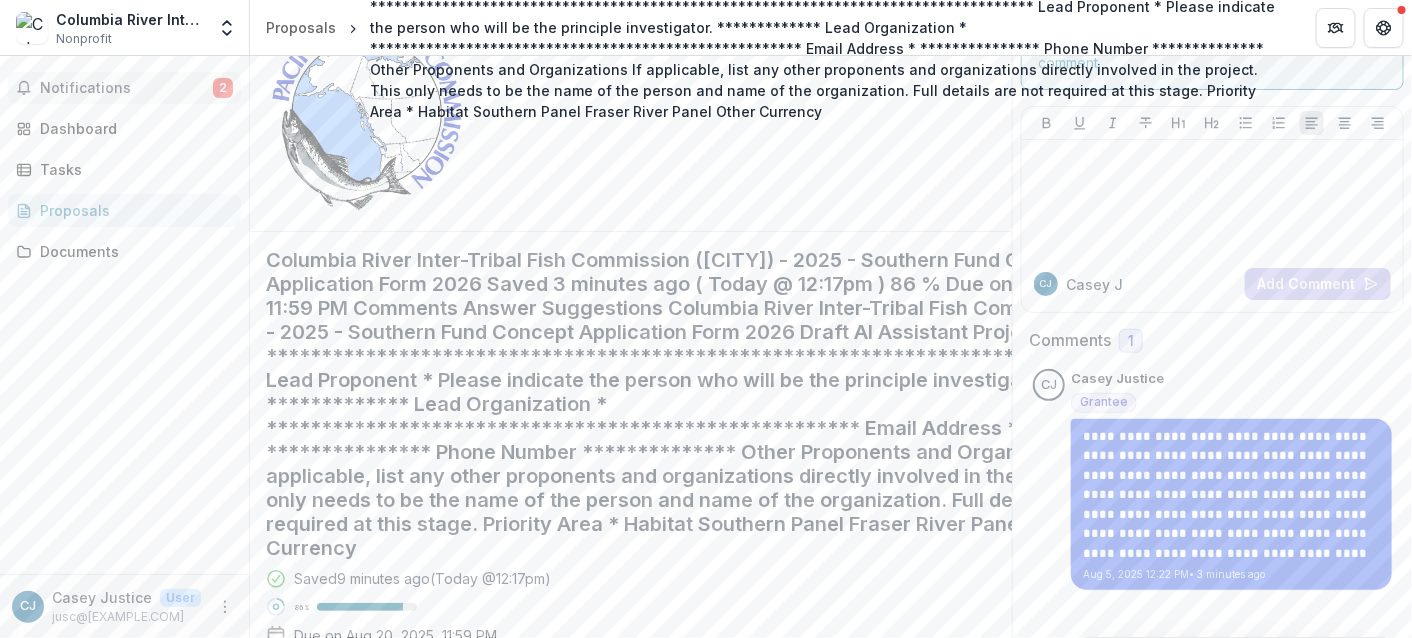 click on "Notifications" at bounding box center (126, 88) 